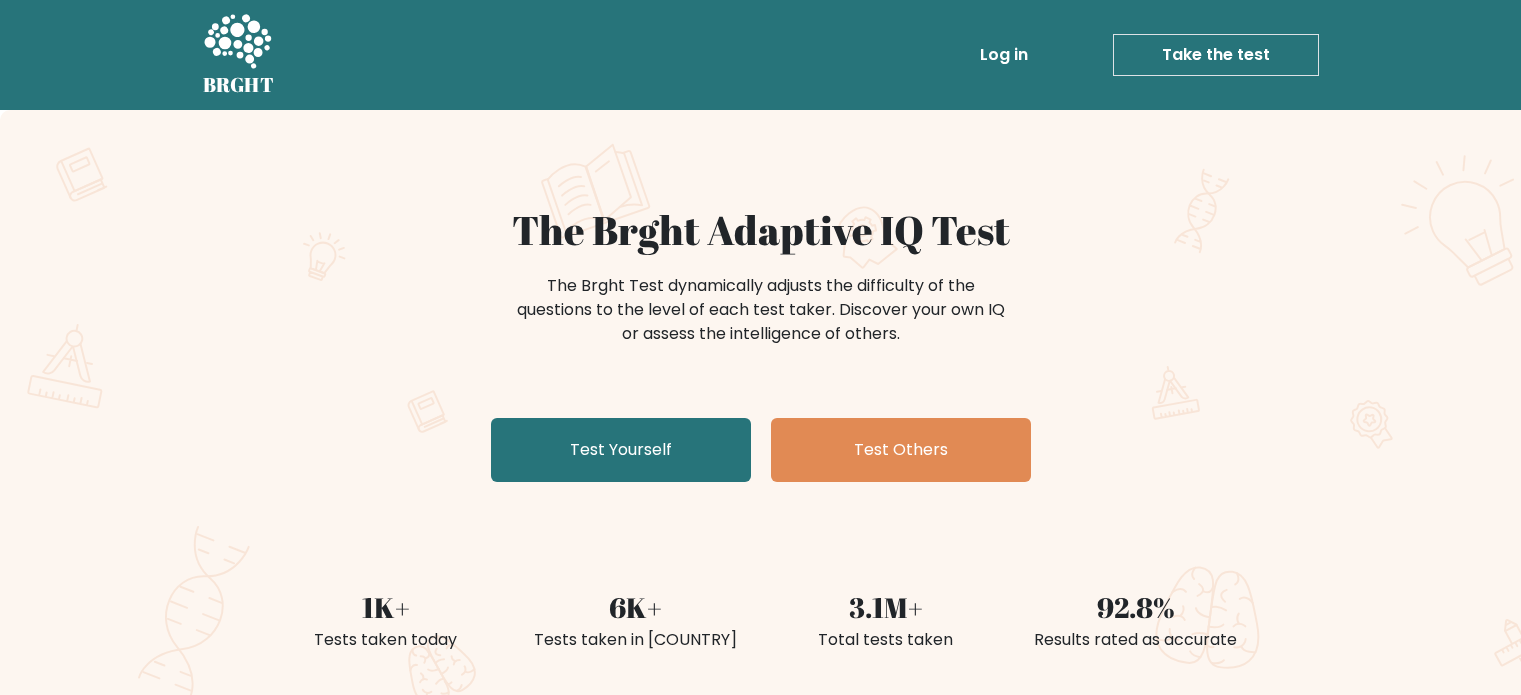scroll, scrollTop: 0, scrollLeft: 0, axis: both 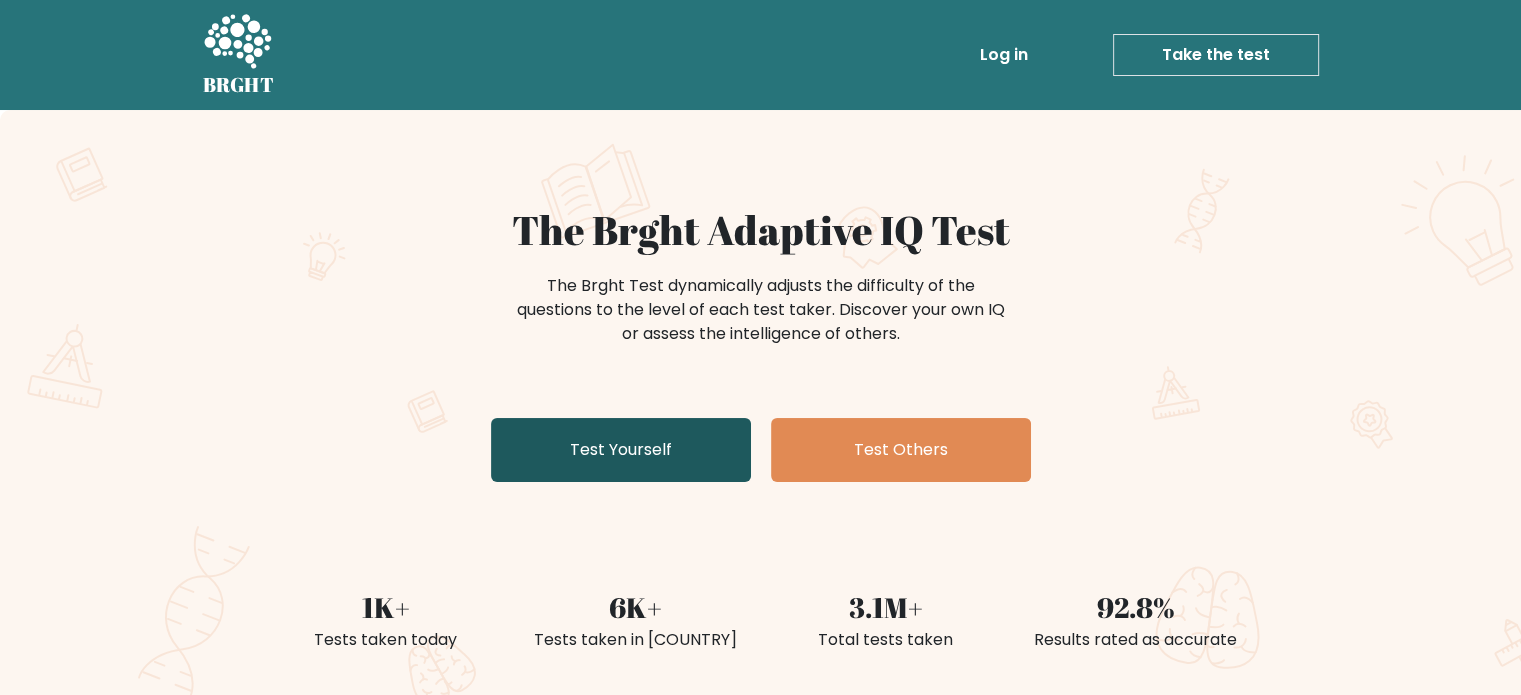 click on "Test Yourself" at bounding box center (621, 450) 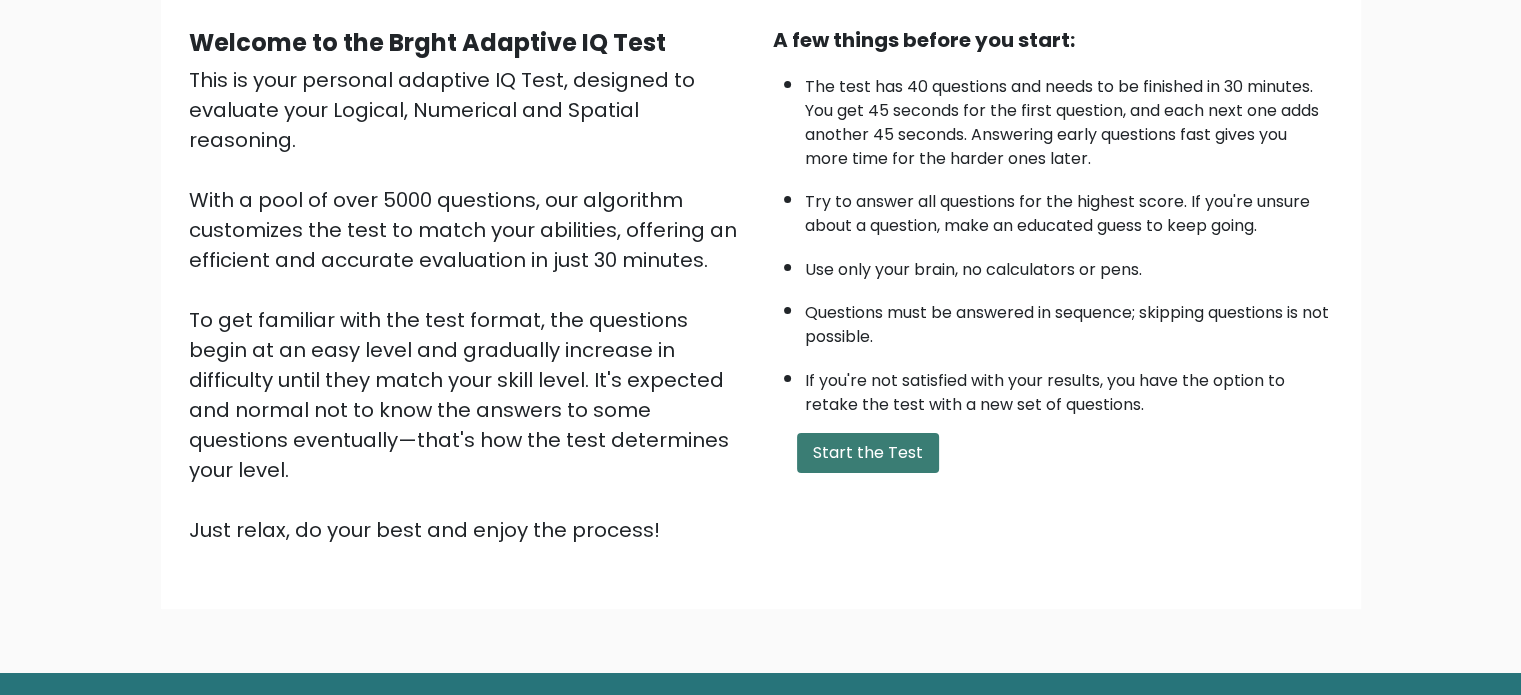 scroll, scrollTop: 200, scrollLeft: 0, axis: vertical 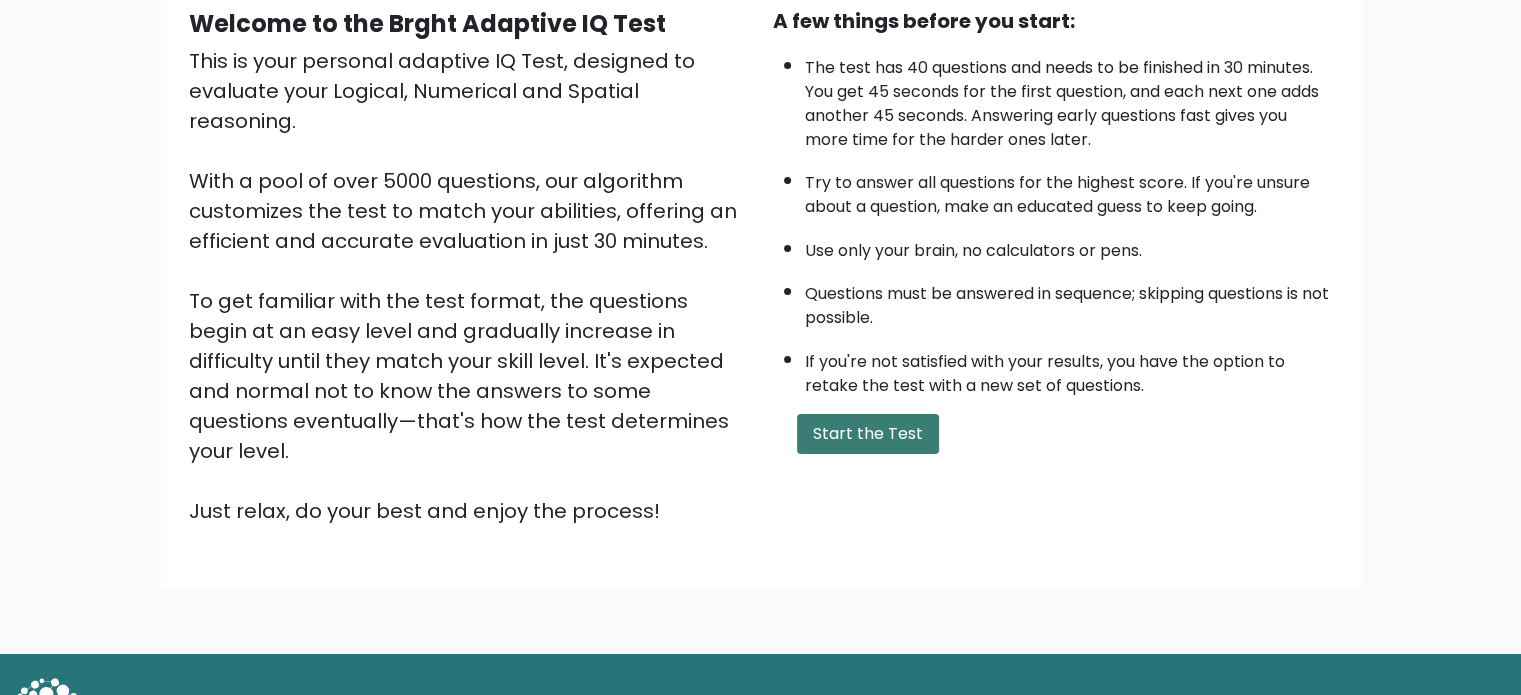 click on "Start the Test" at bounding box center (868, 434) 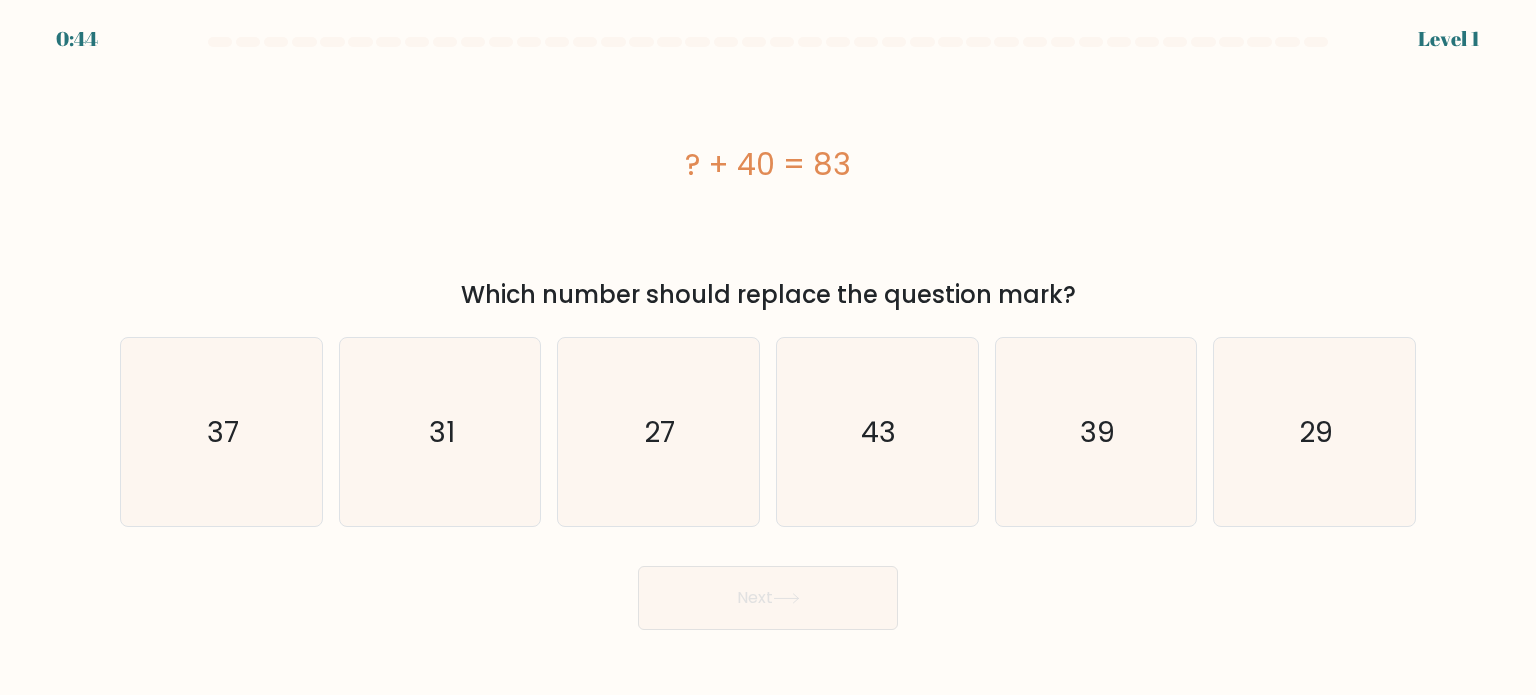 scroll, scrollTop: 0, scrollLeft: 0, axis: both 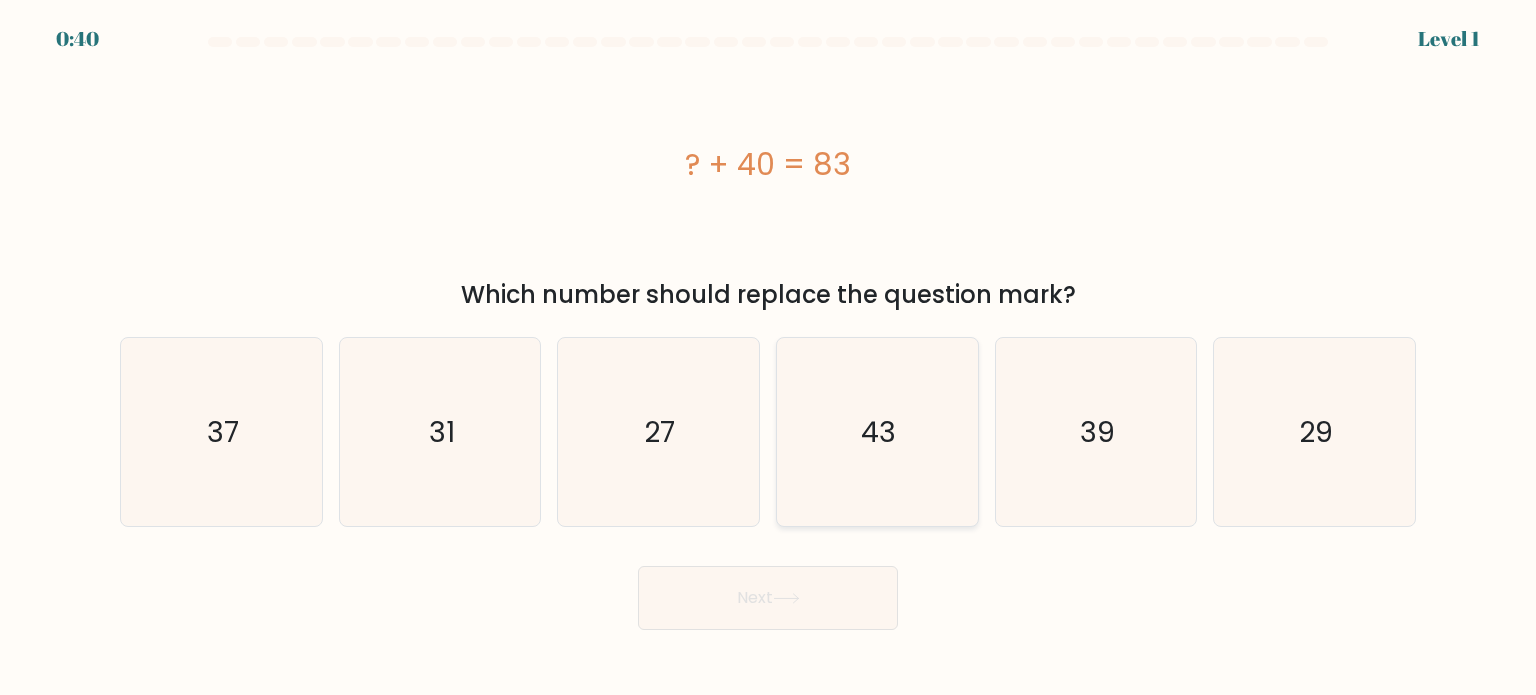 click on "43" 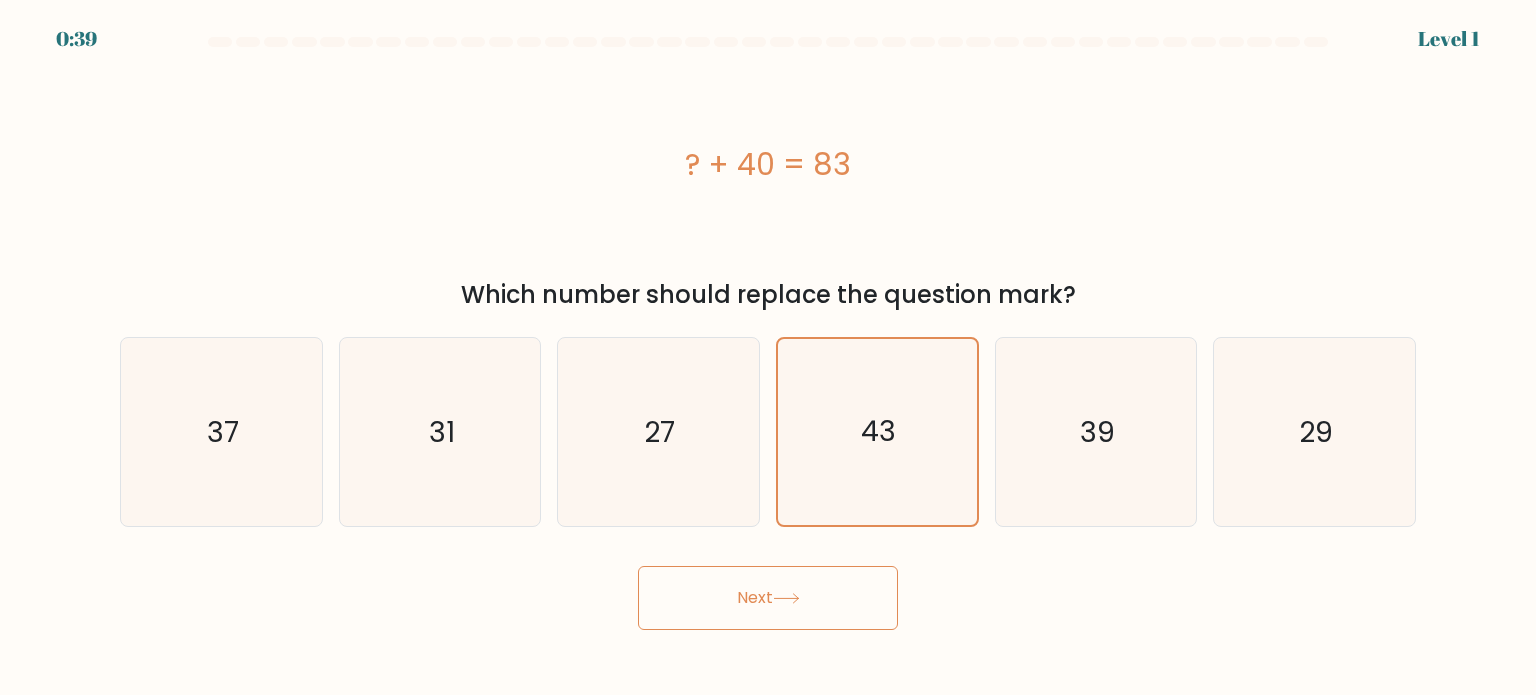 click on "Next" at bounding box center (768, 598) 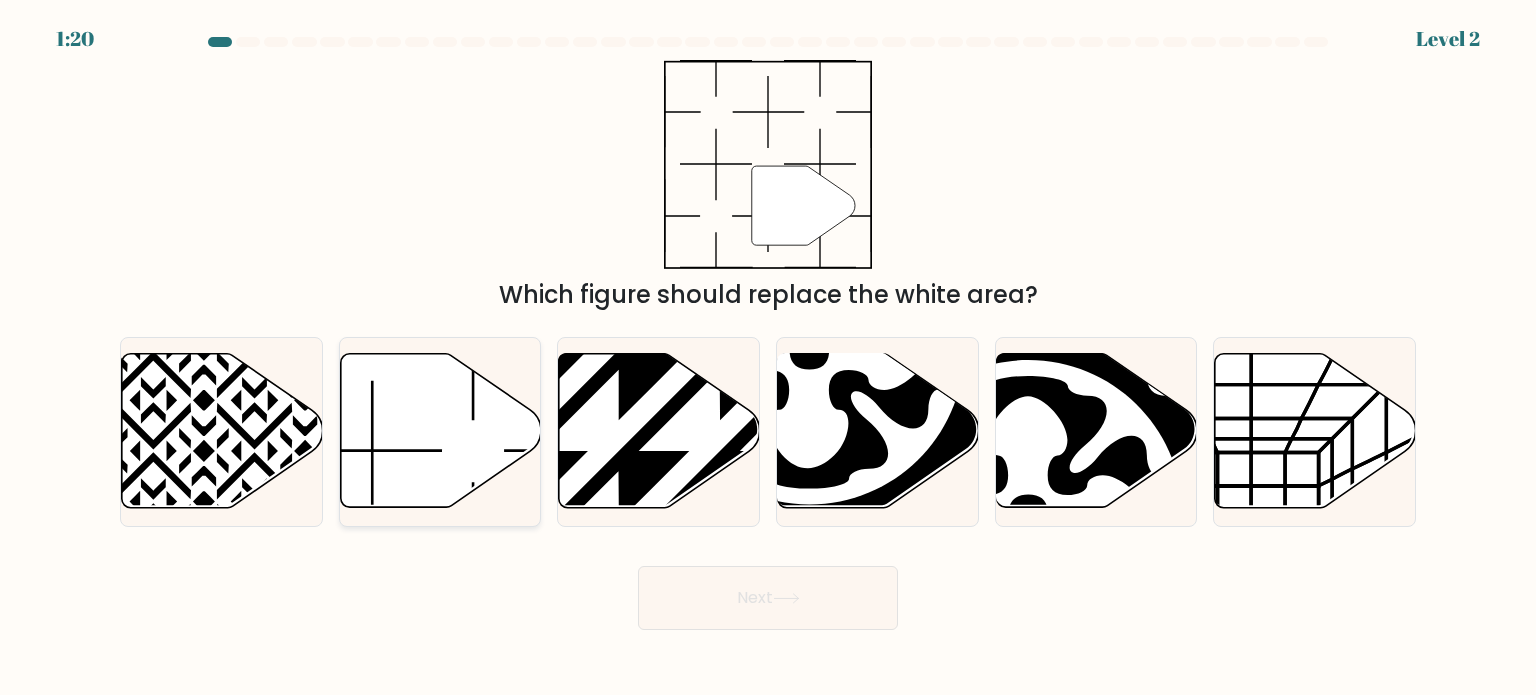 click 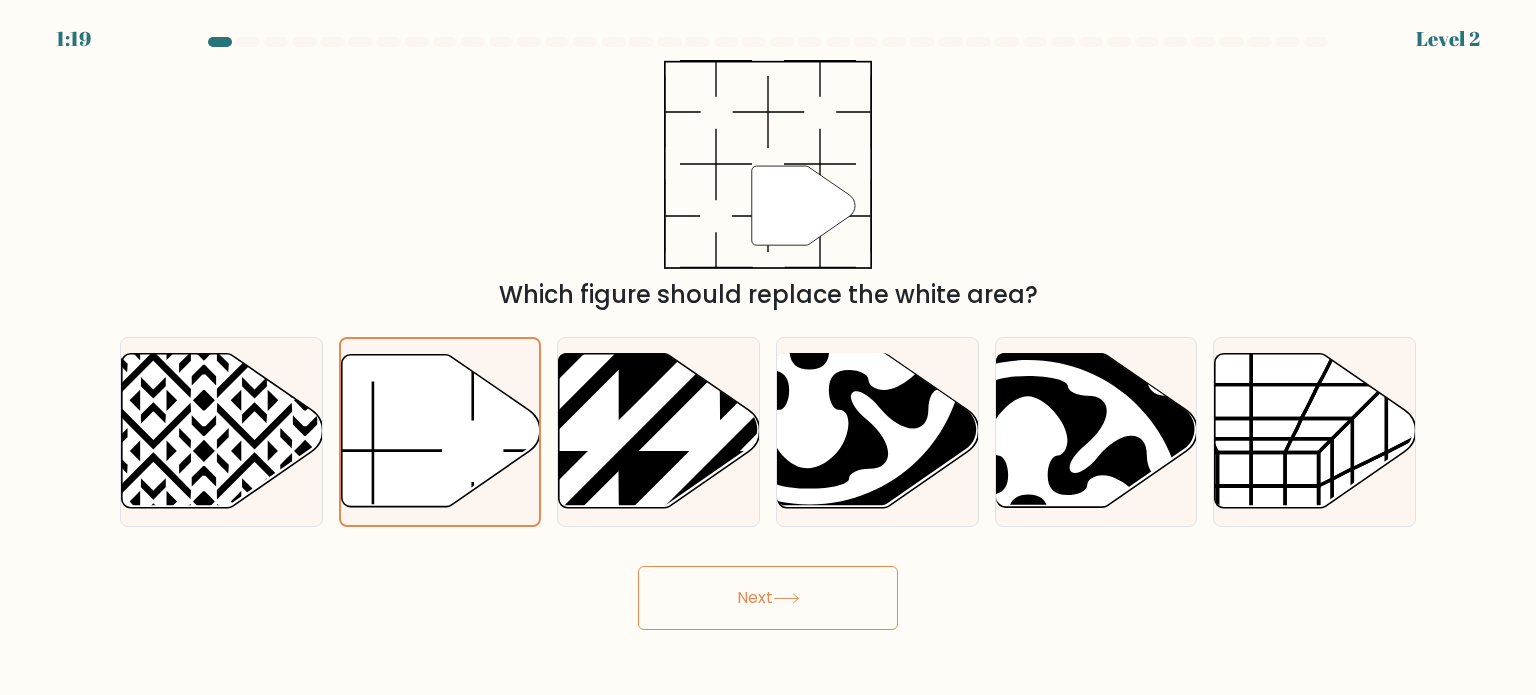 click on "Next" at bounding box center (768, 598) 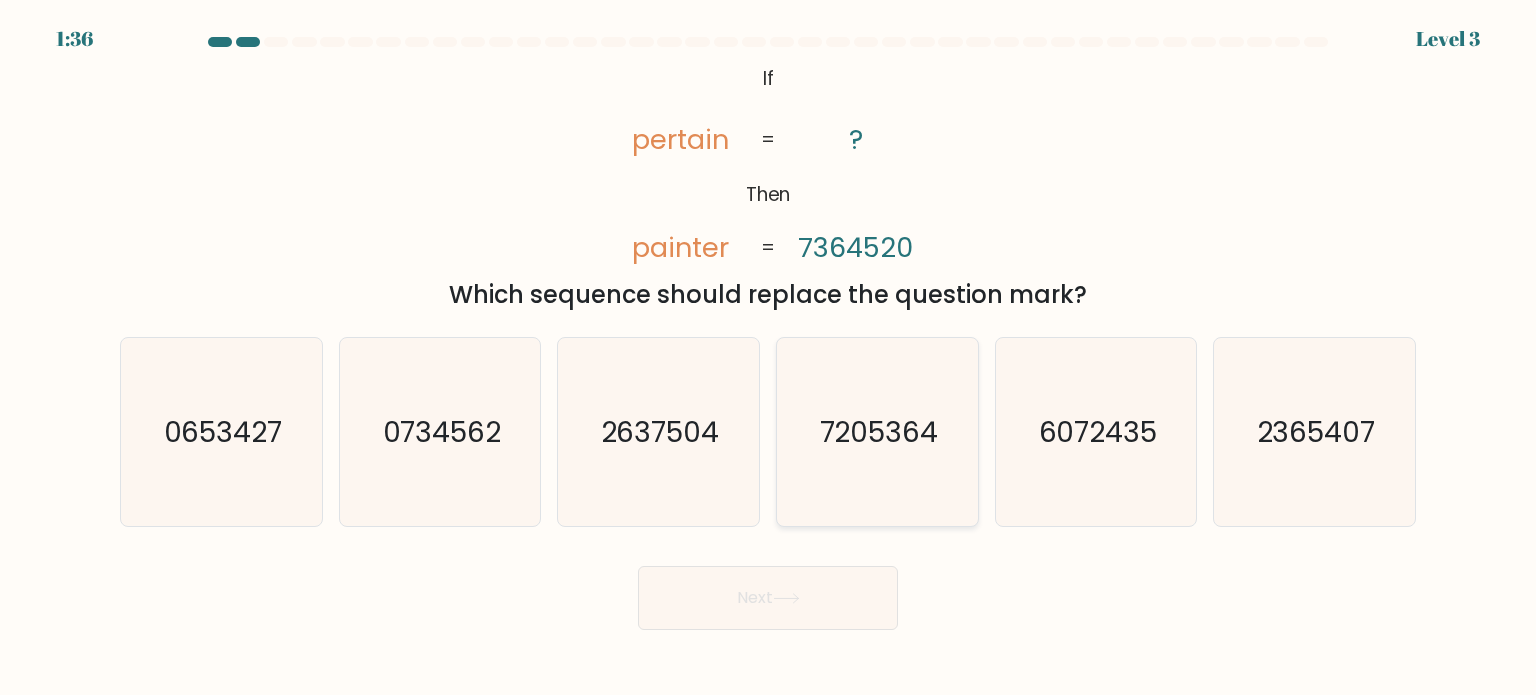 click on "7205364" 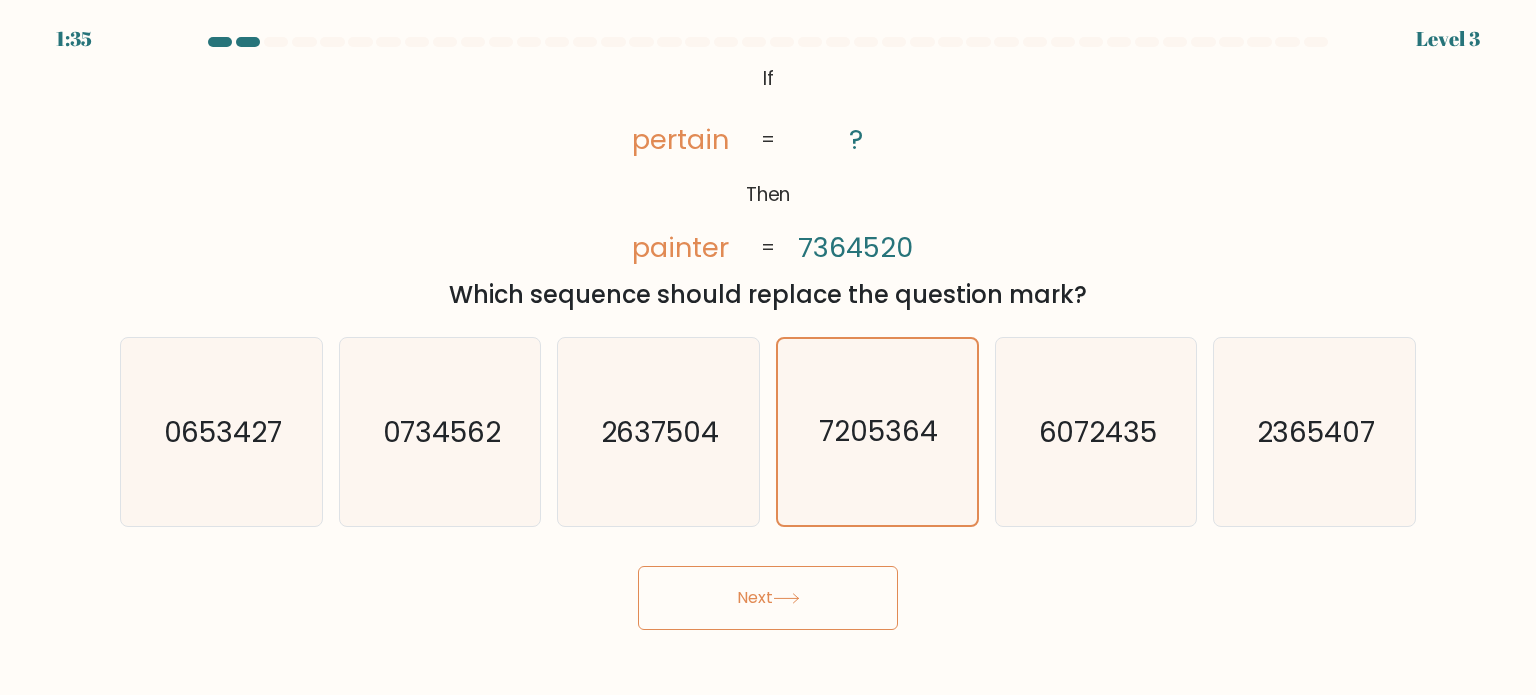 click on "Next" at bounding box center (768, 590) 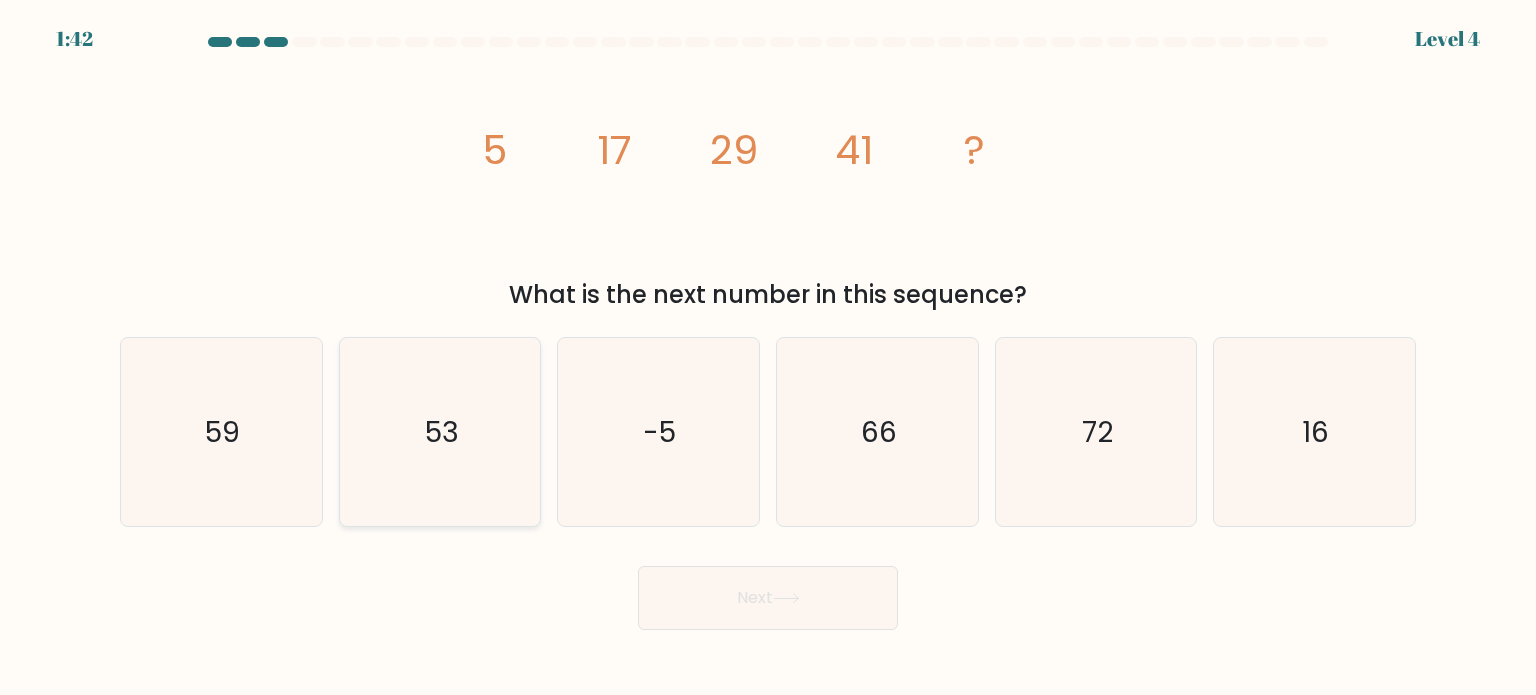 click on "53" 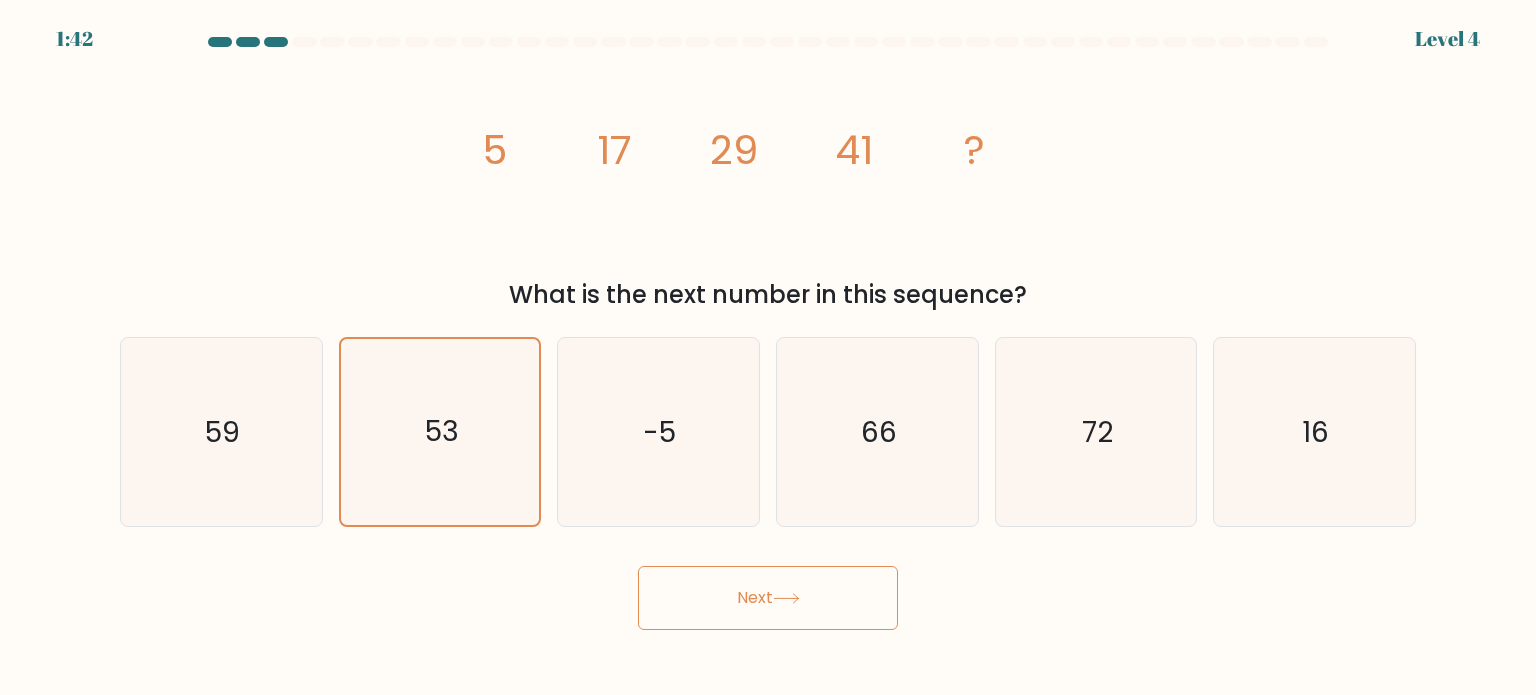 click on "1:42
Level 4" at bounding box center [768, 347] 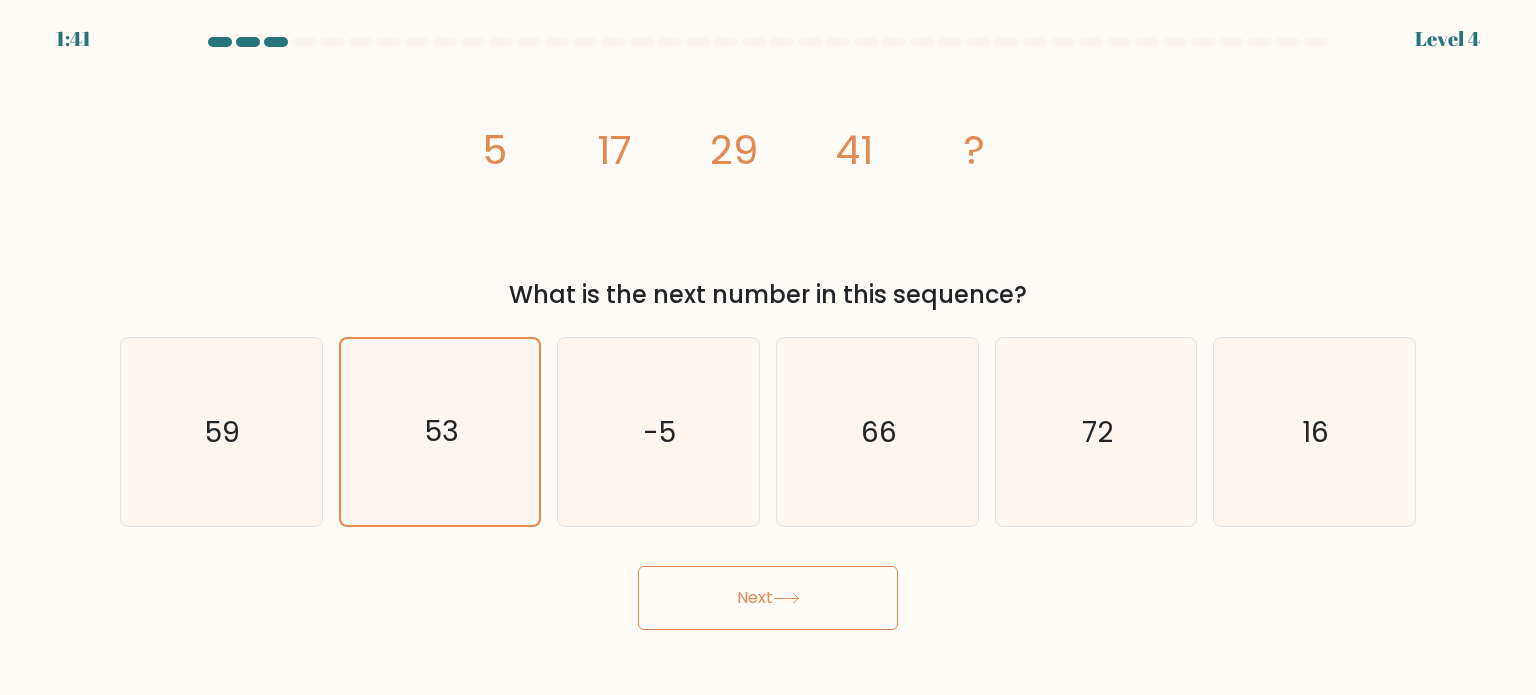 click on "Next" at bounding box center (768, 598) 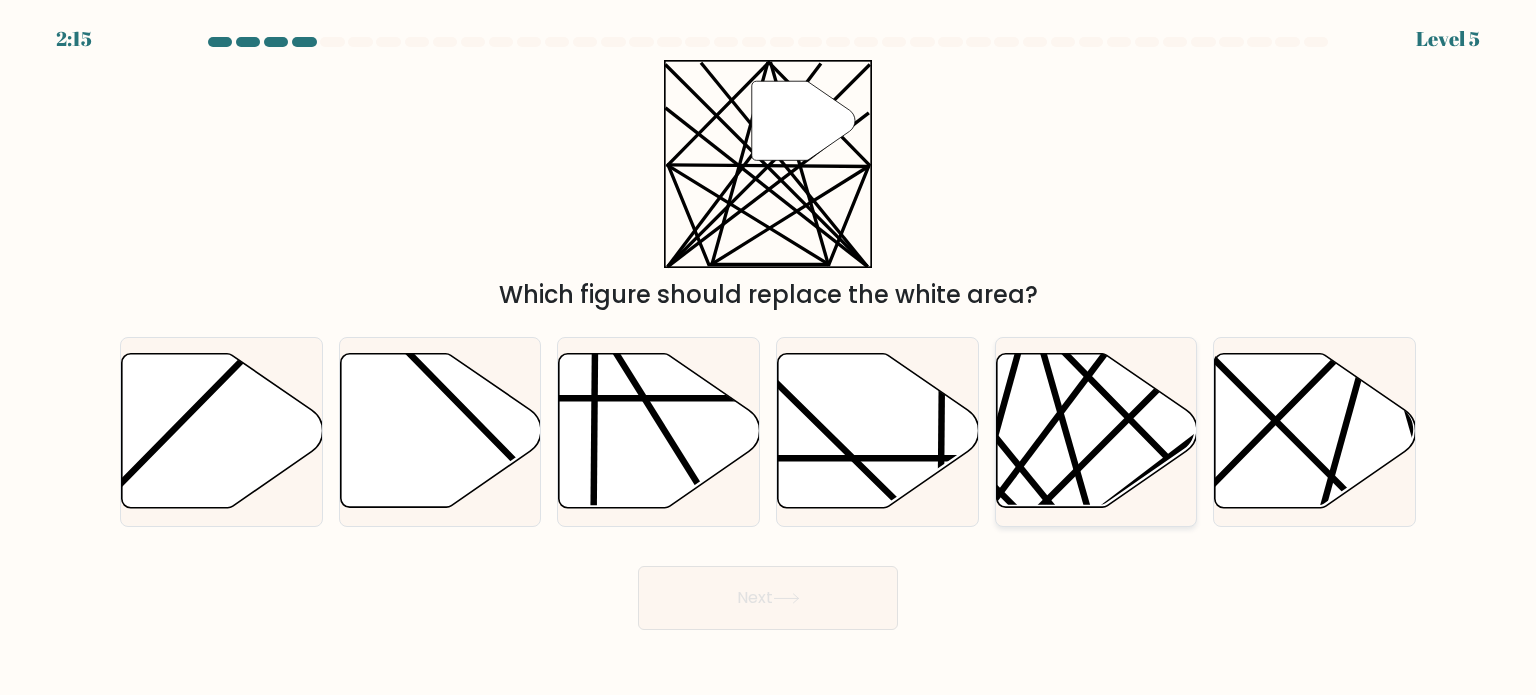 click 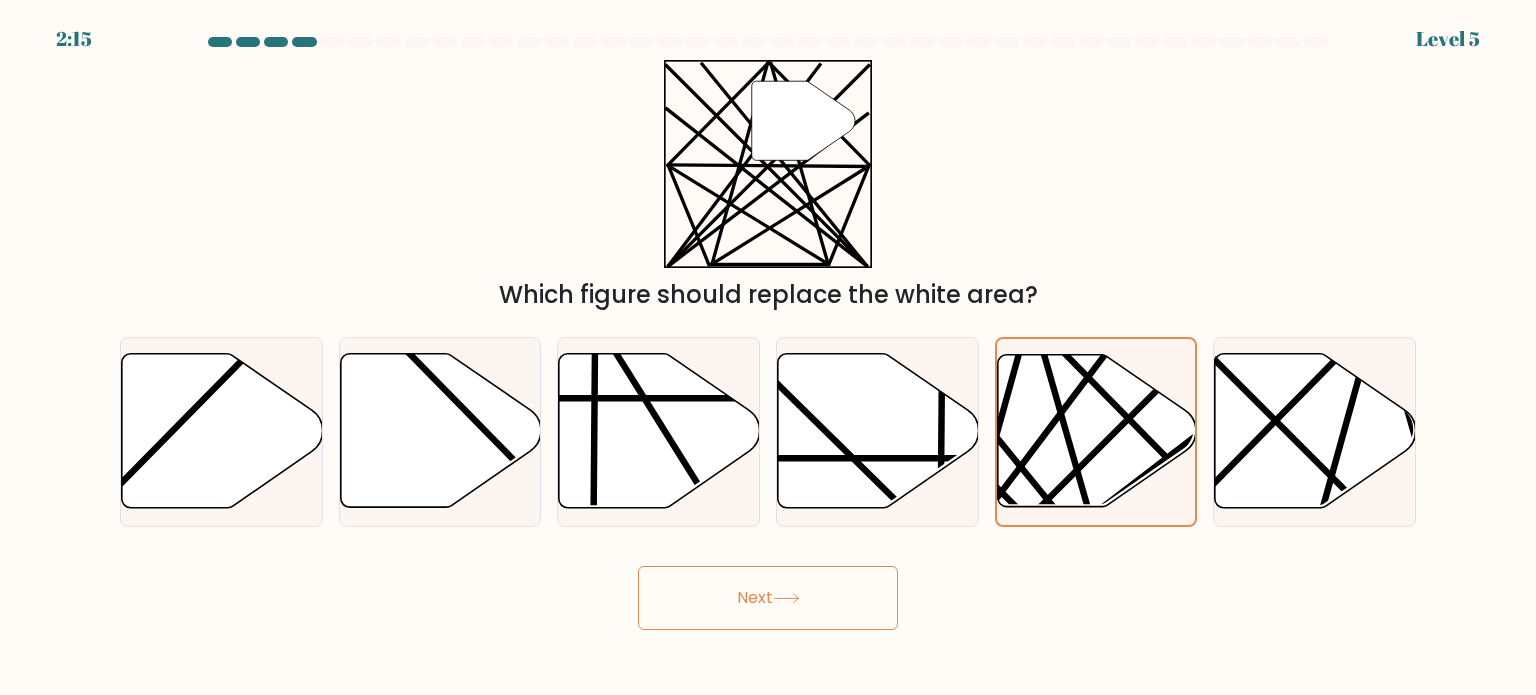 click on "Next" at bounding box center [768, 598] 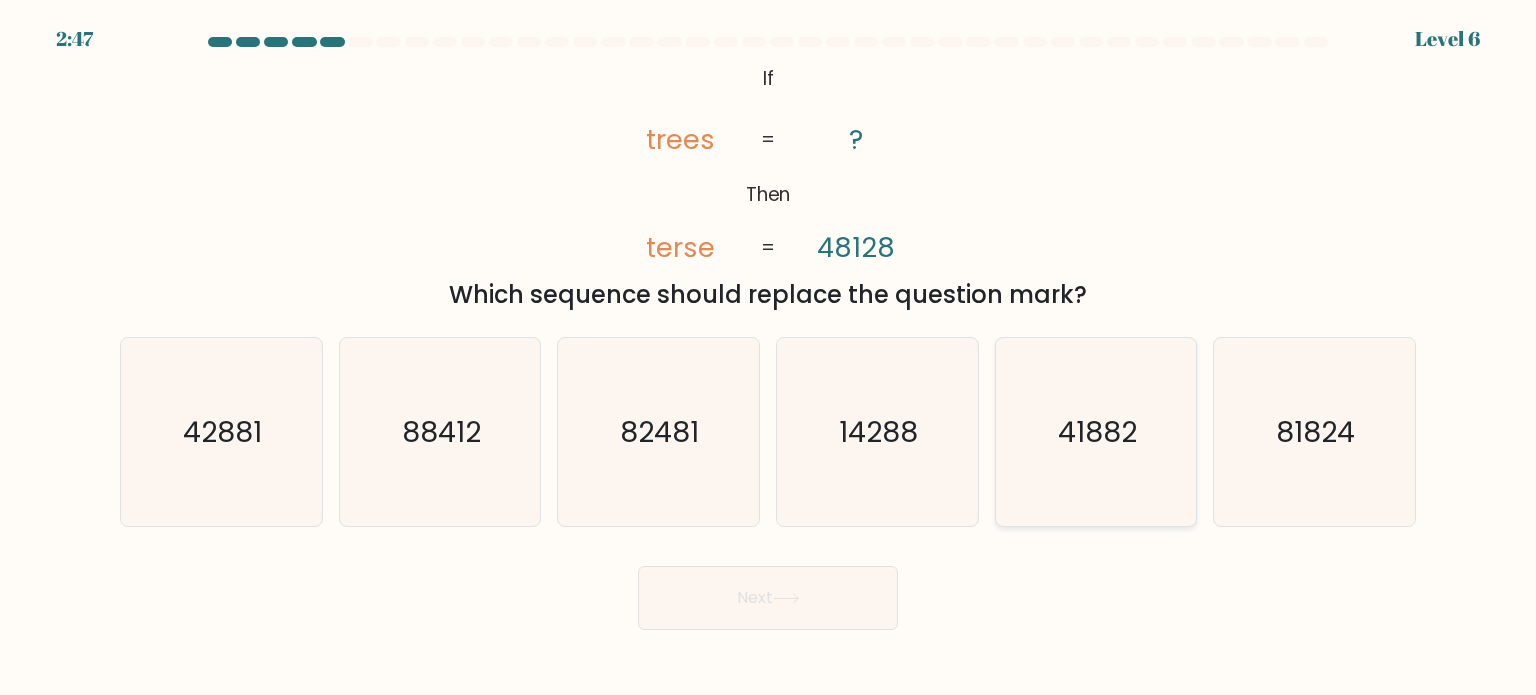 click on "41882" 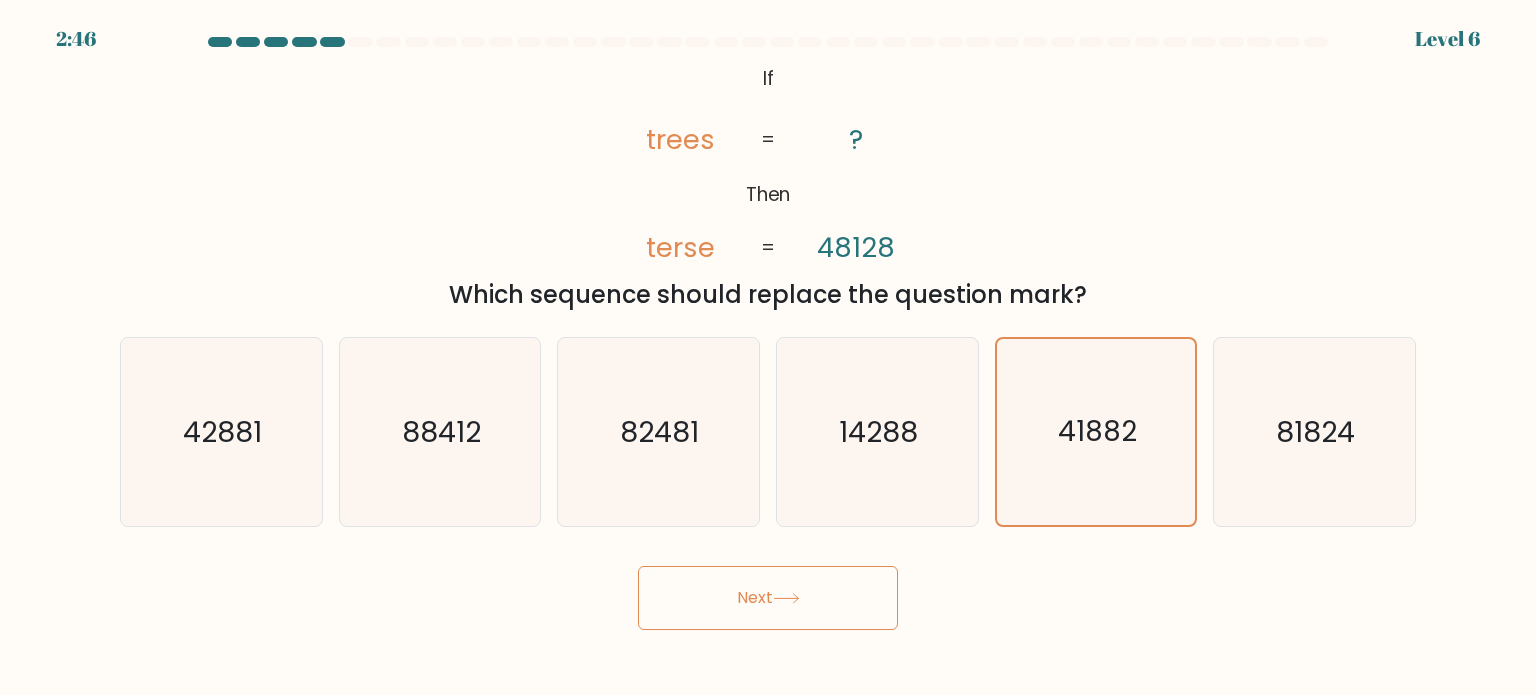 click on "Next" at bounding box center [768, 598] 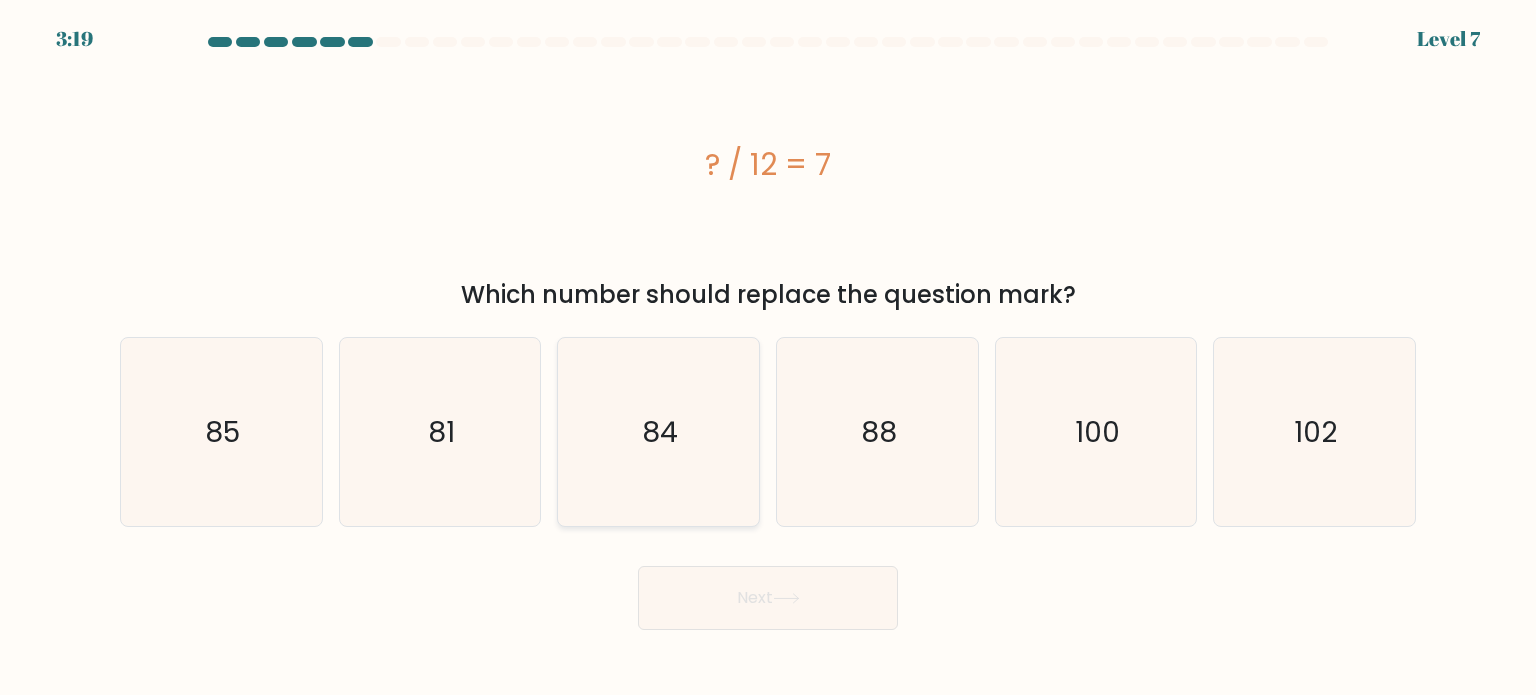 click on "84" 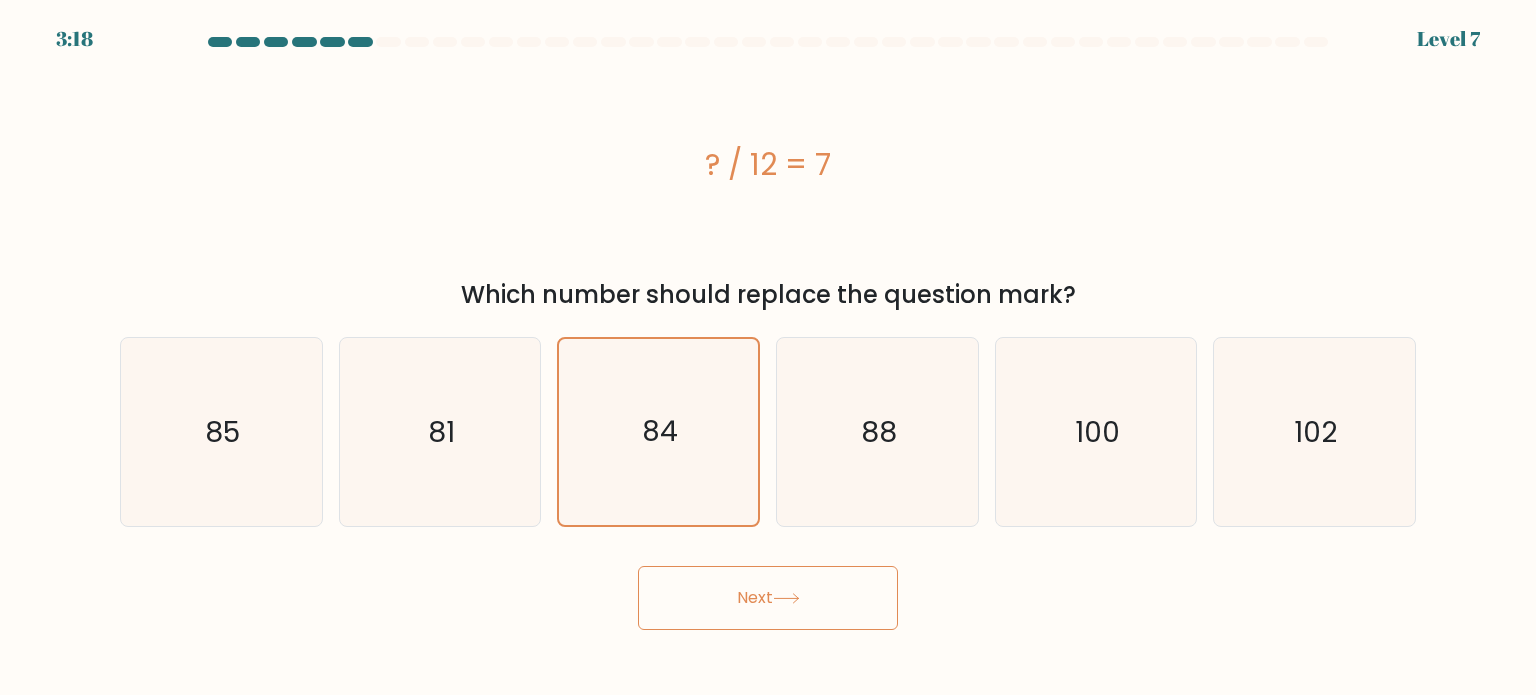 click on "Next" at bounding box center (768, 598) 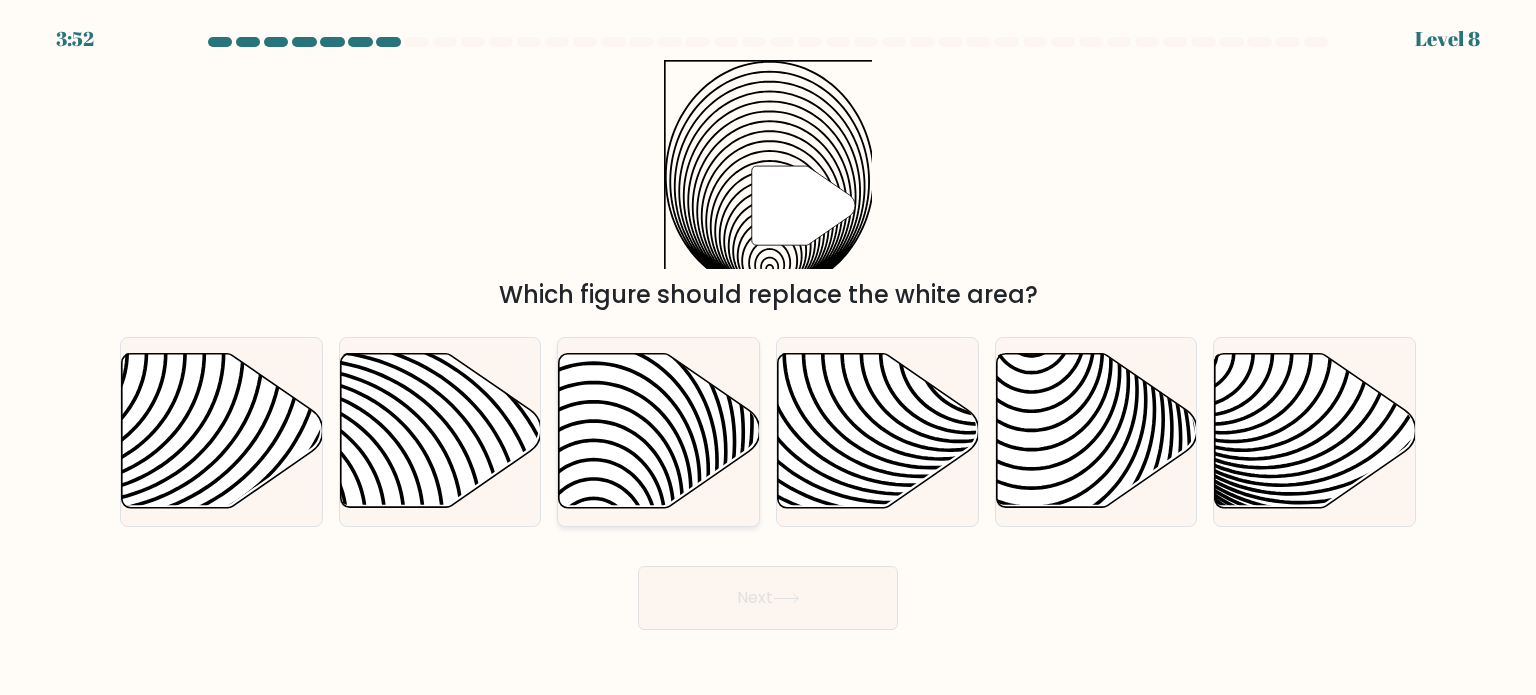 click 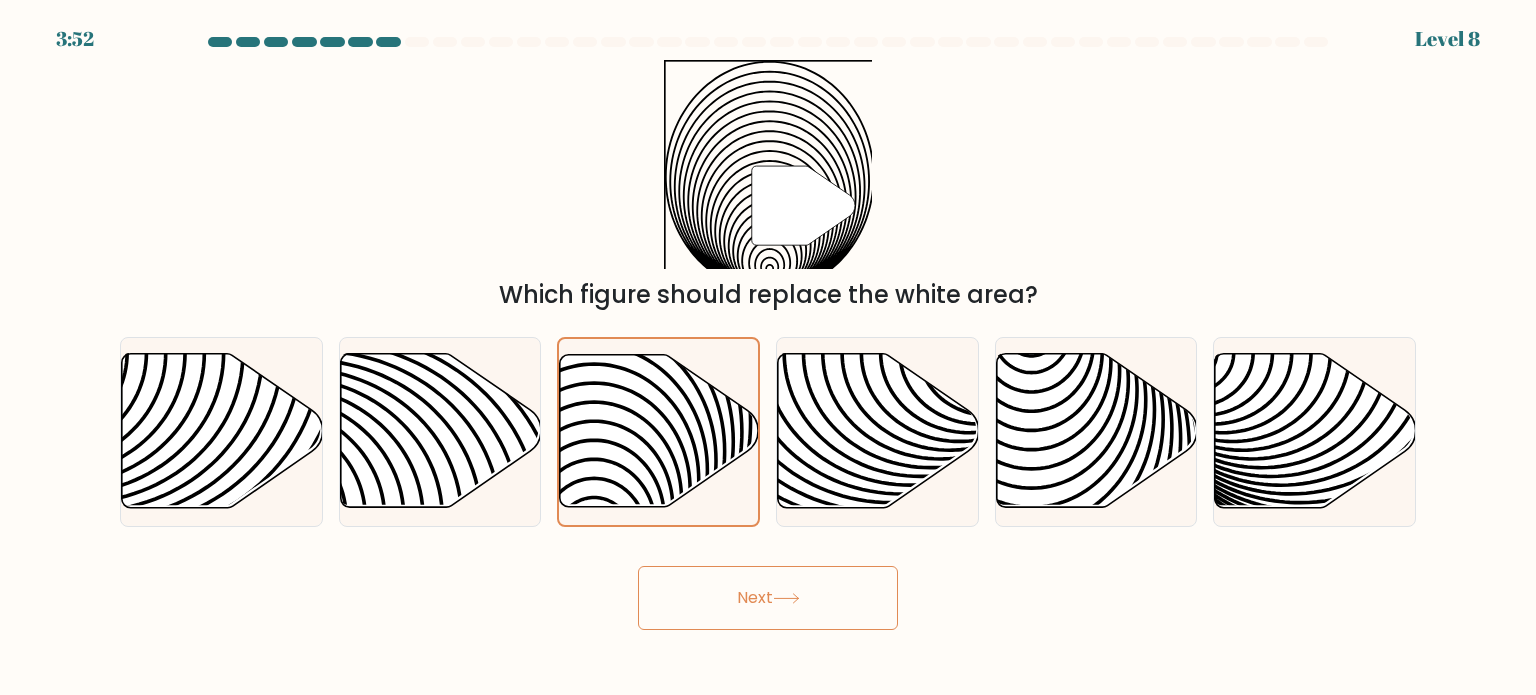 click on "Next" at bounding box center (768, 598) 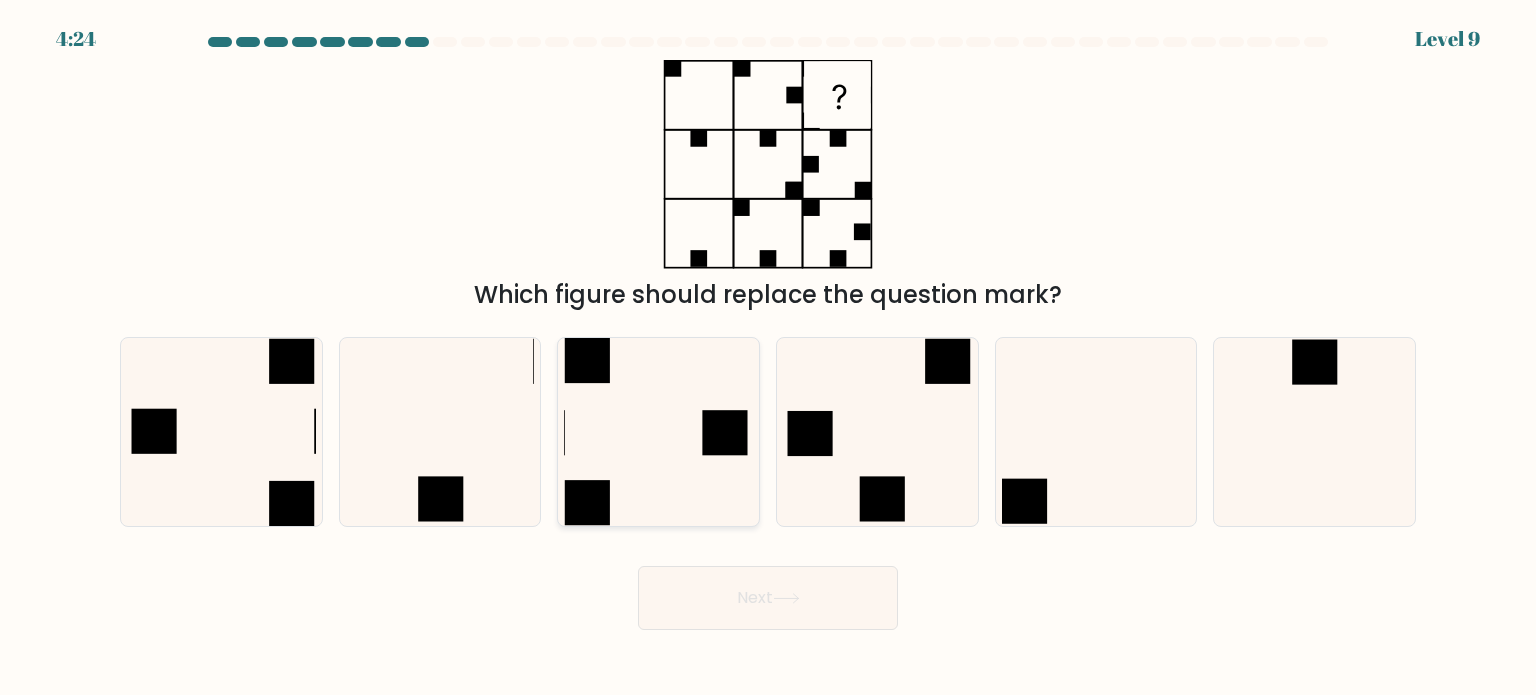 click 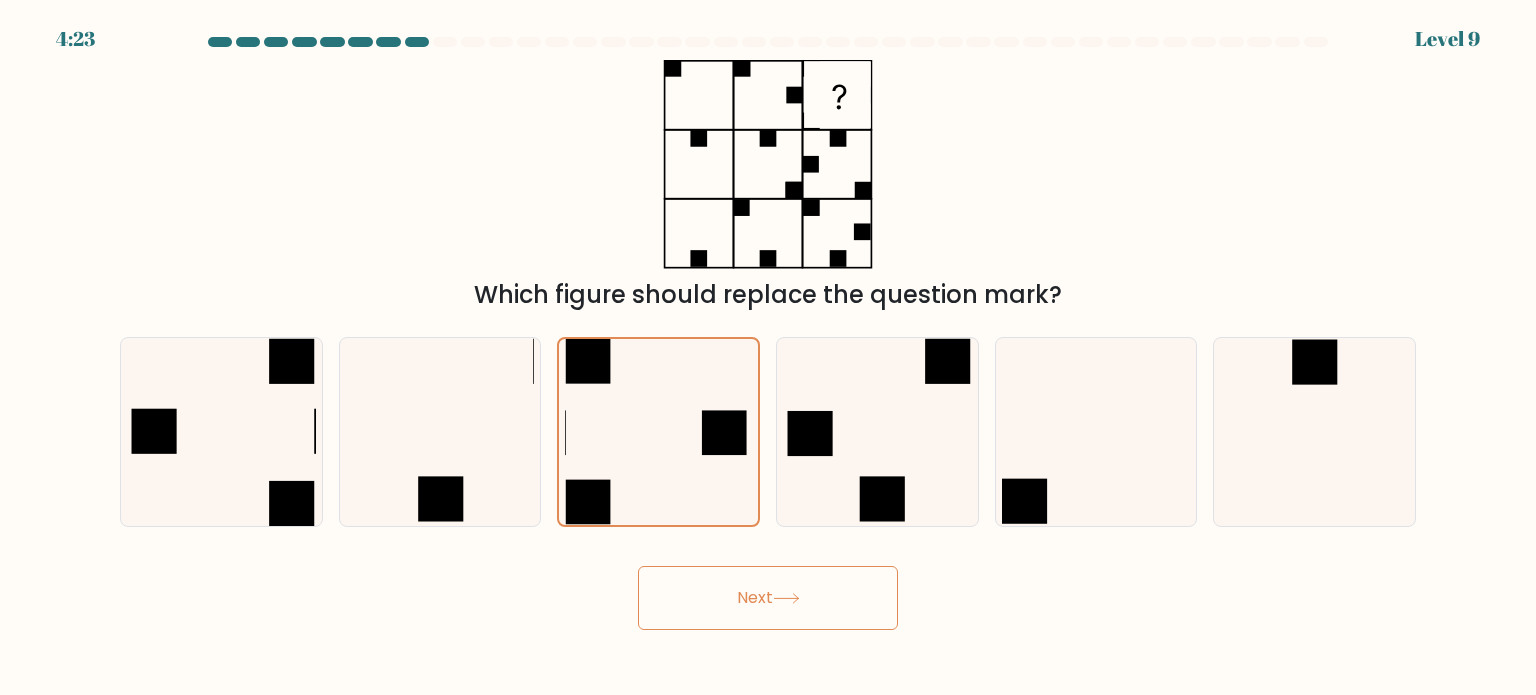 click on "Next" at bounding box center [768, 598] 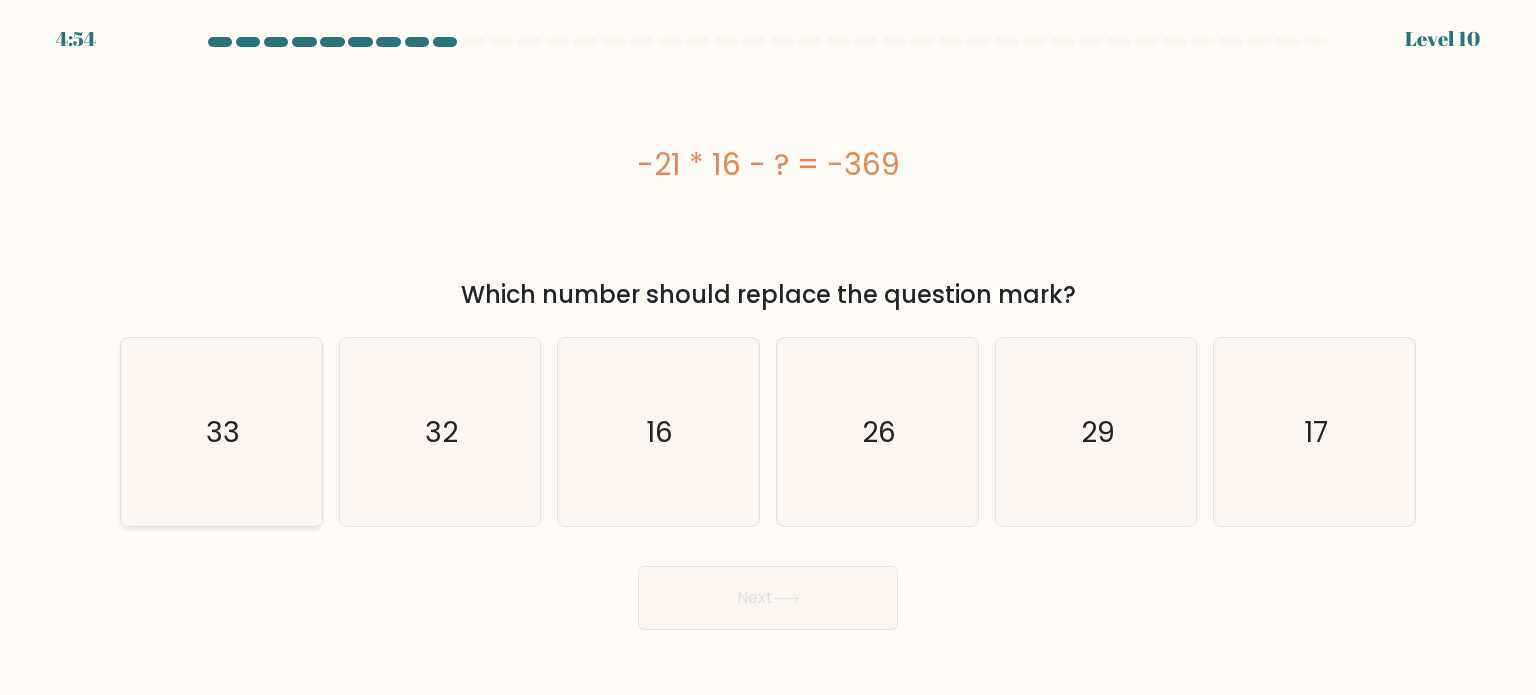 click on "33" 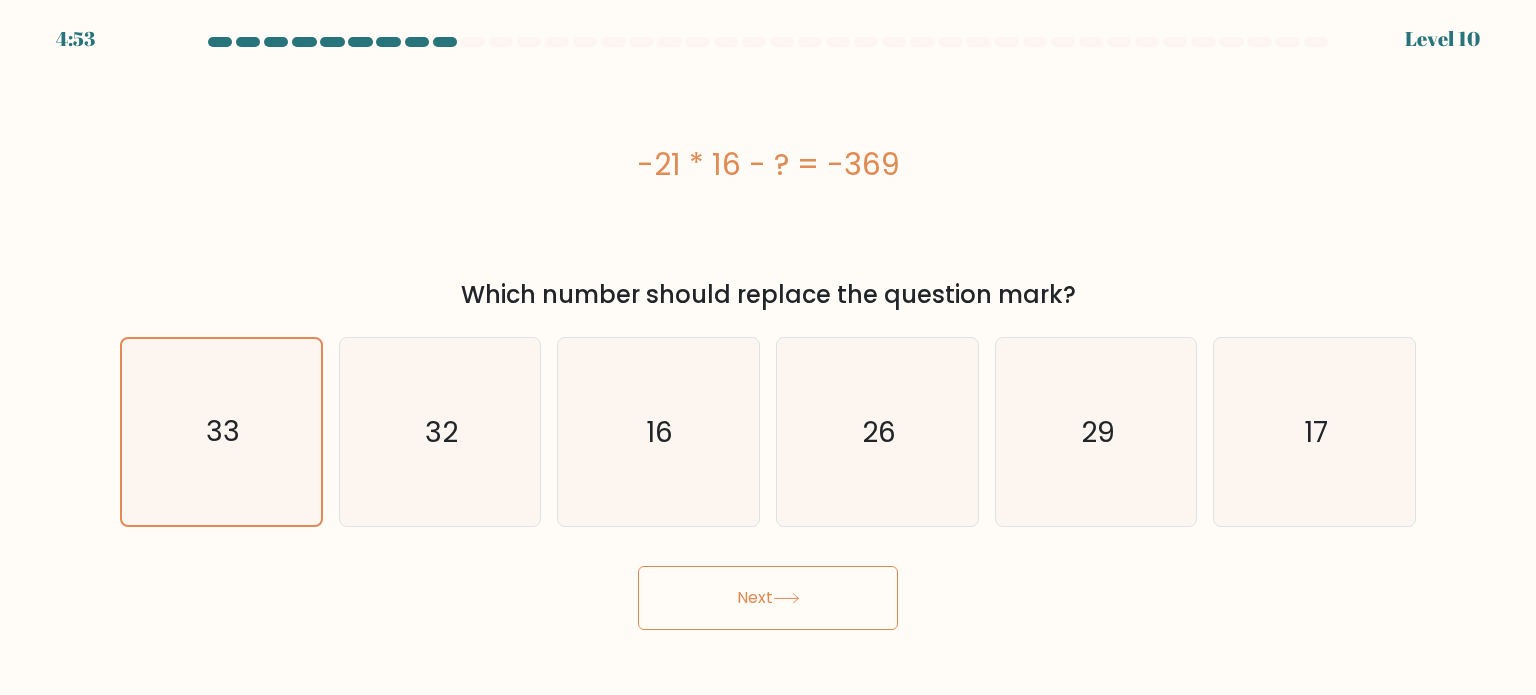 click on "Next" at bounding box center (768, 598) 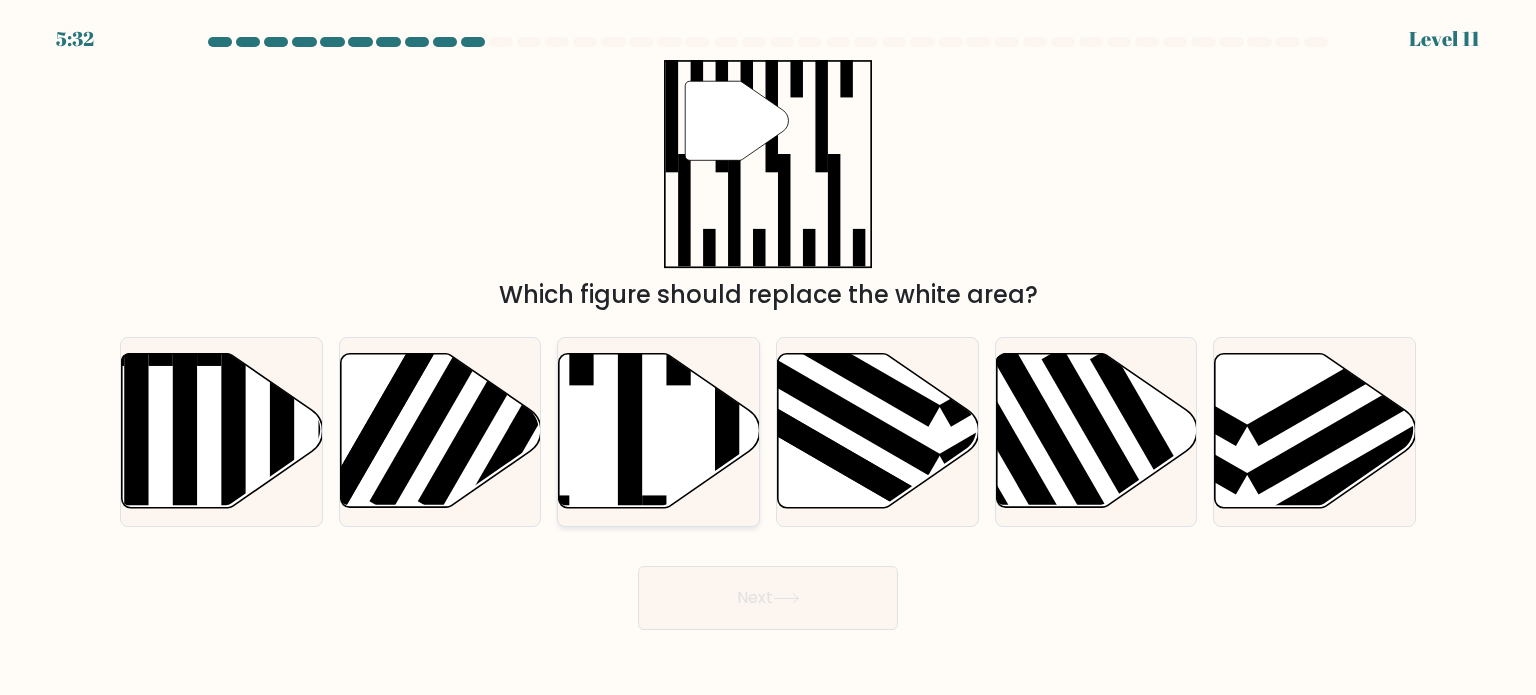 click 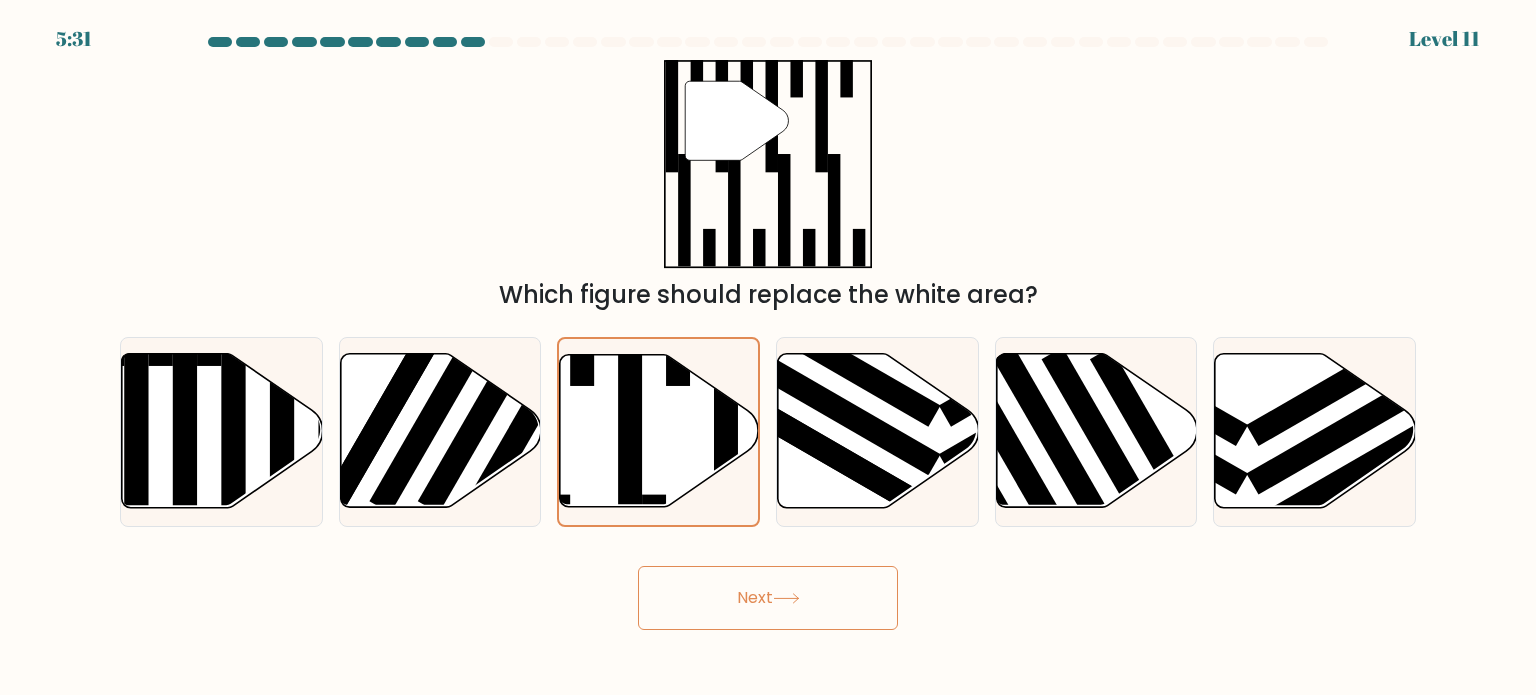 click on "Next" at bounding box center (768, 598) 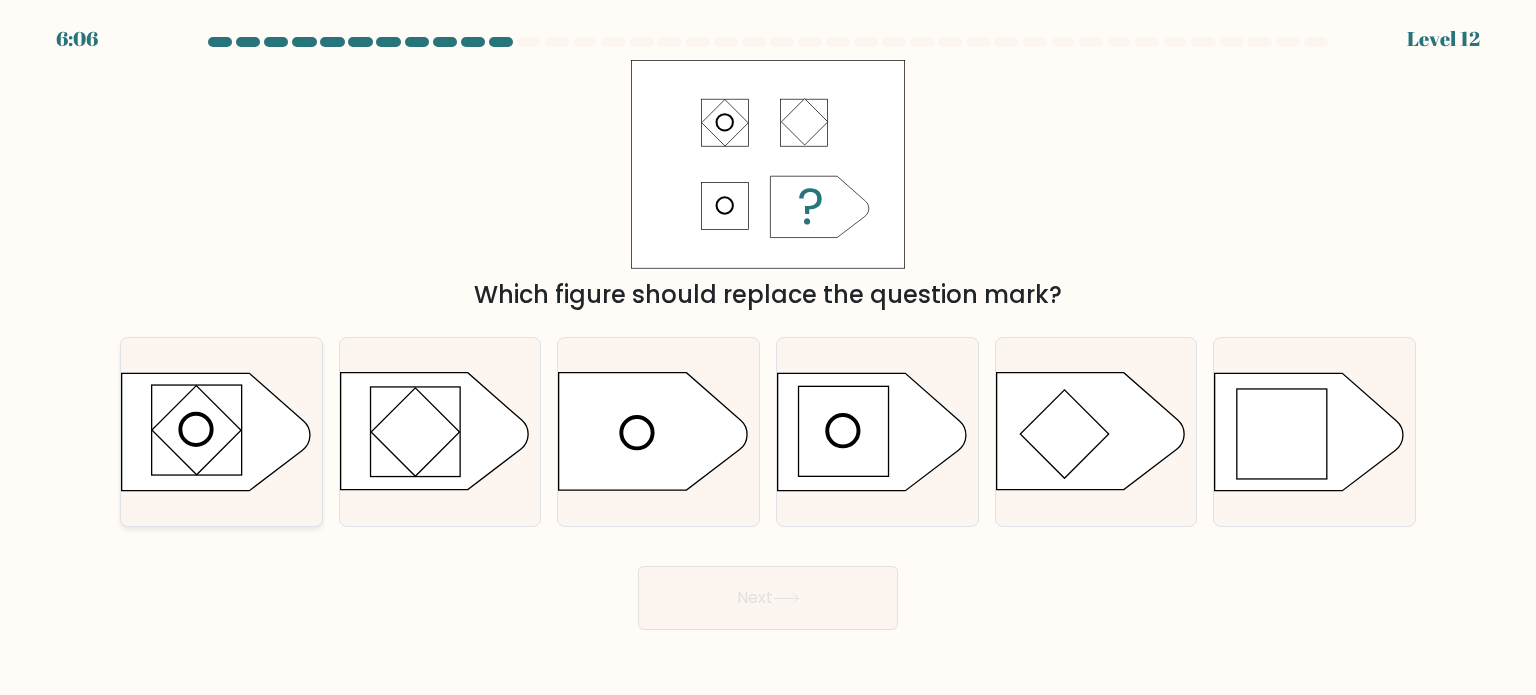 click 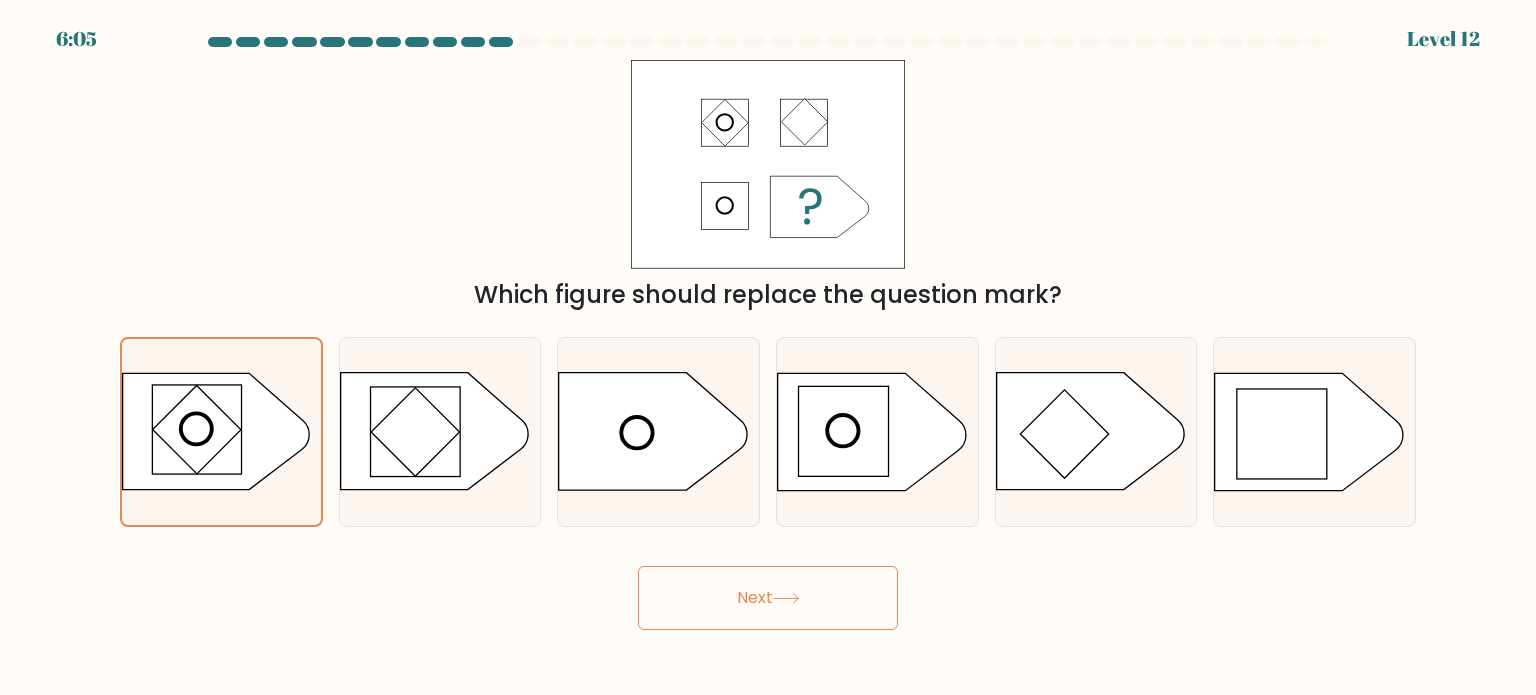 click on "Next" at bounding box center [768, 598] 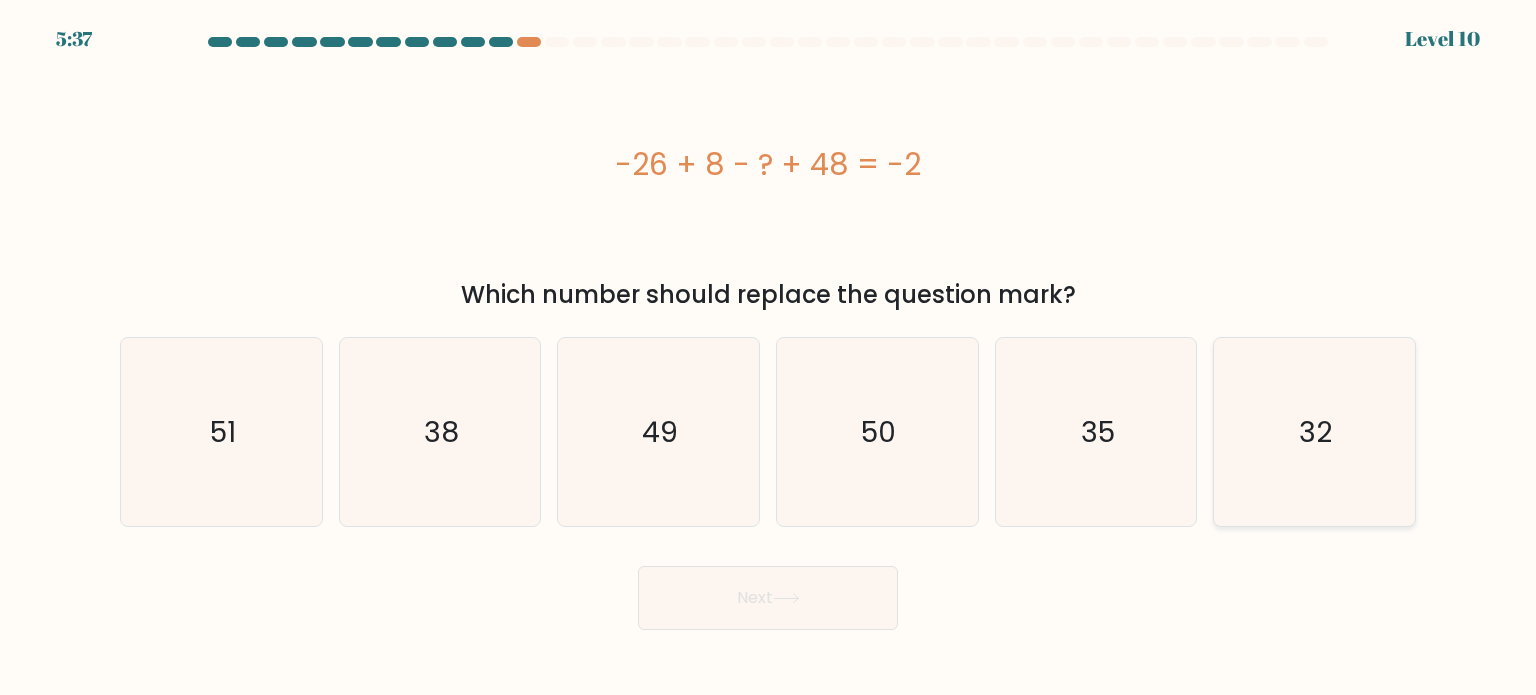 click on "32" 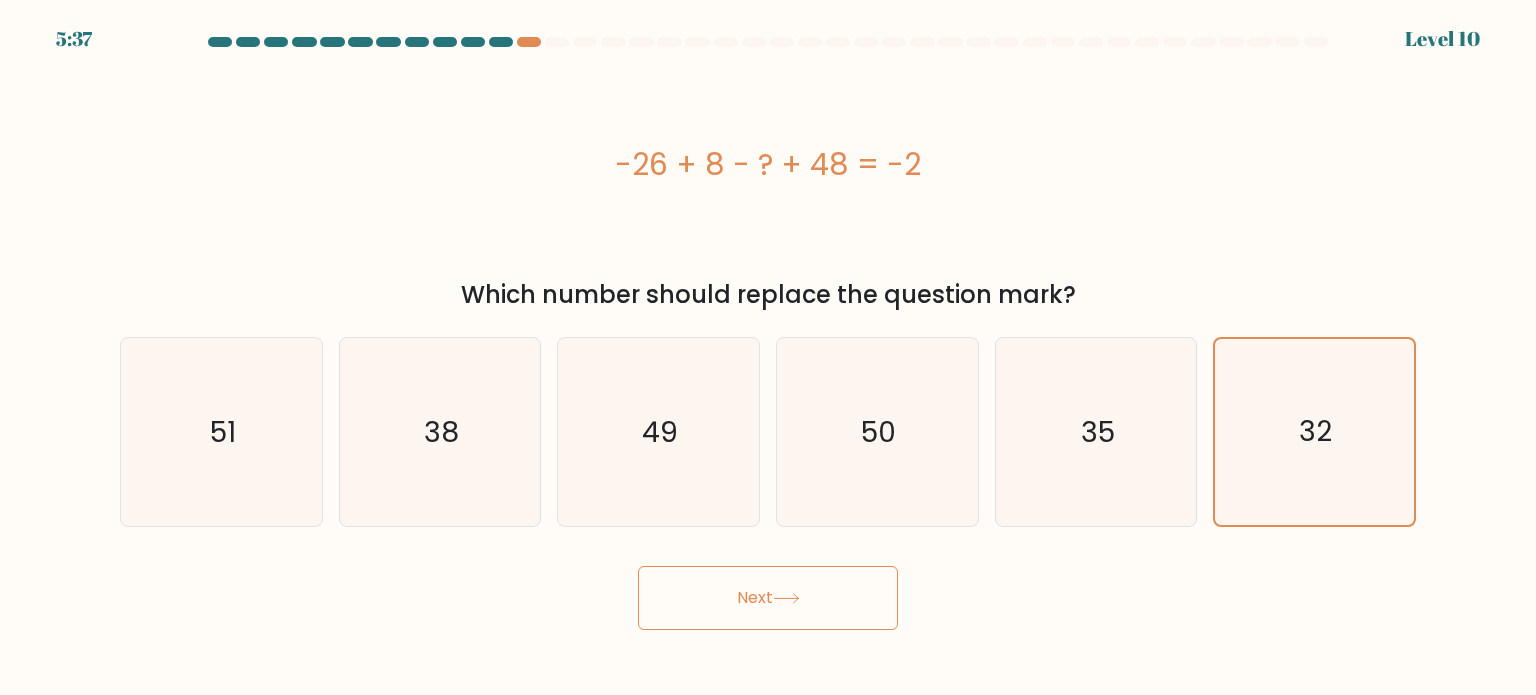 click on "Next" at bounding box center (768, 598) 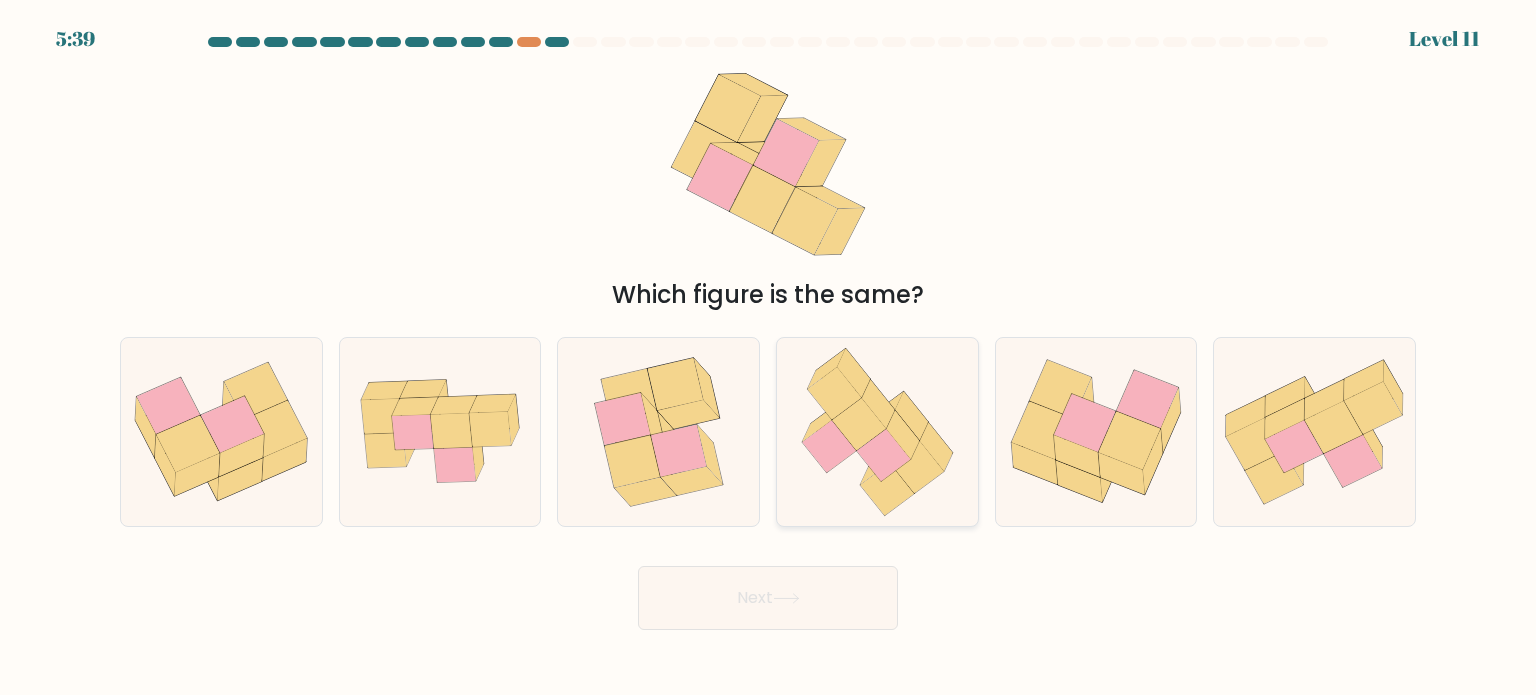 click 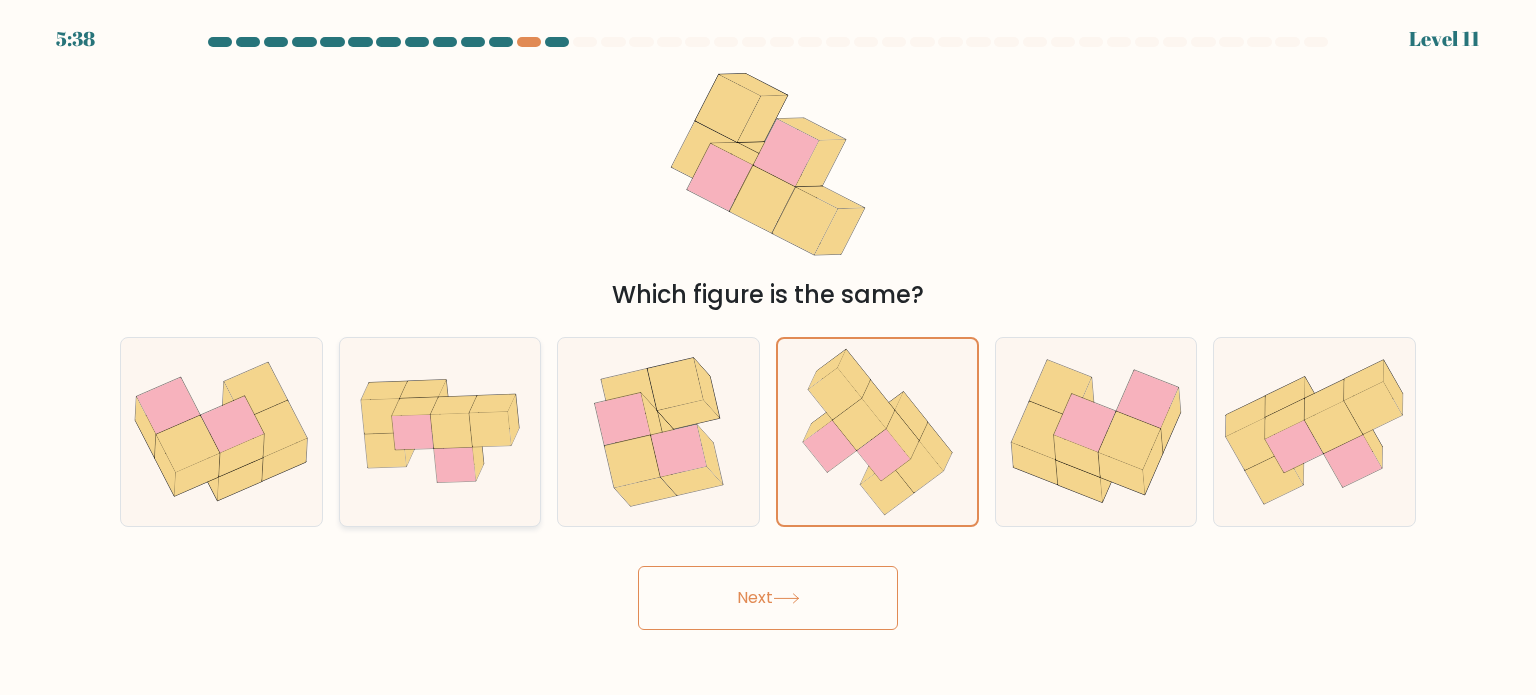 click 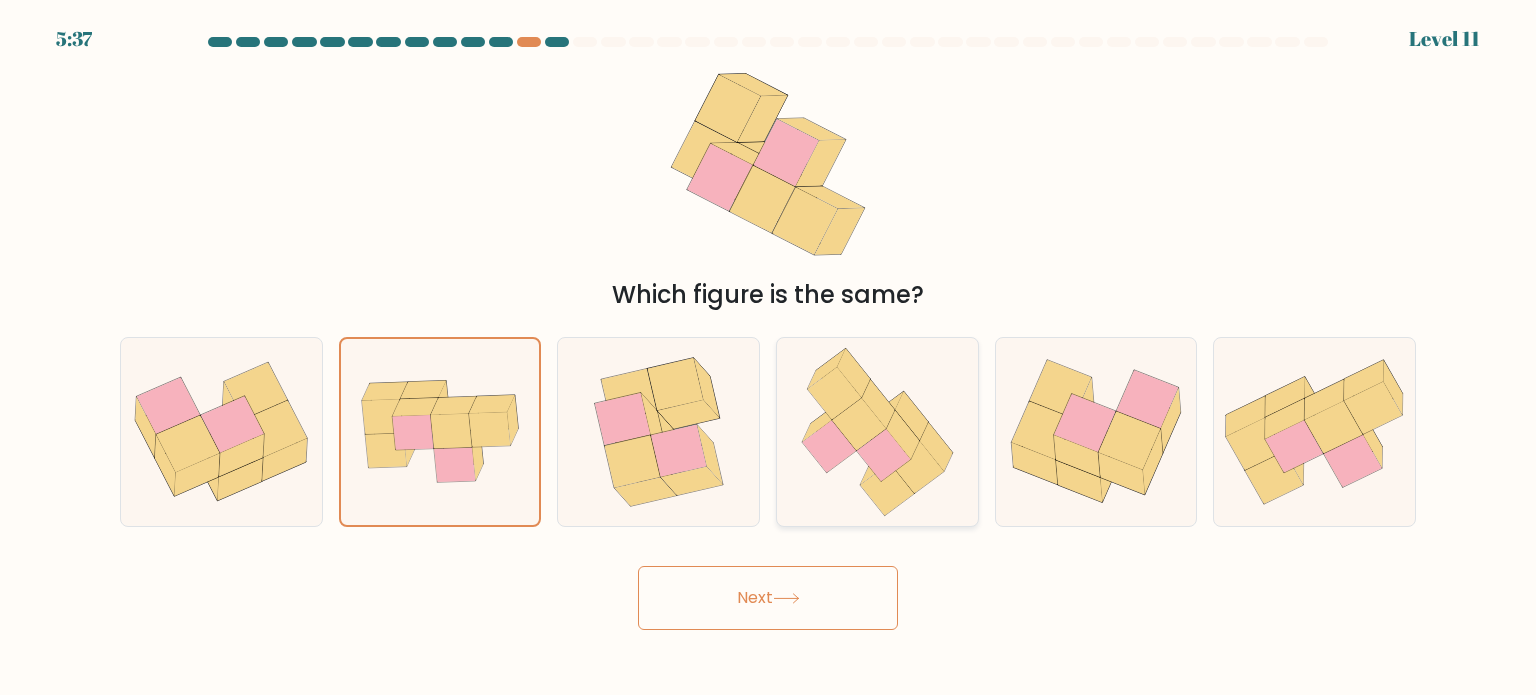 click 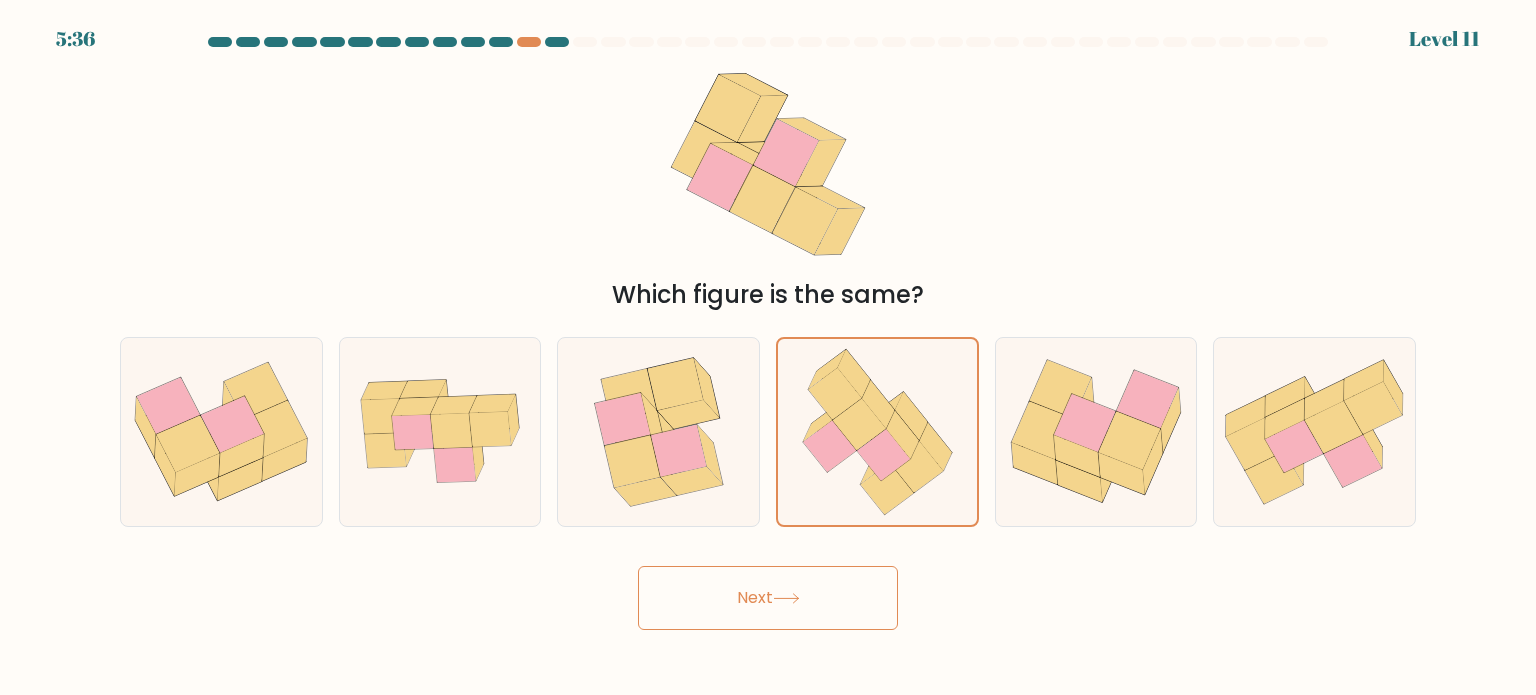 click 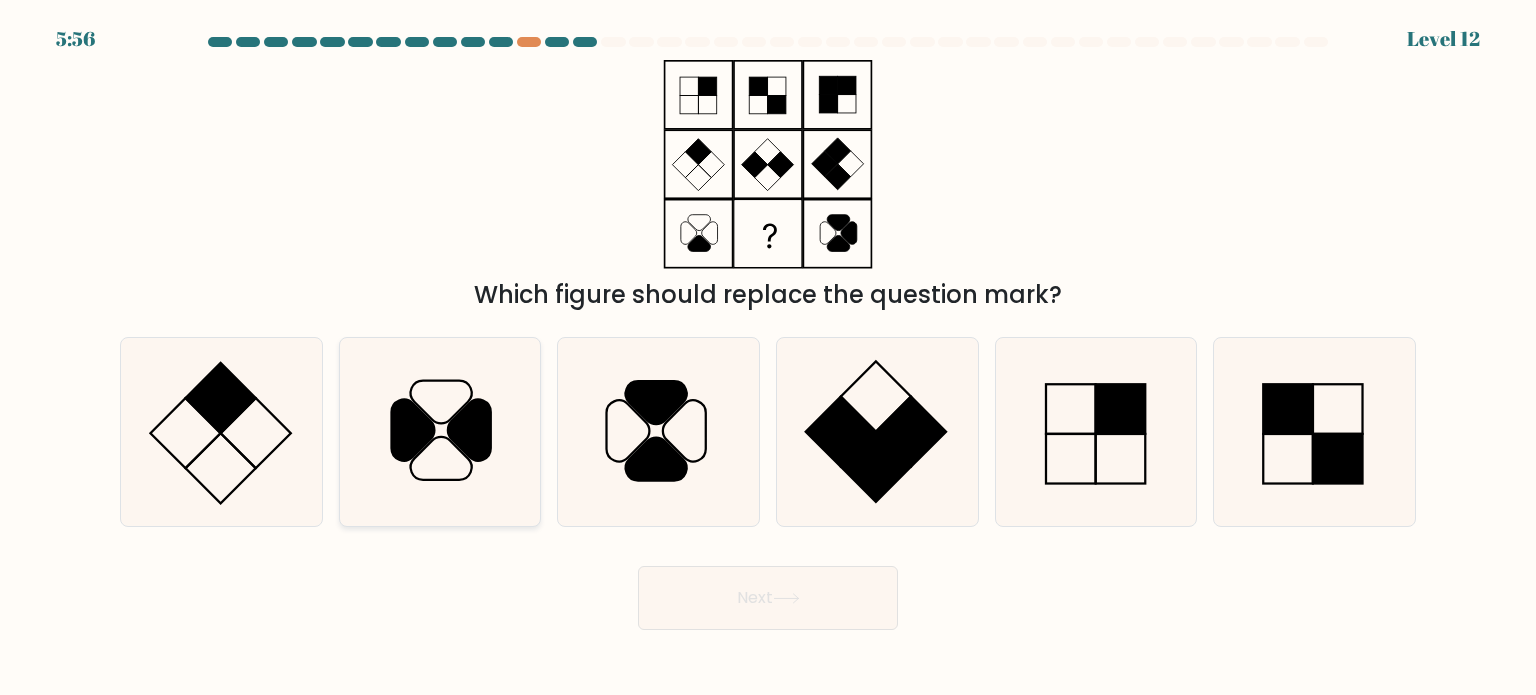 click 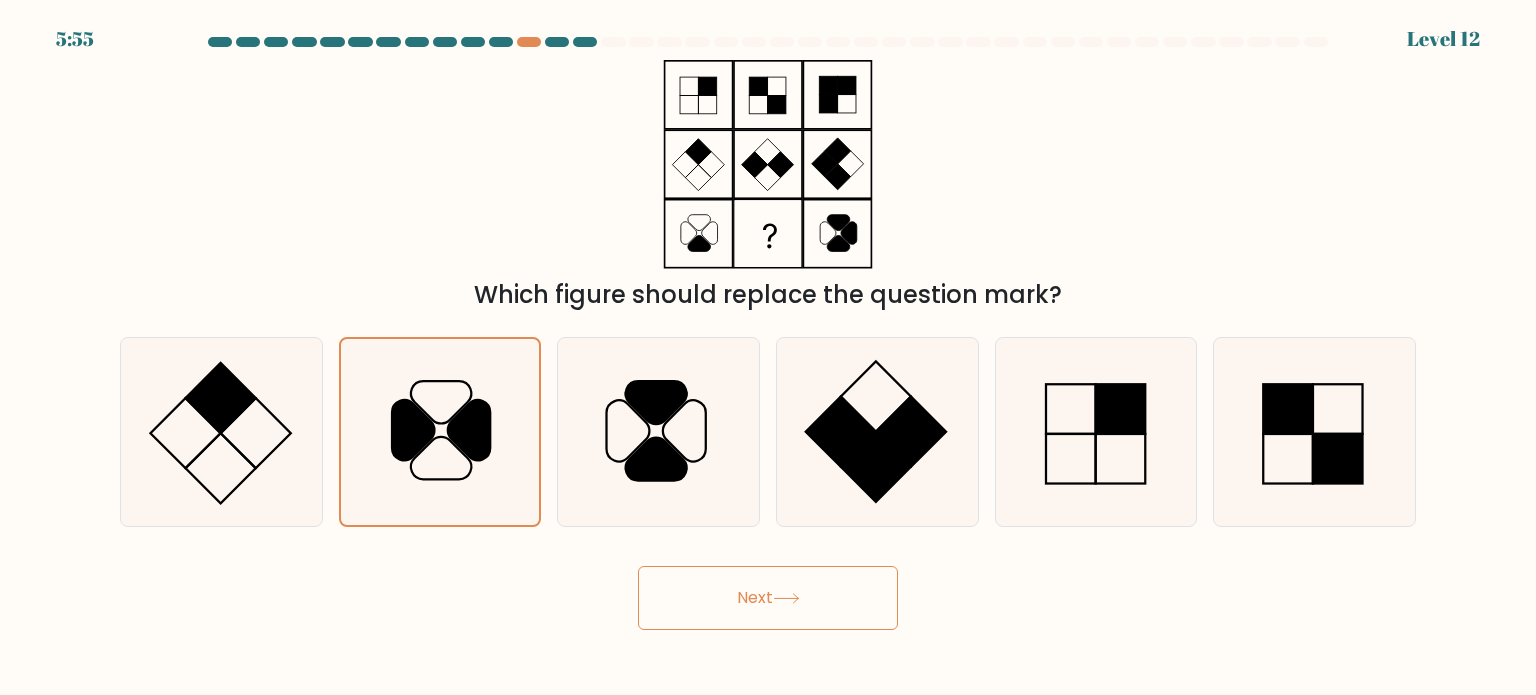 click on "Next" at bounding box center [768, 598] 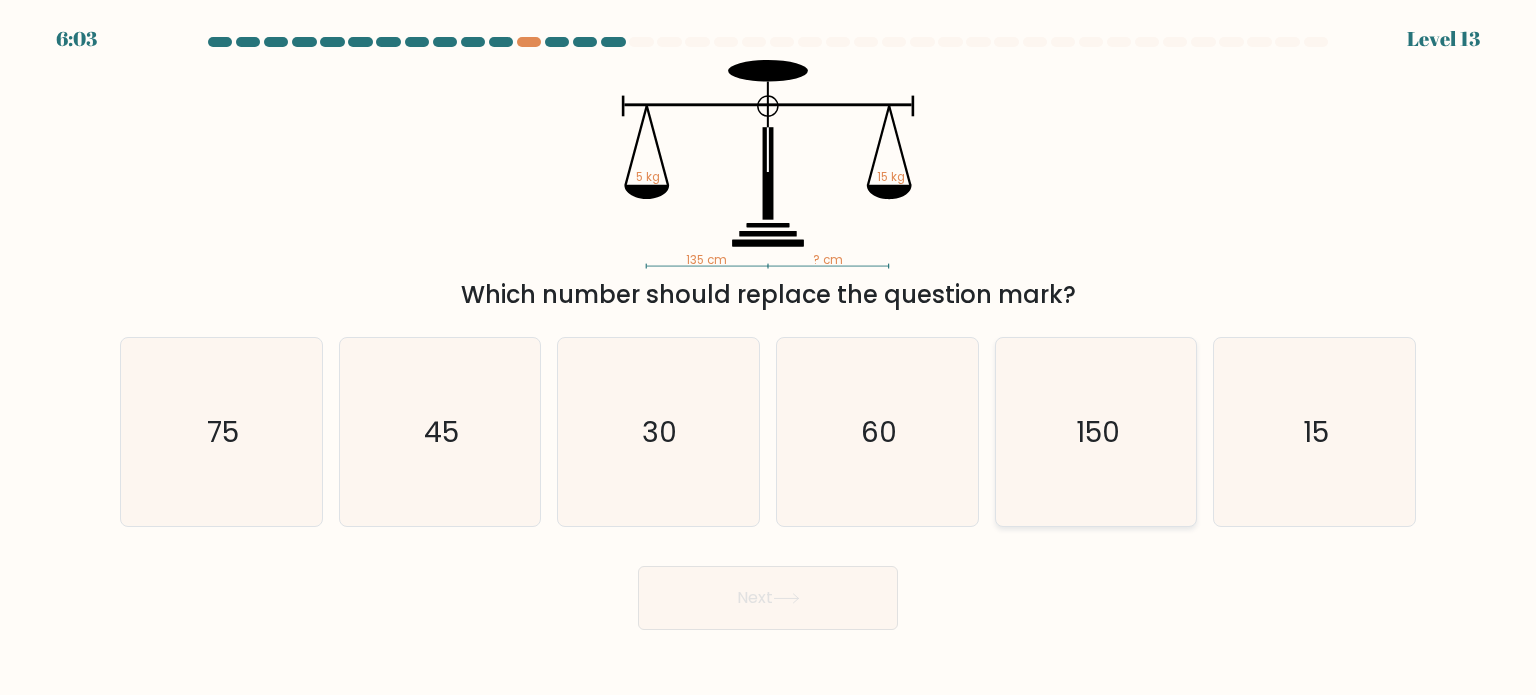 click on "150" 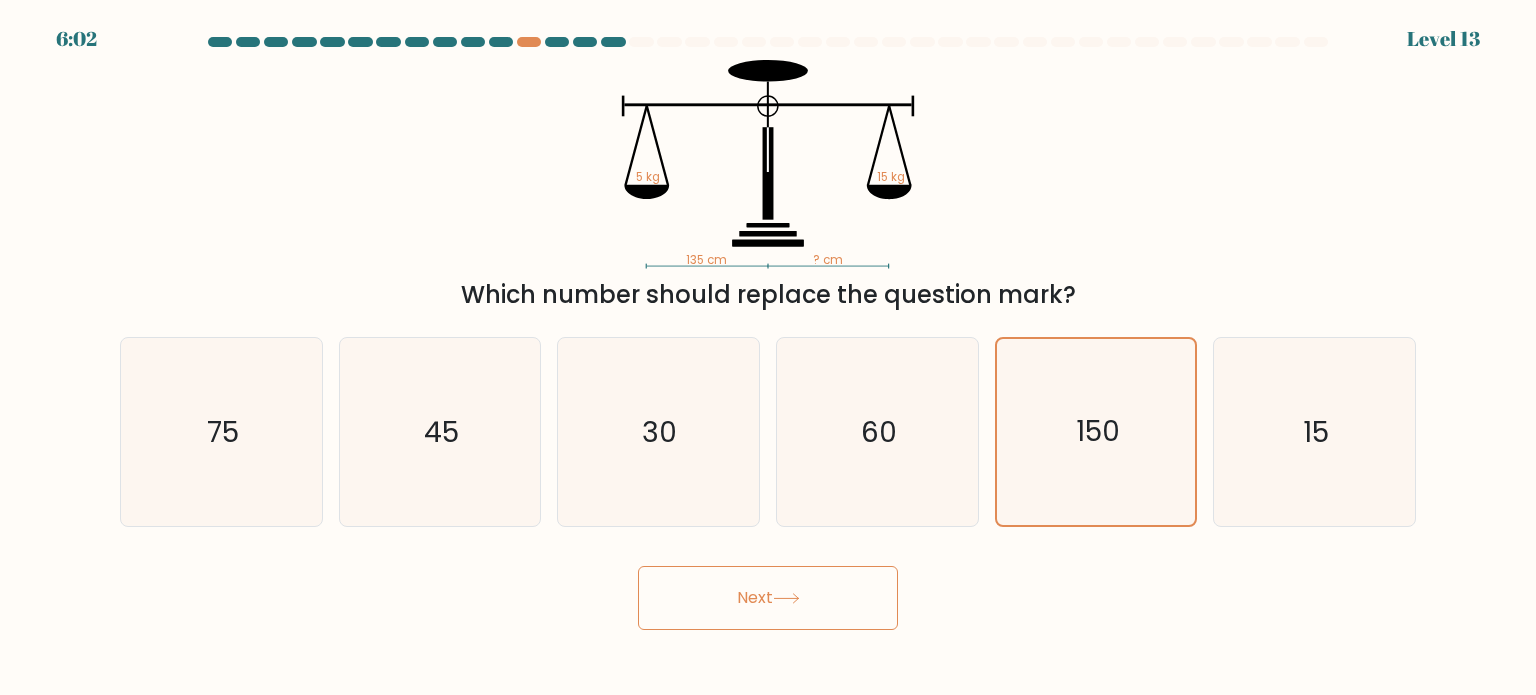 click on "Next" at bounding box center (768, 598) 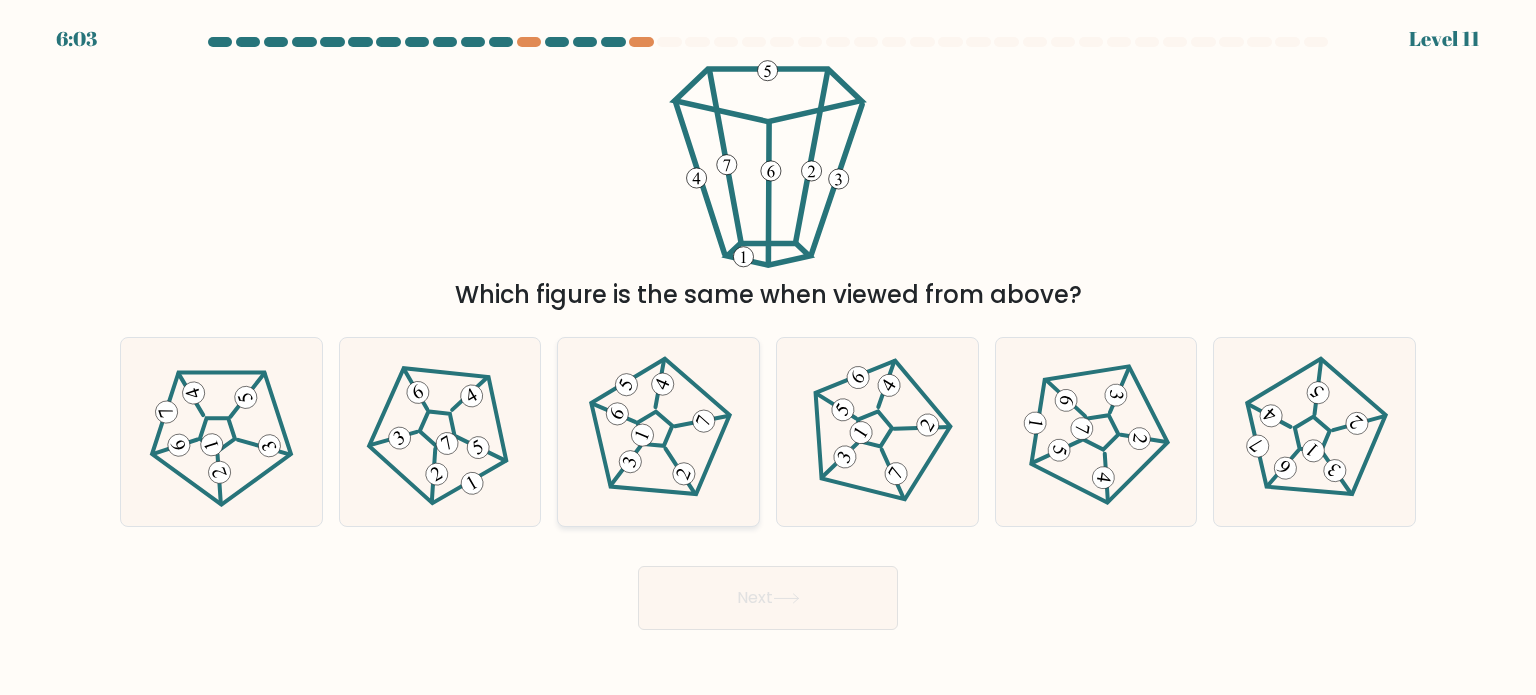 click 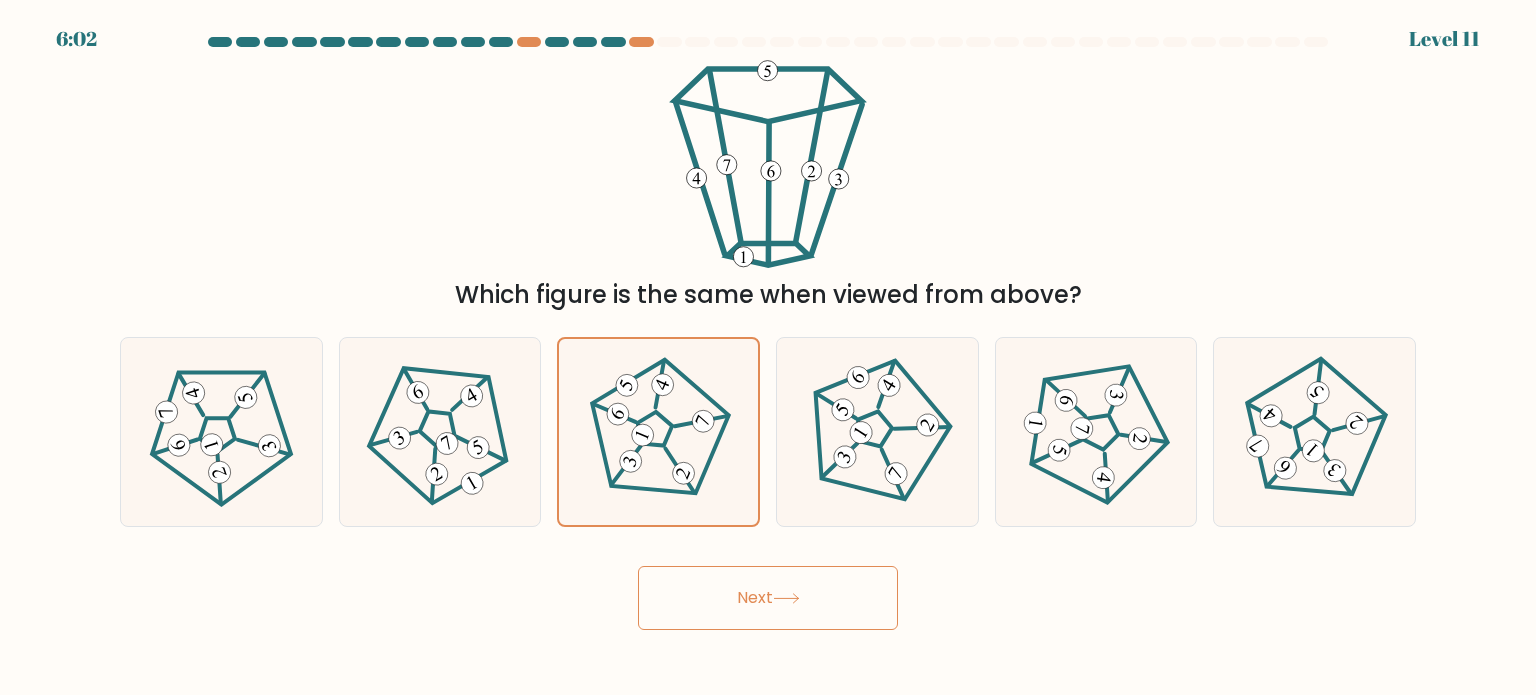 click on "Next" at bounding box center (768, 598) 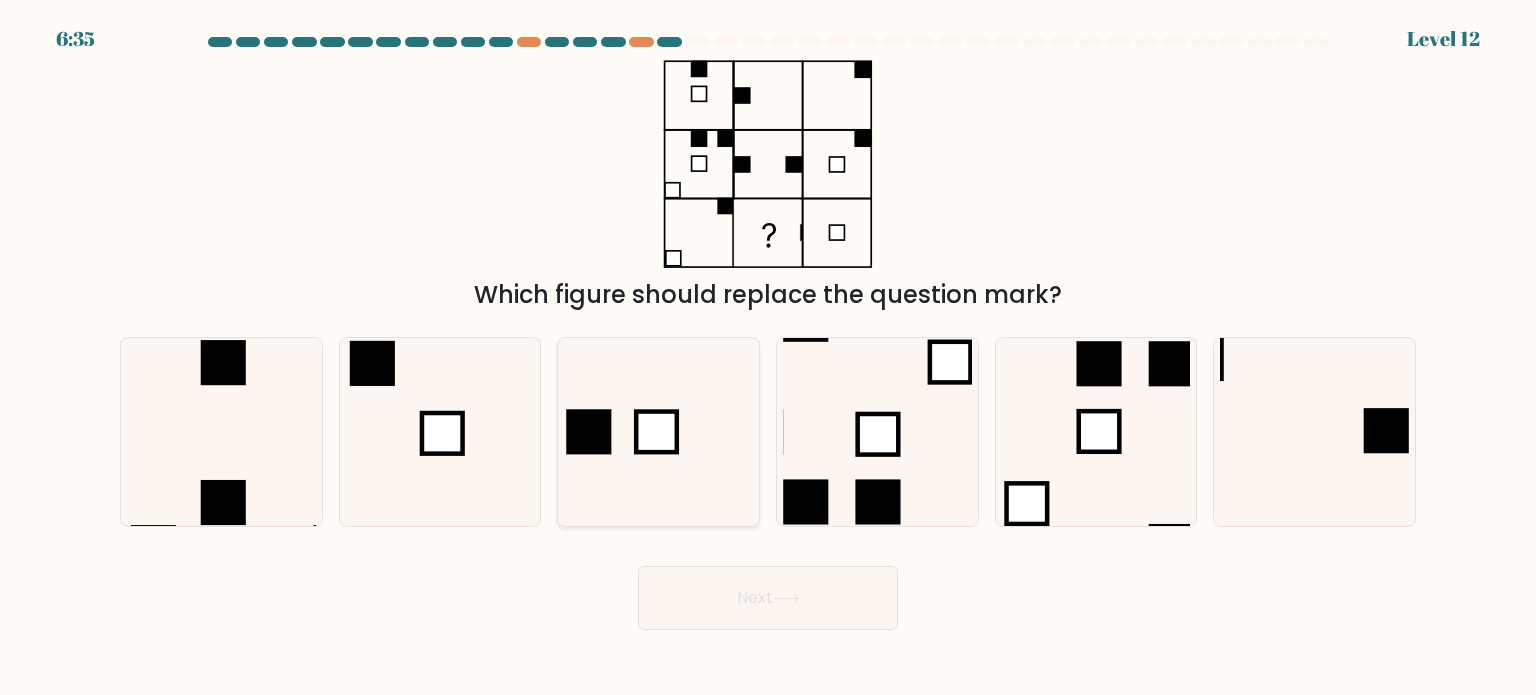 click 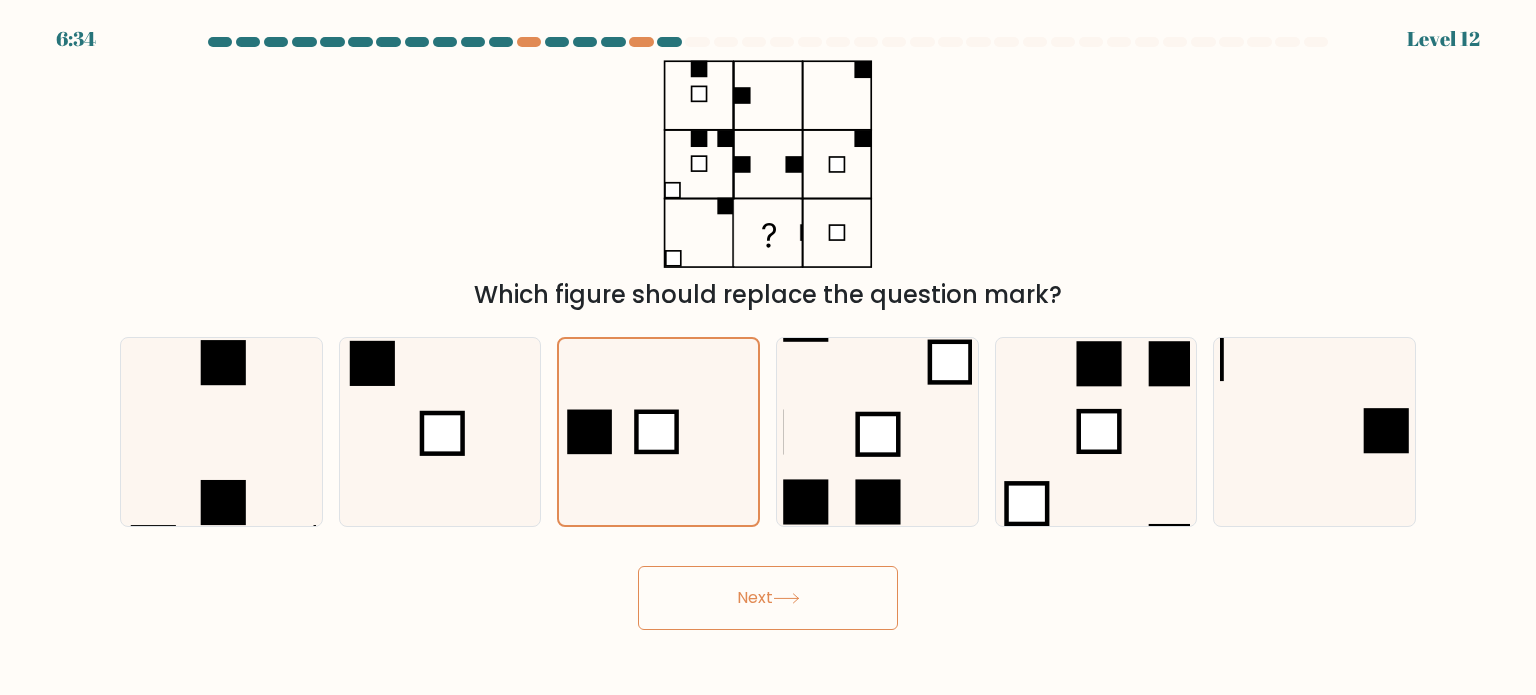 click 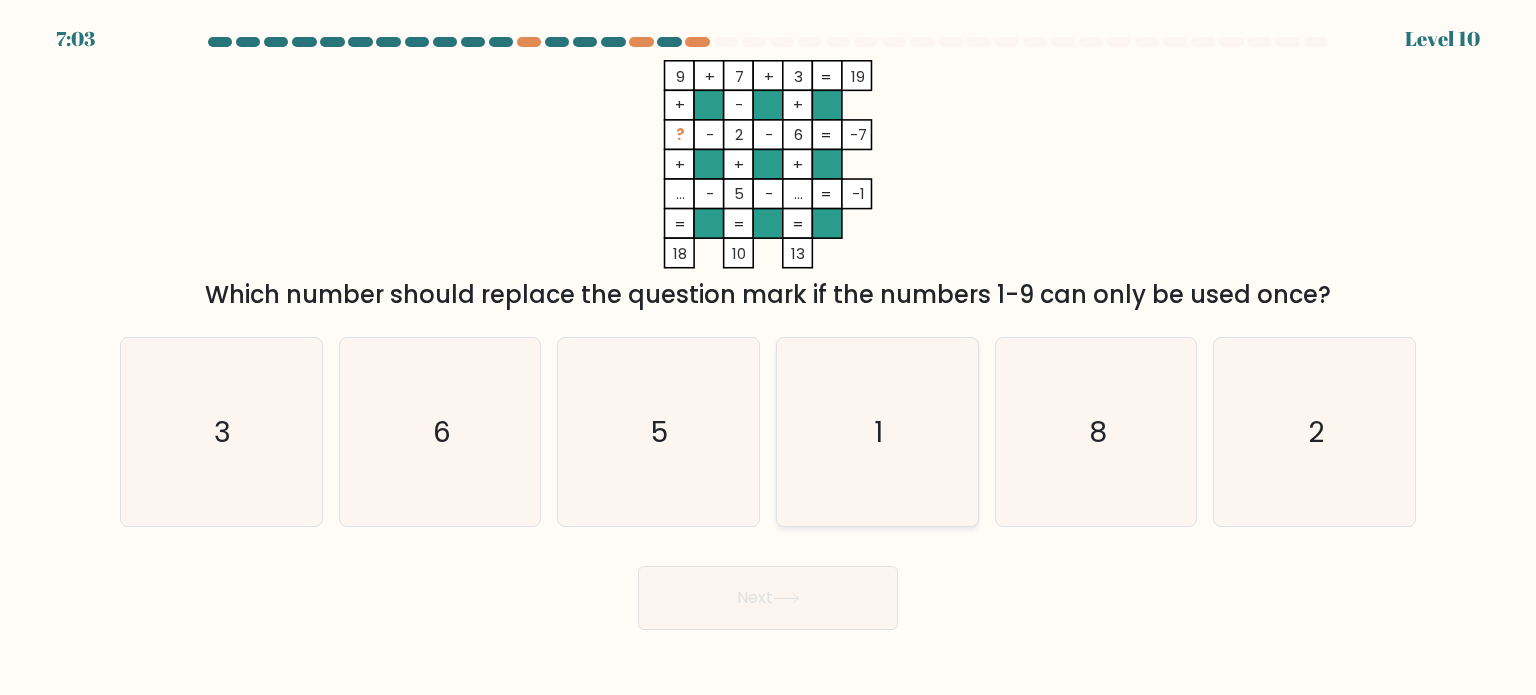 click on "1" 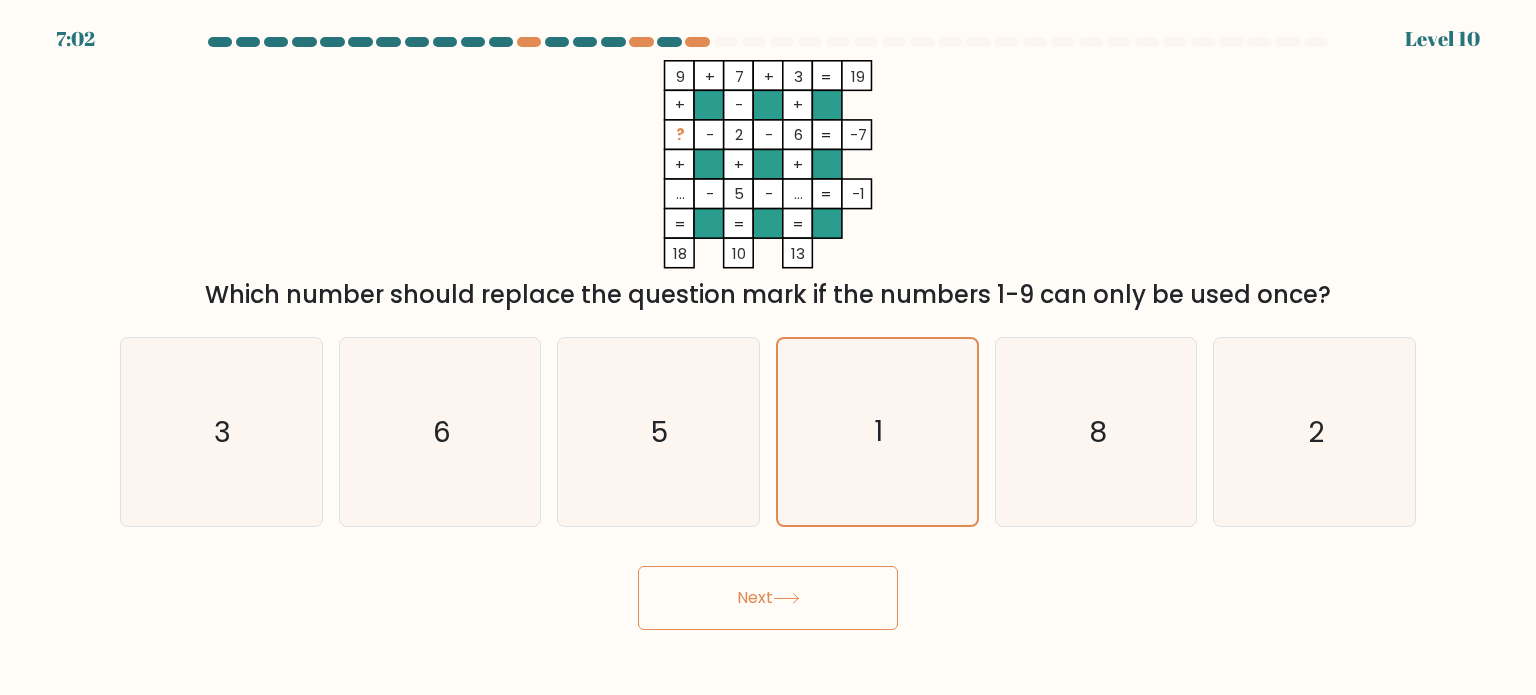click on "Next" at bounding box center [768, 598] 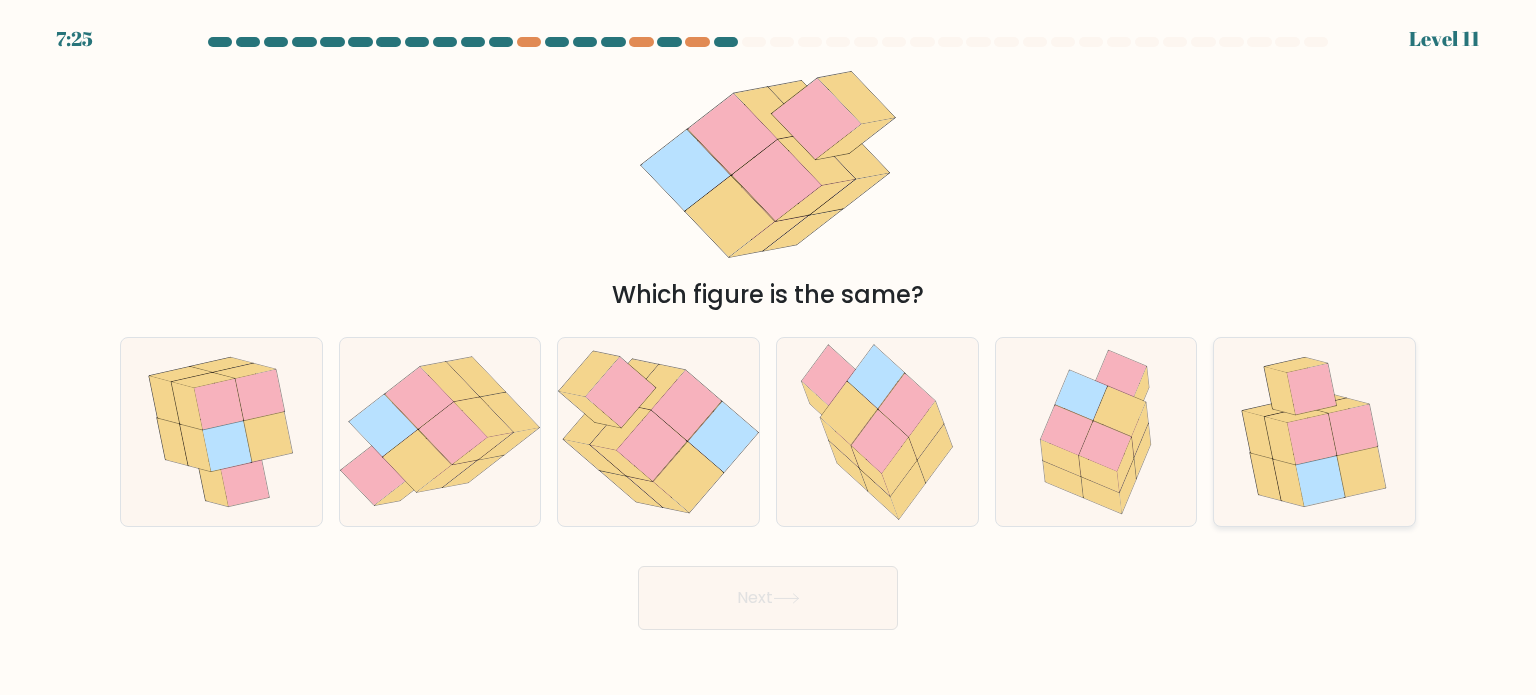 click 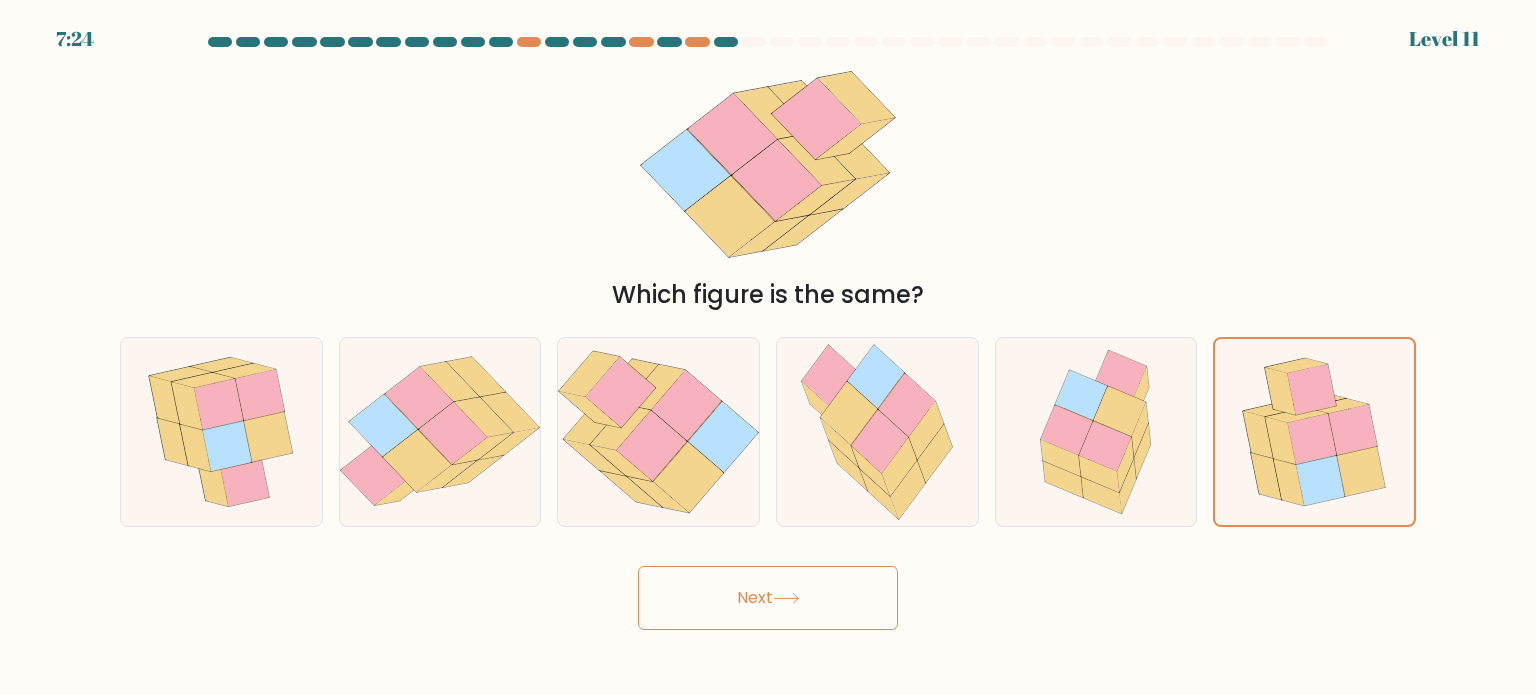 click on "Next" at bounding box center (768, 598) 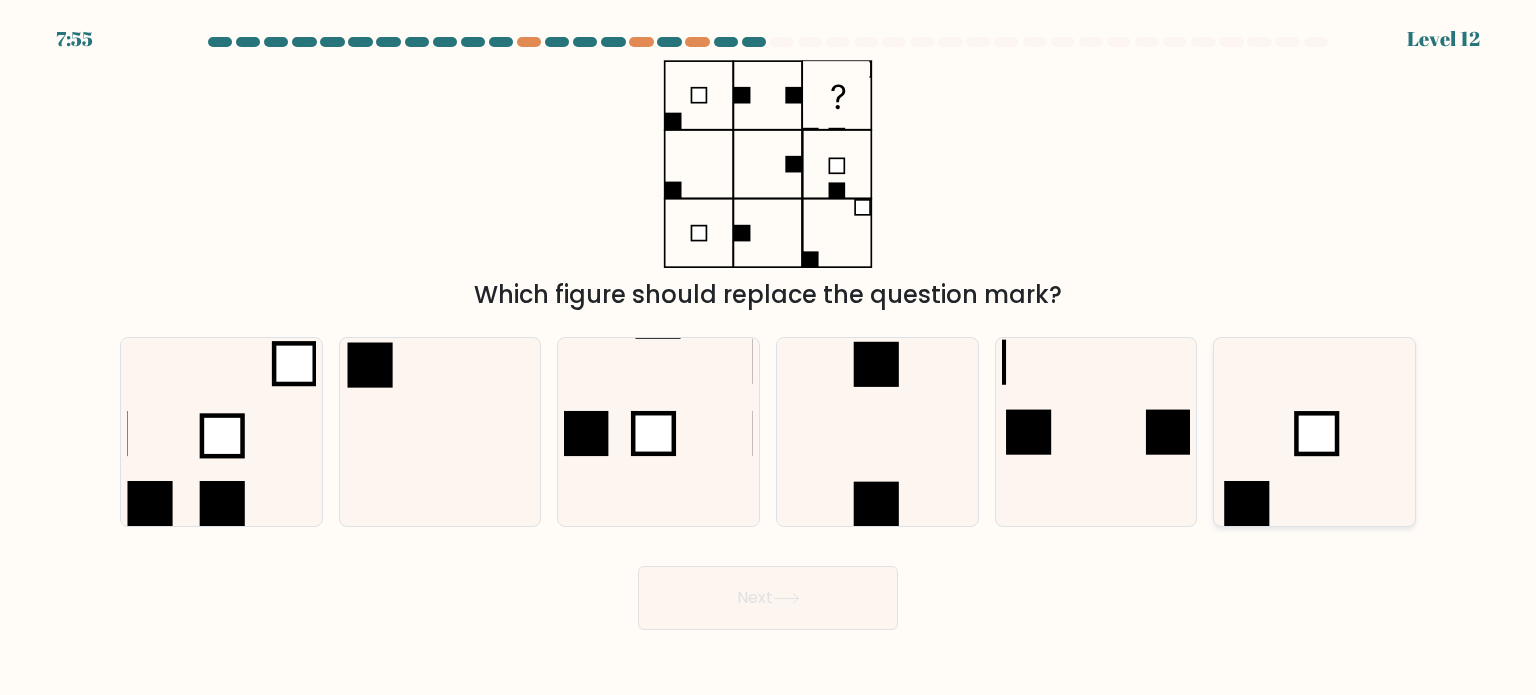 click 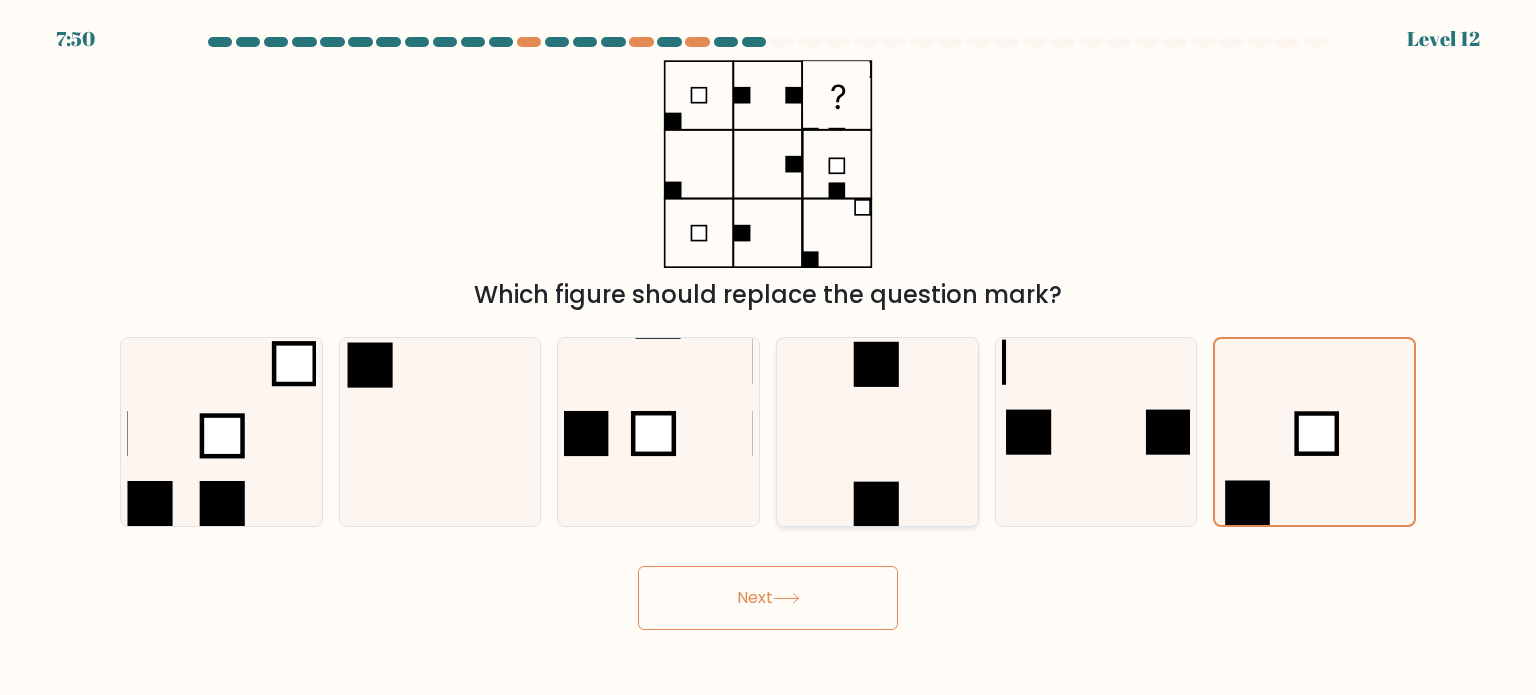 click 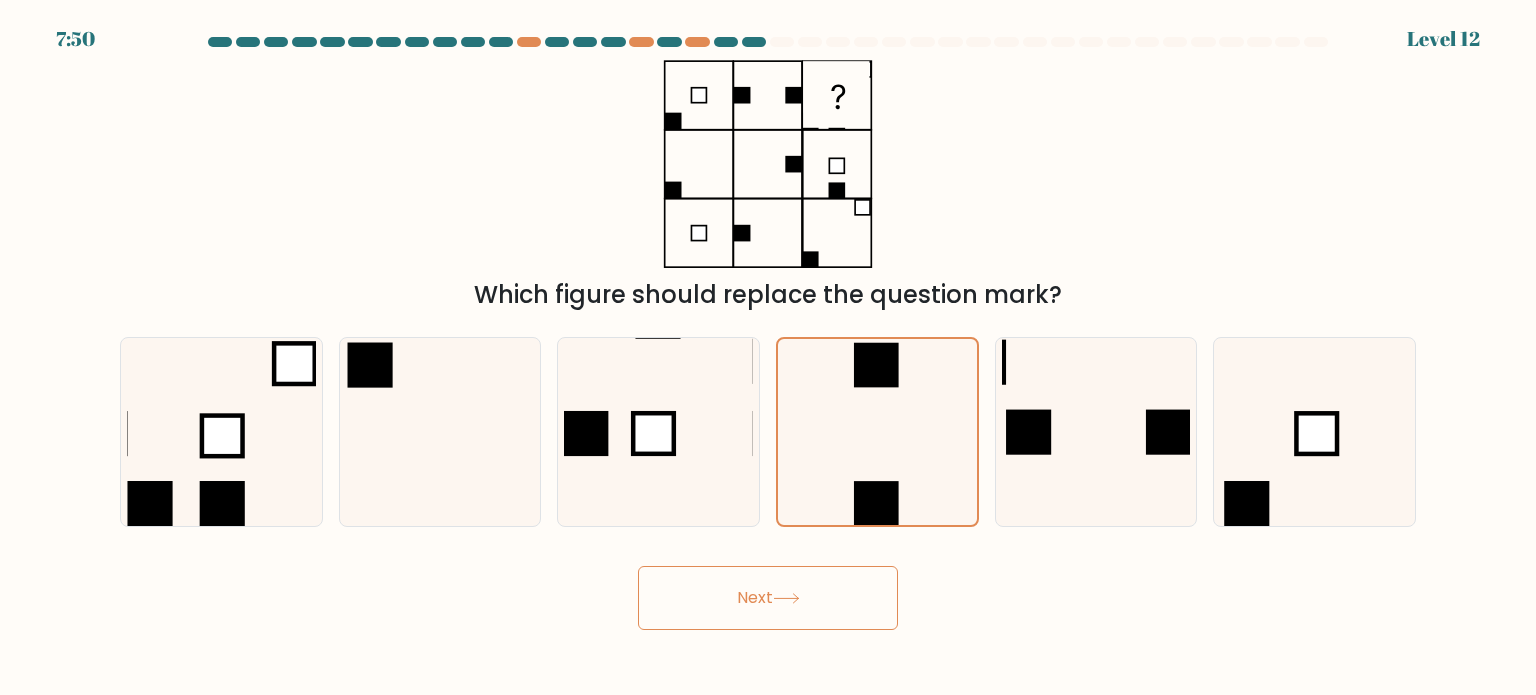 click on "Next" at bounding box center (768, 598) 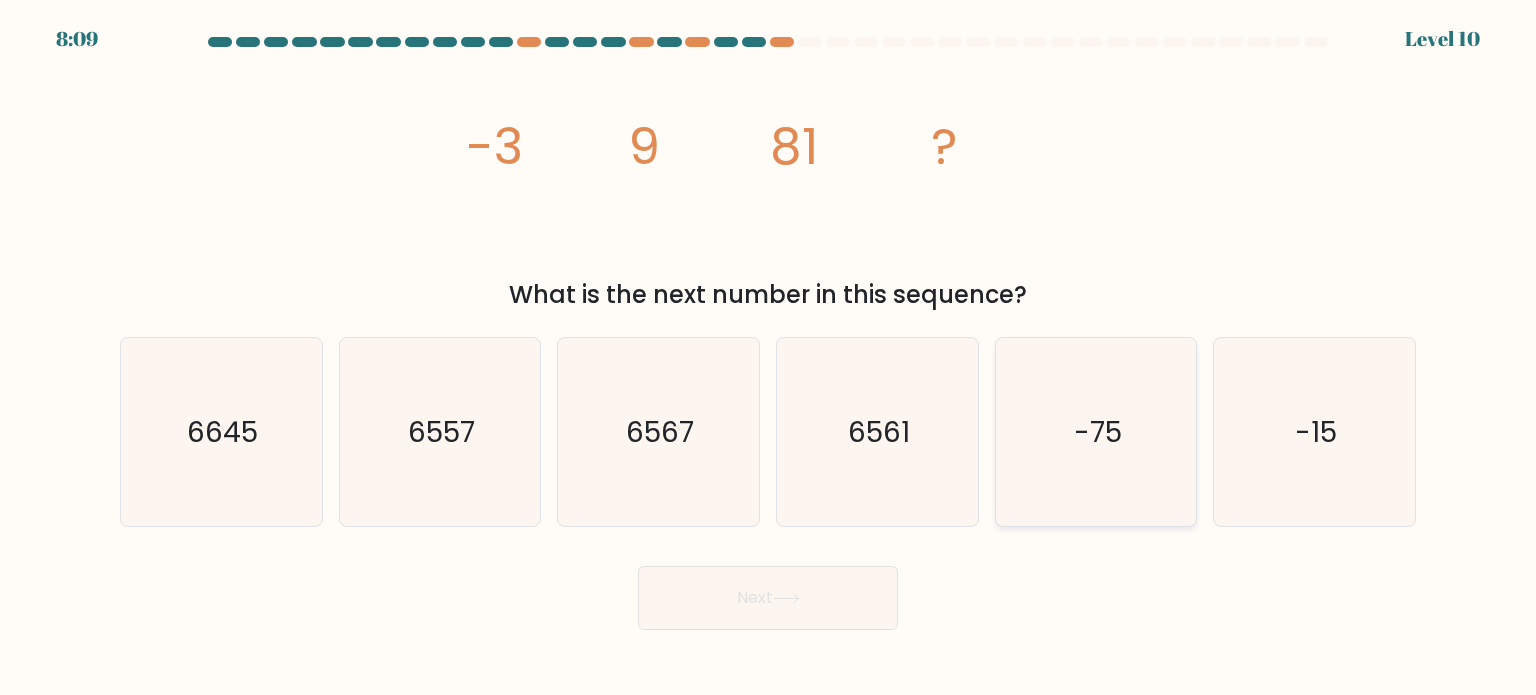 click on "-75" 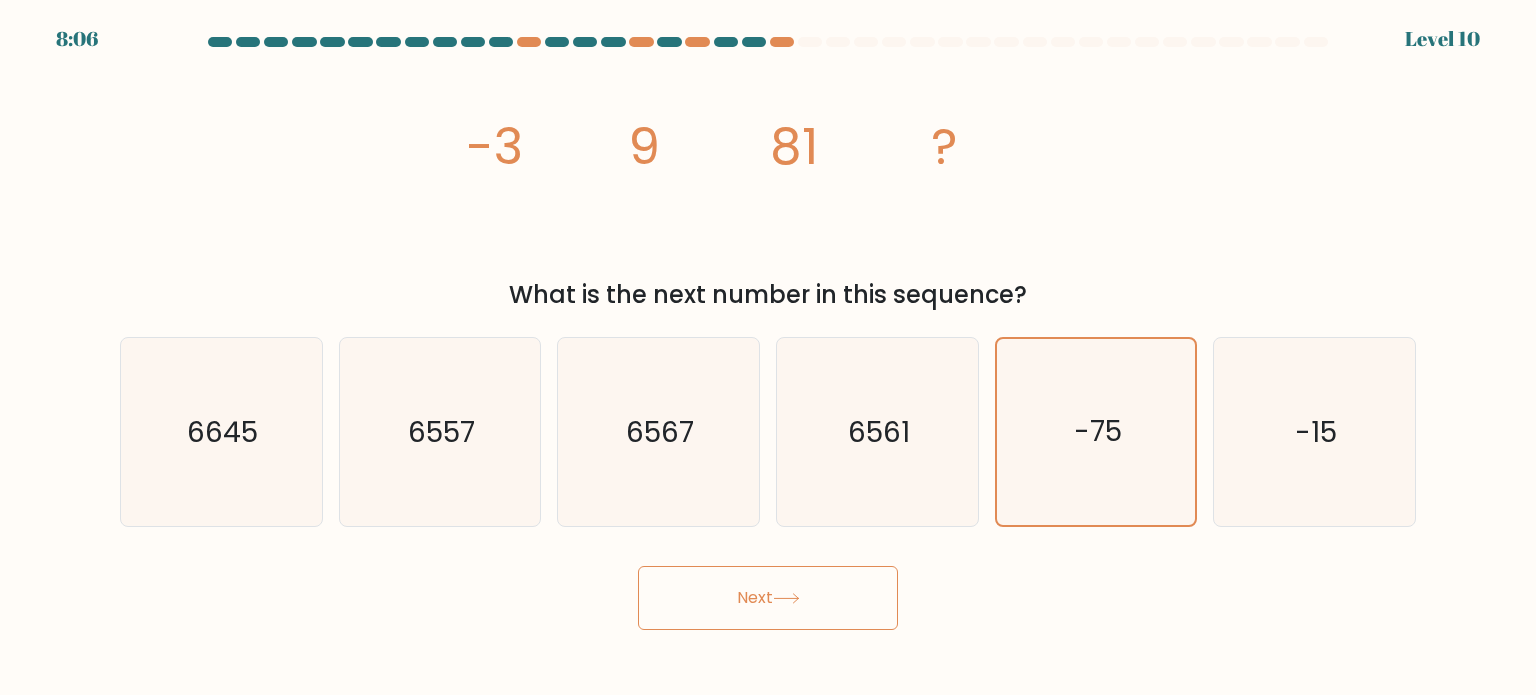click on "Next" at bounding box center (768, 598) 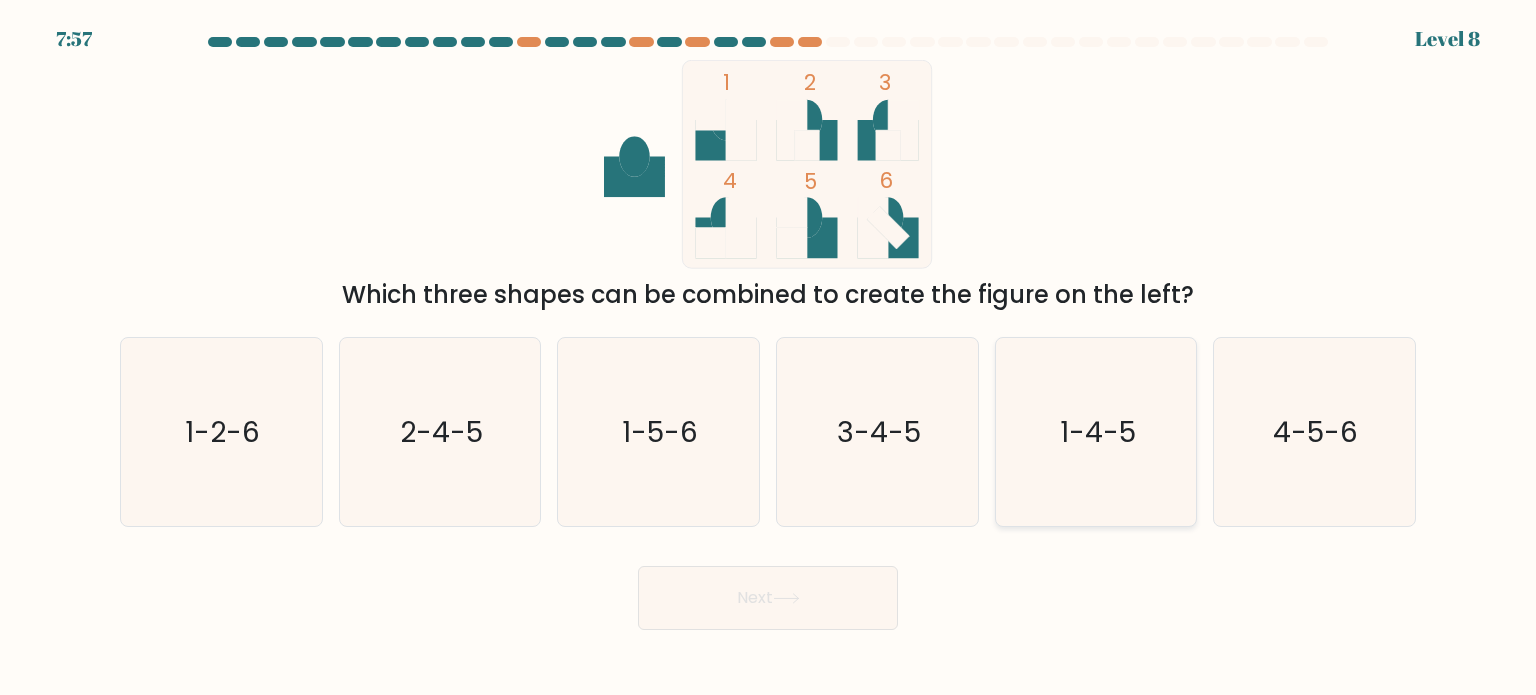 click on "1-4-5" 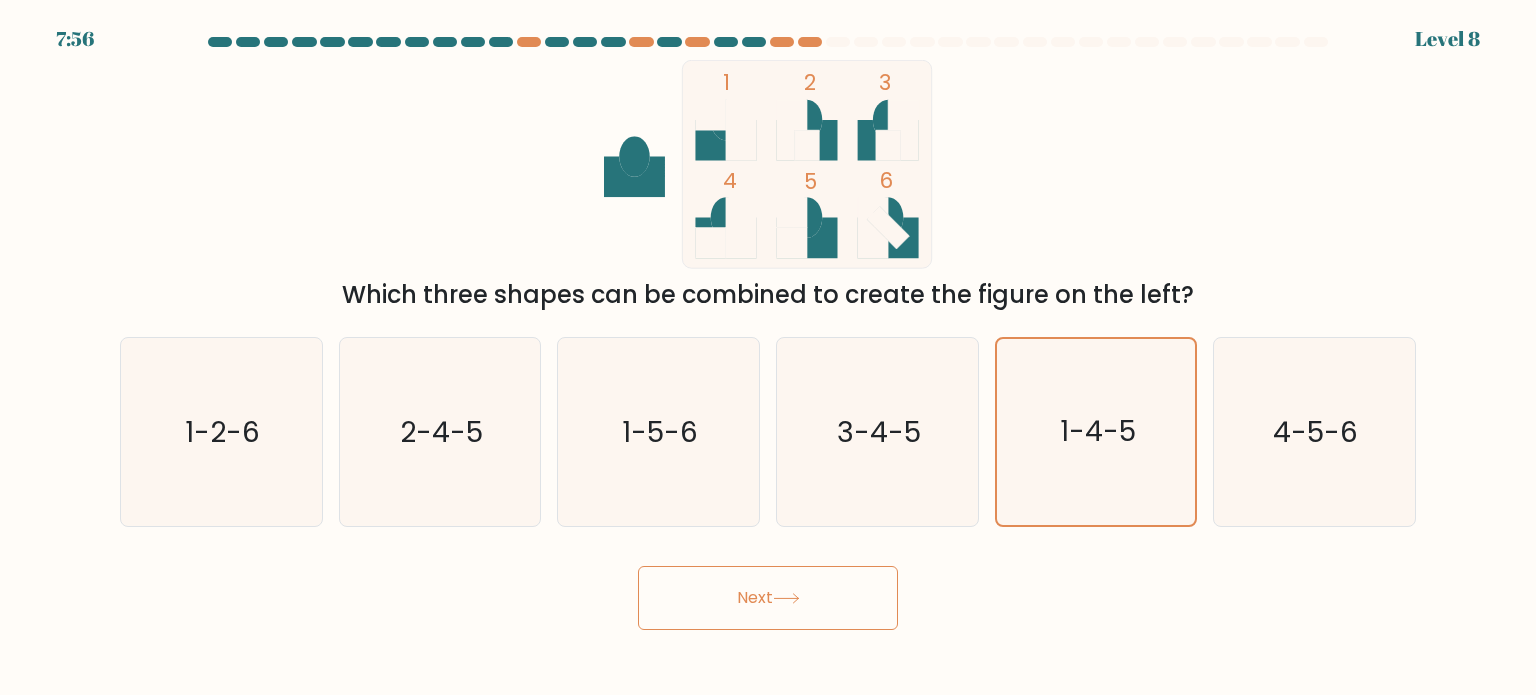 click on "Next" at bounding box center [768, 598] 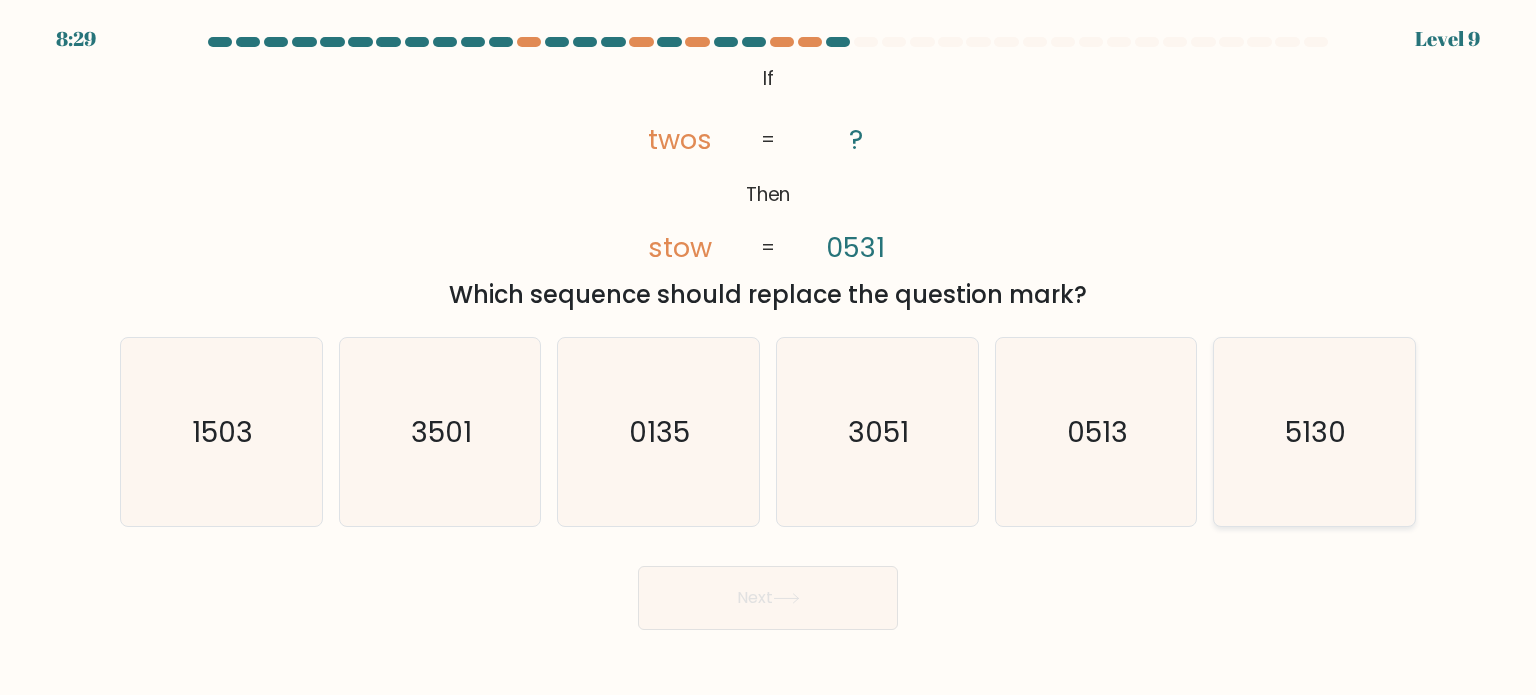 click on "5130" 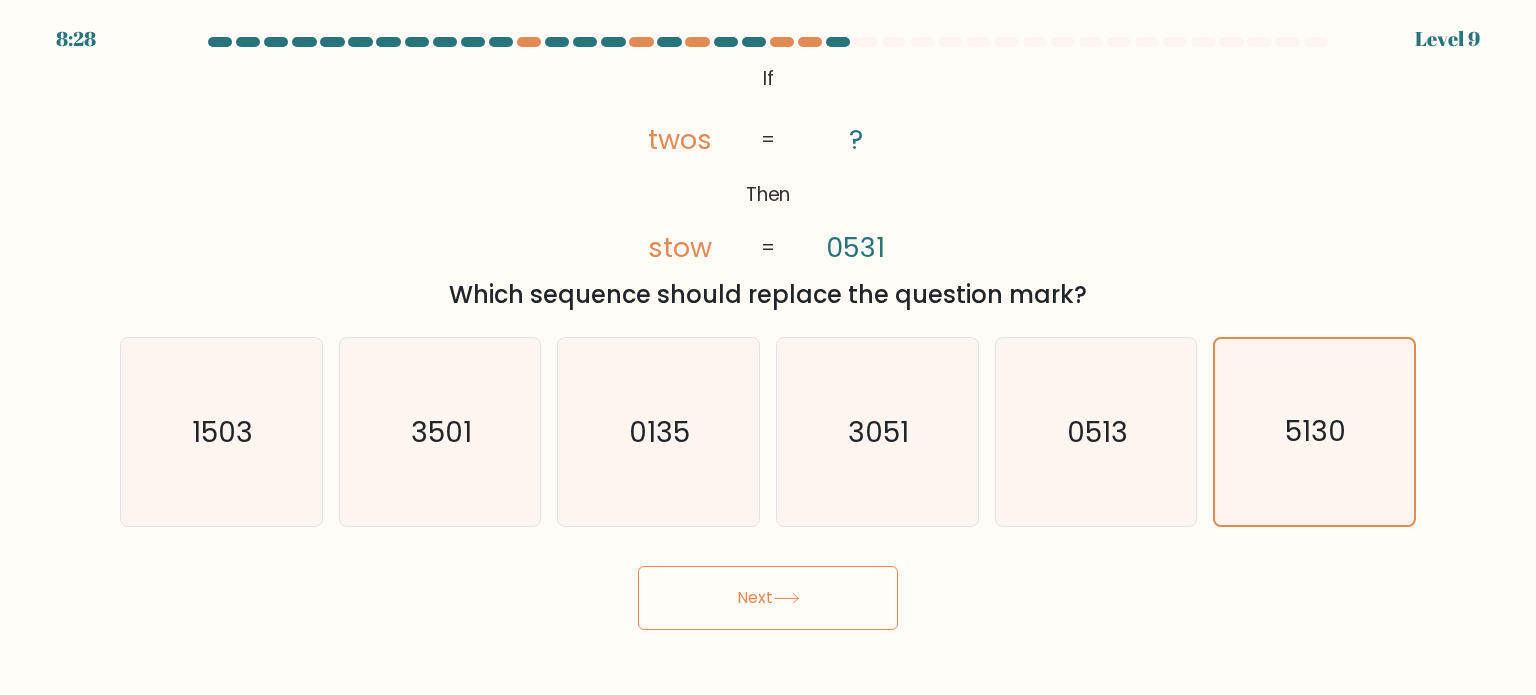 click on "Next" at bounding box center [768, 598] 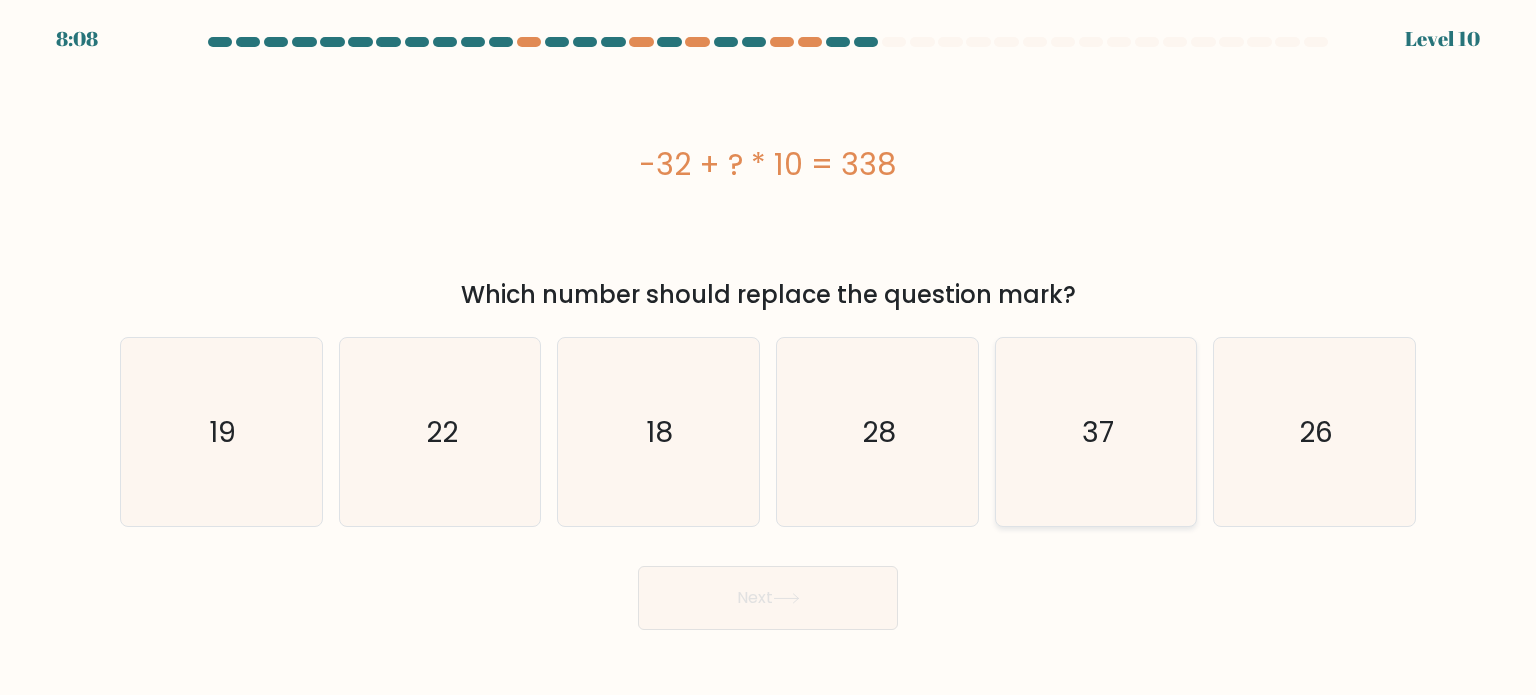 click on "37" 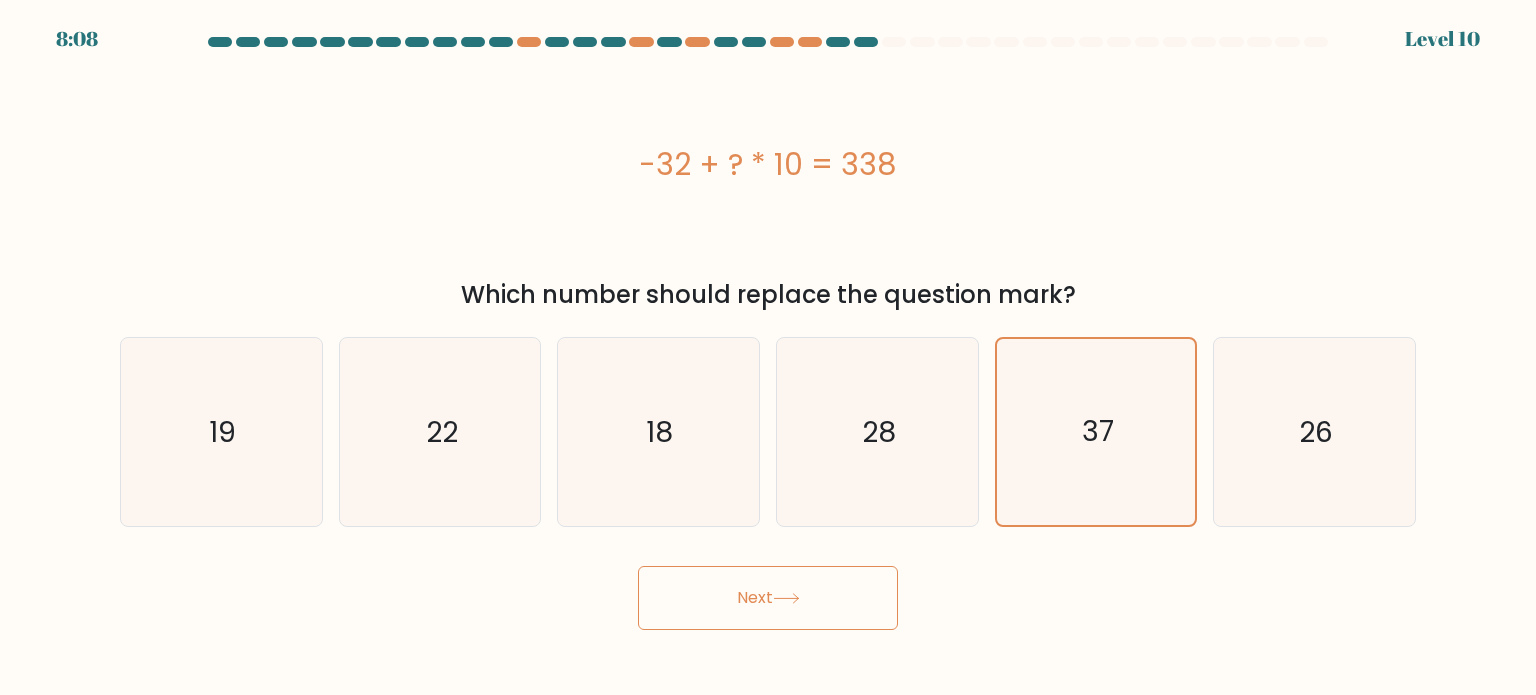 click on "Next" at bounding box center (768, 598) 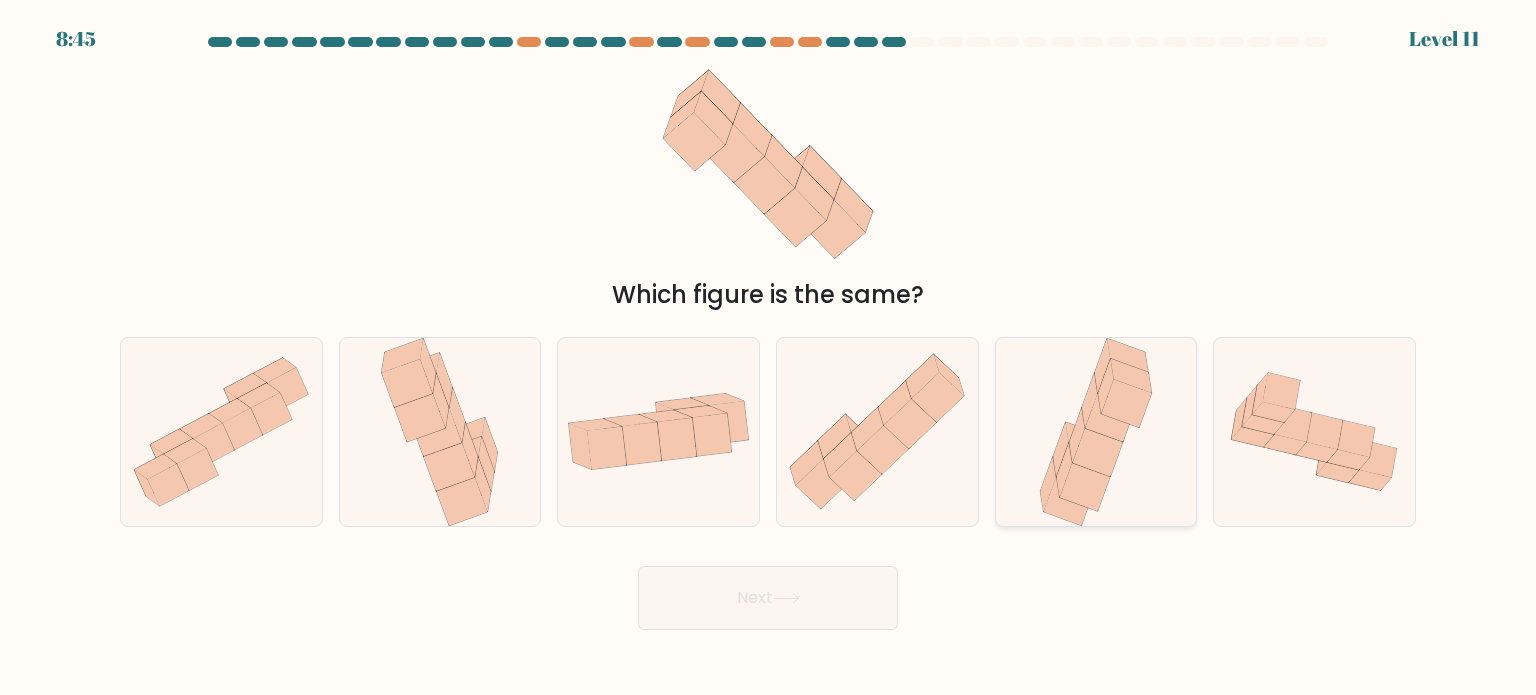 click 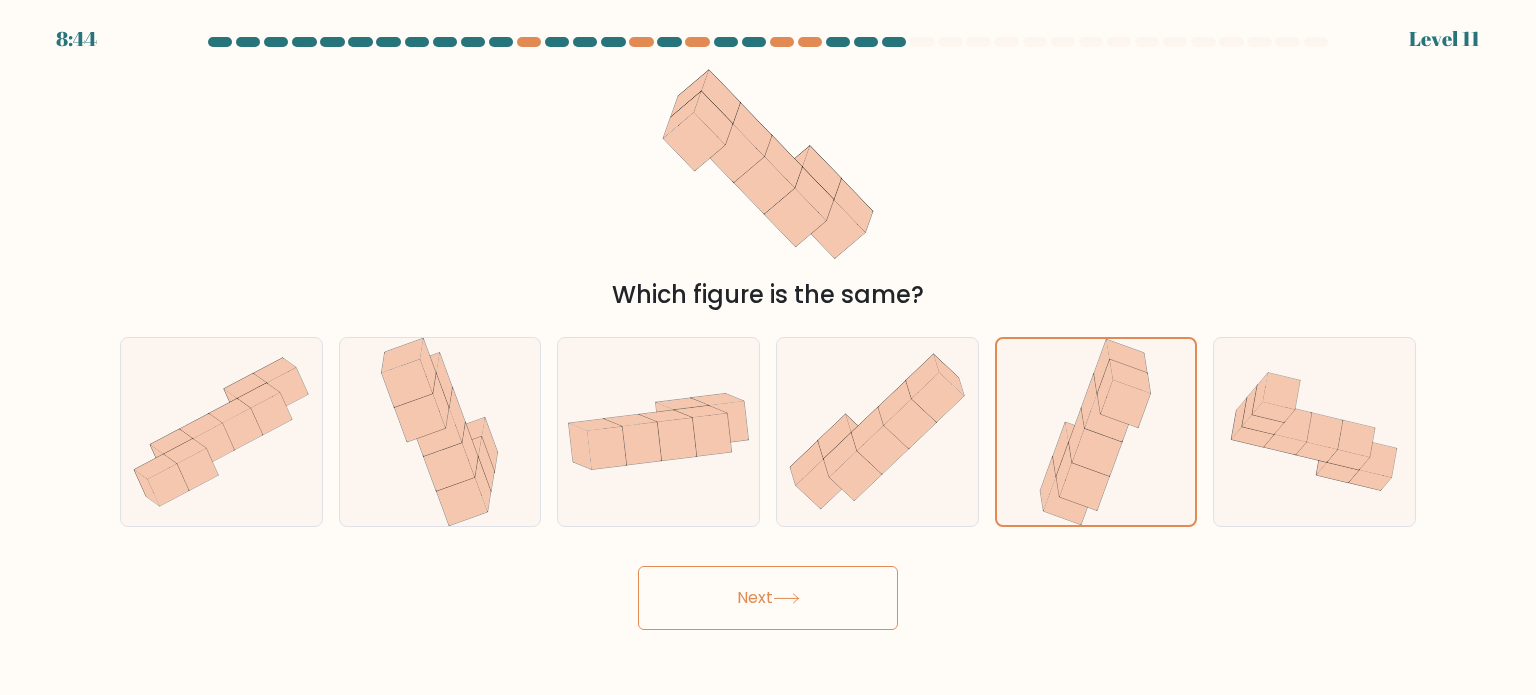 click on "Next" at bounding box center (768, 598) 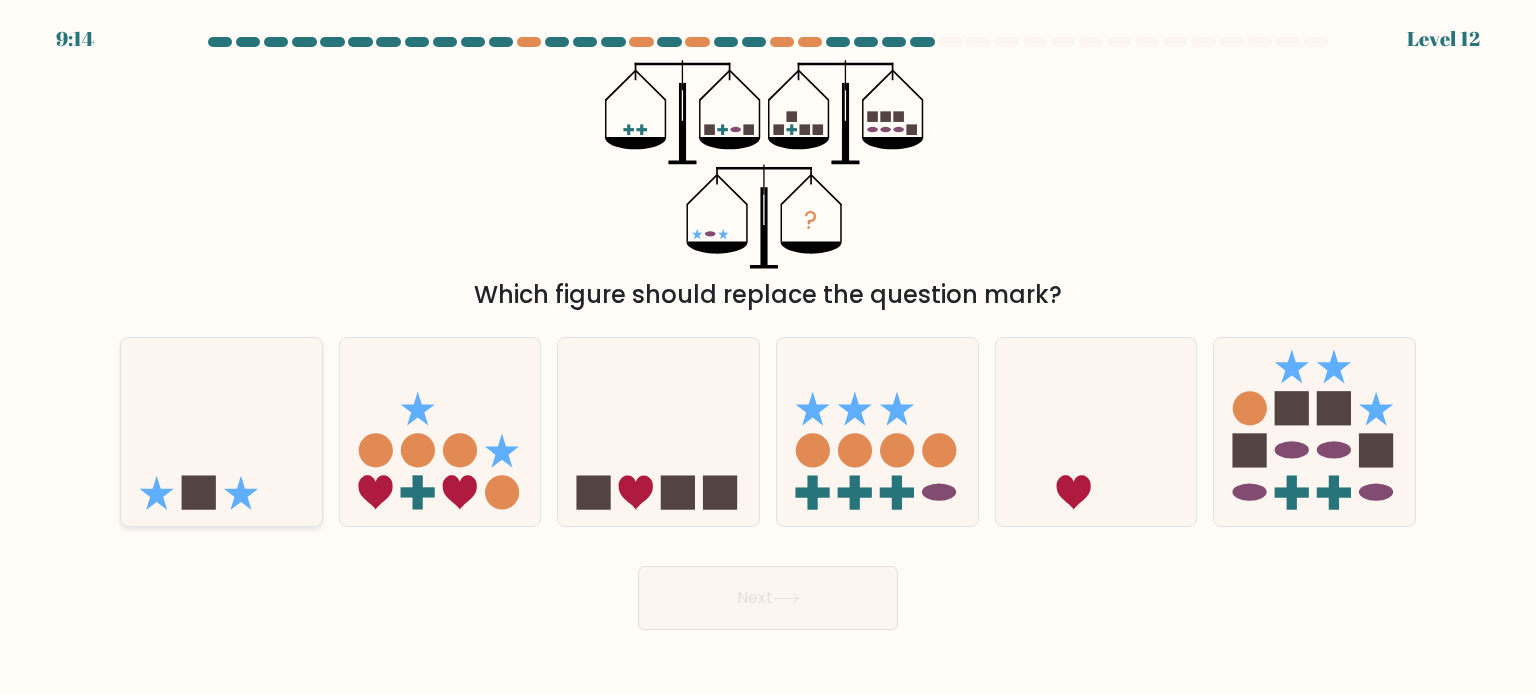 click 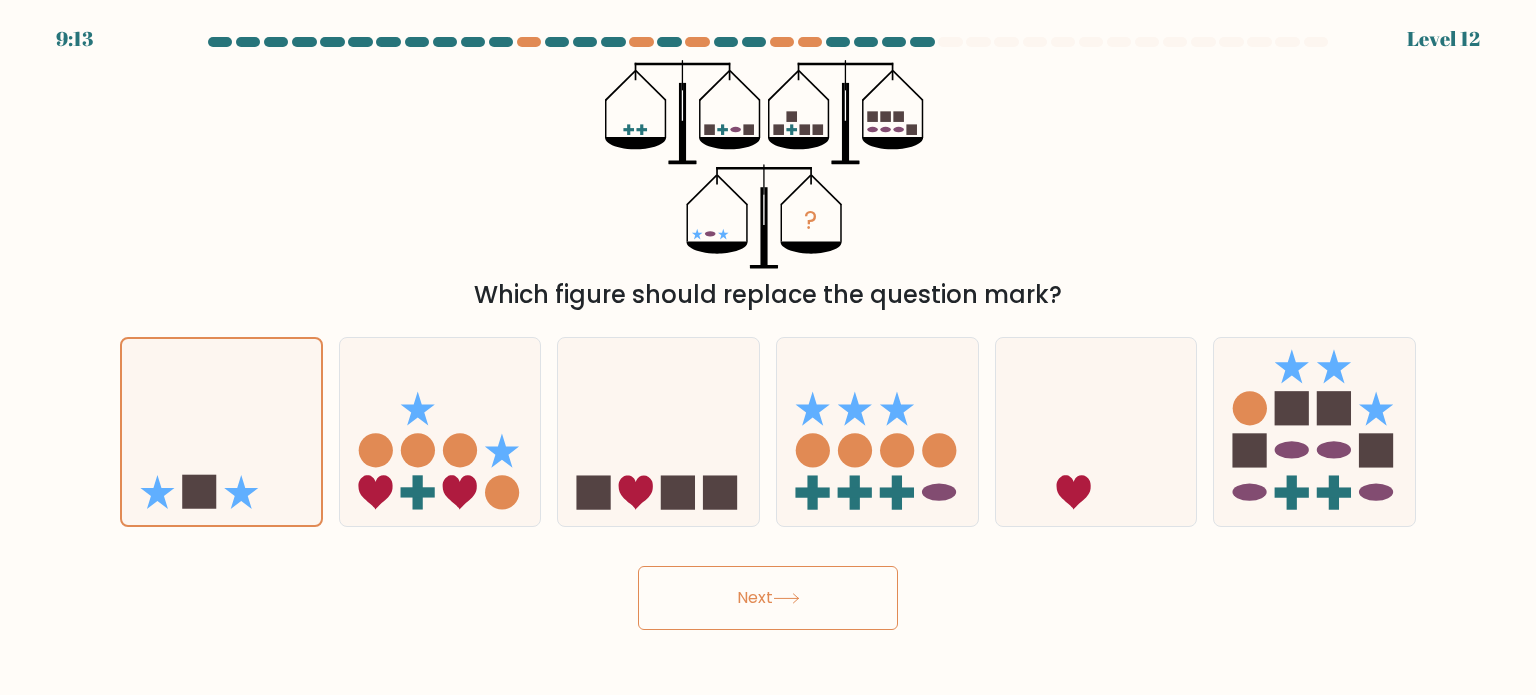 click on "Next" at bounding box center (768, 598) 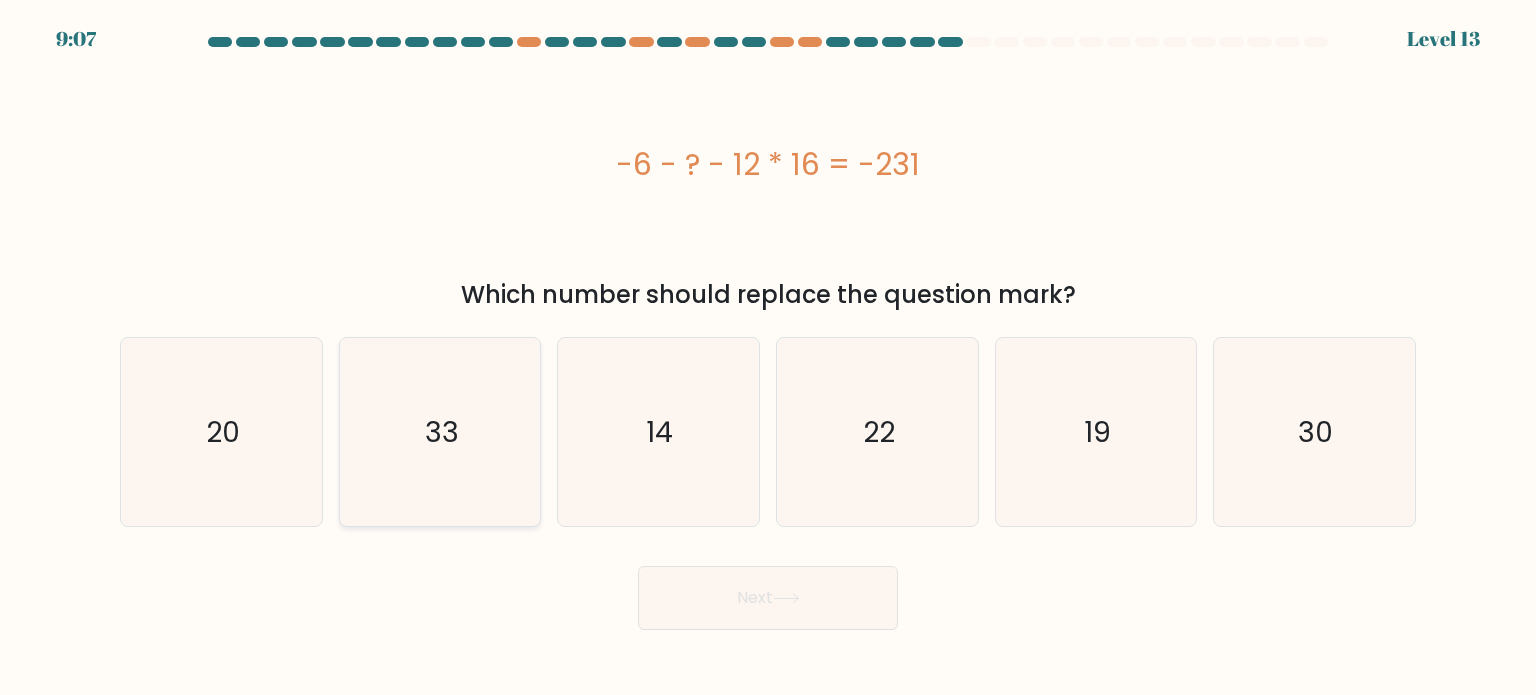 click on "33" 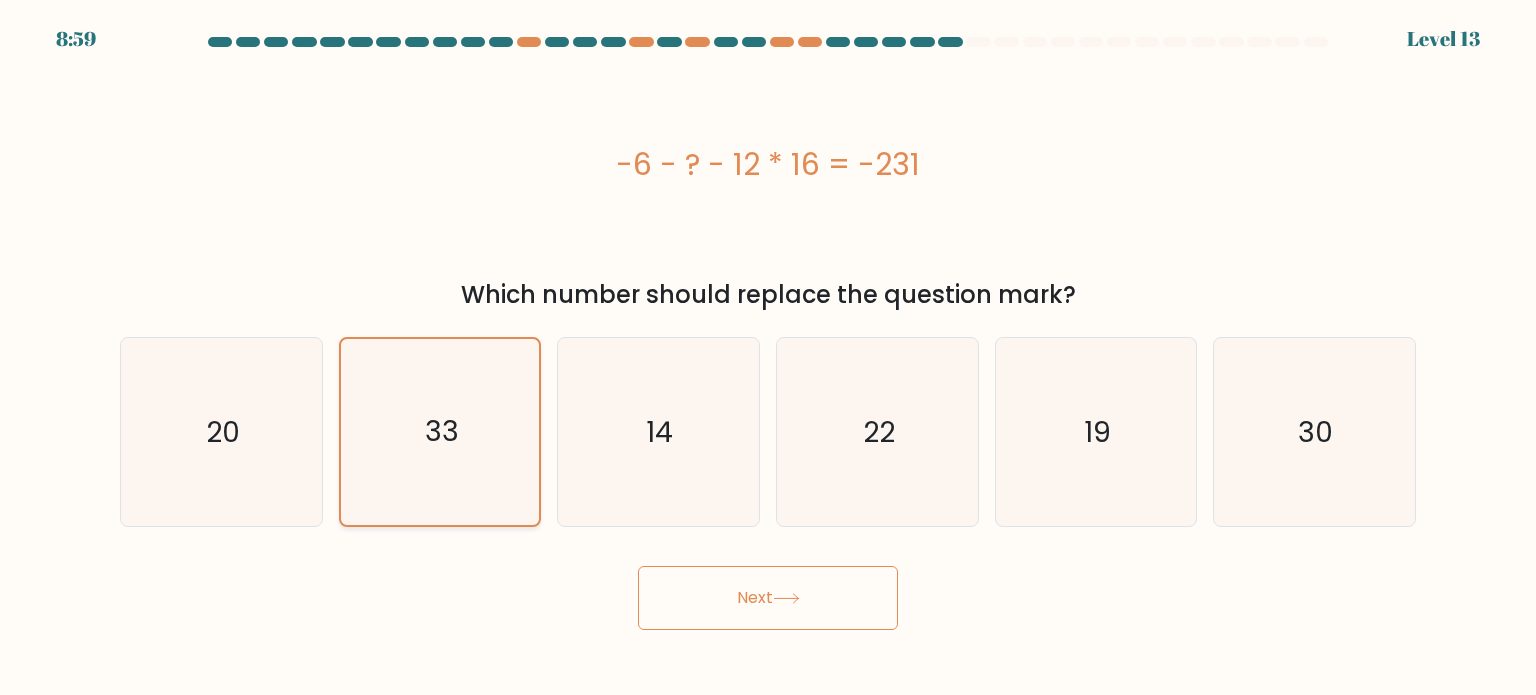 click on "33" 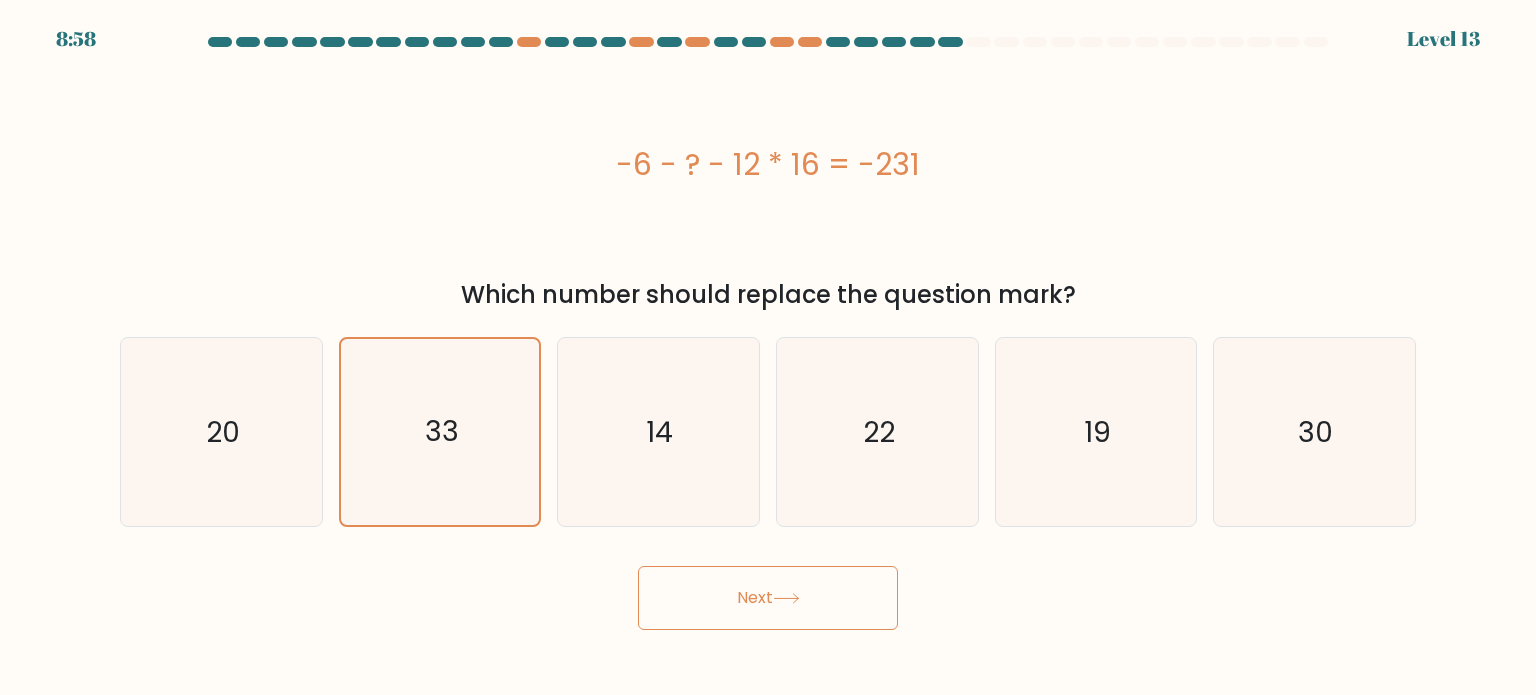 click on "Next" at bounding box center (768, 598) 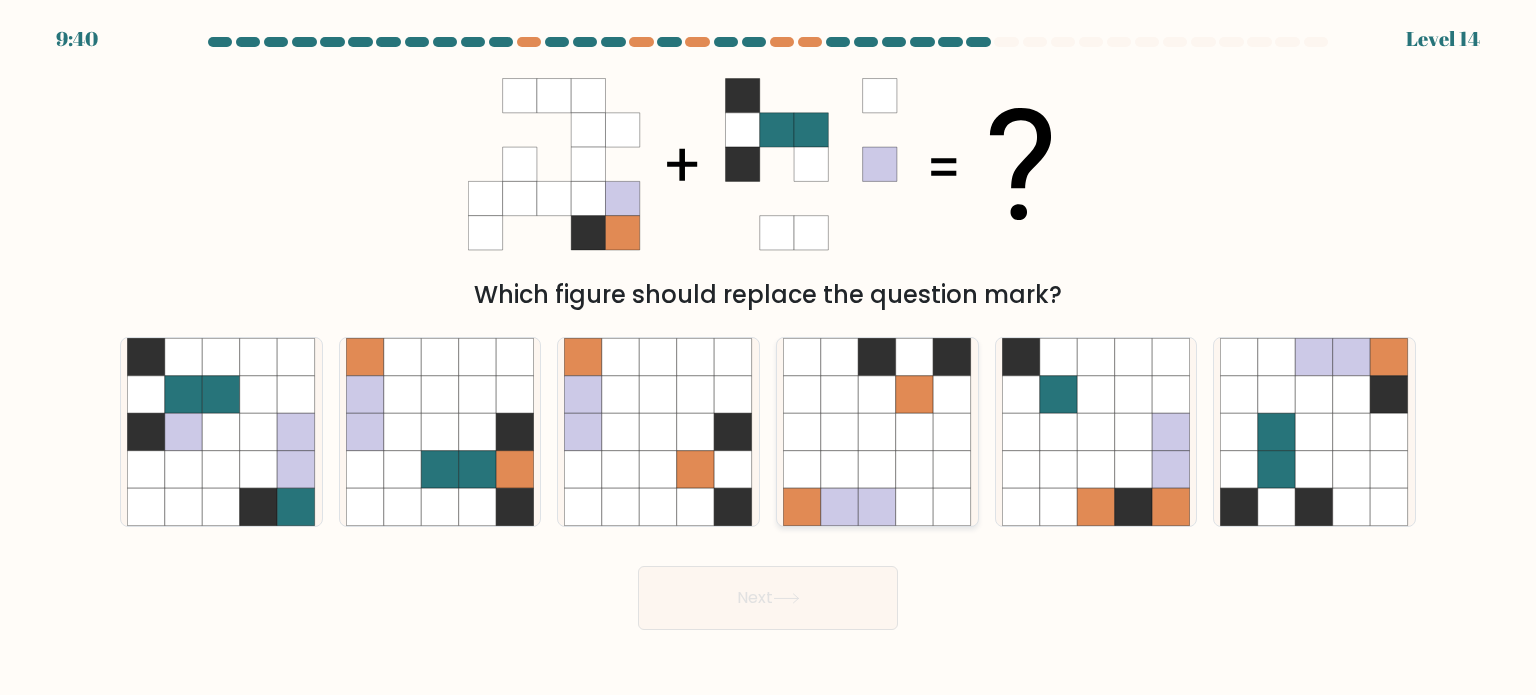 click 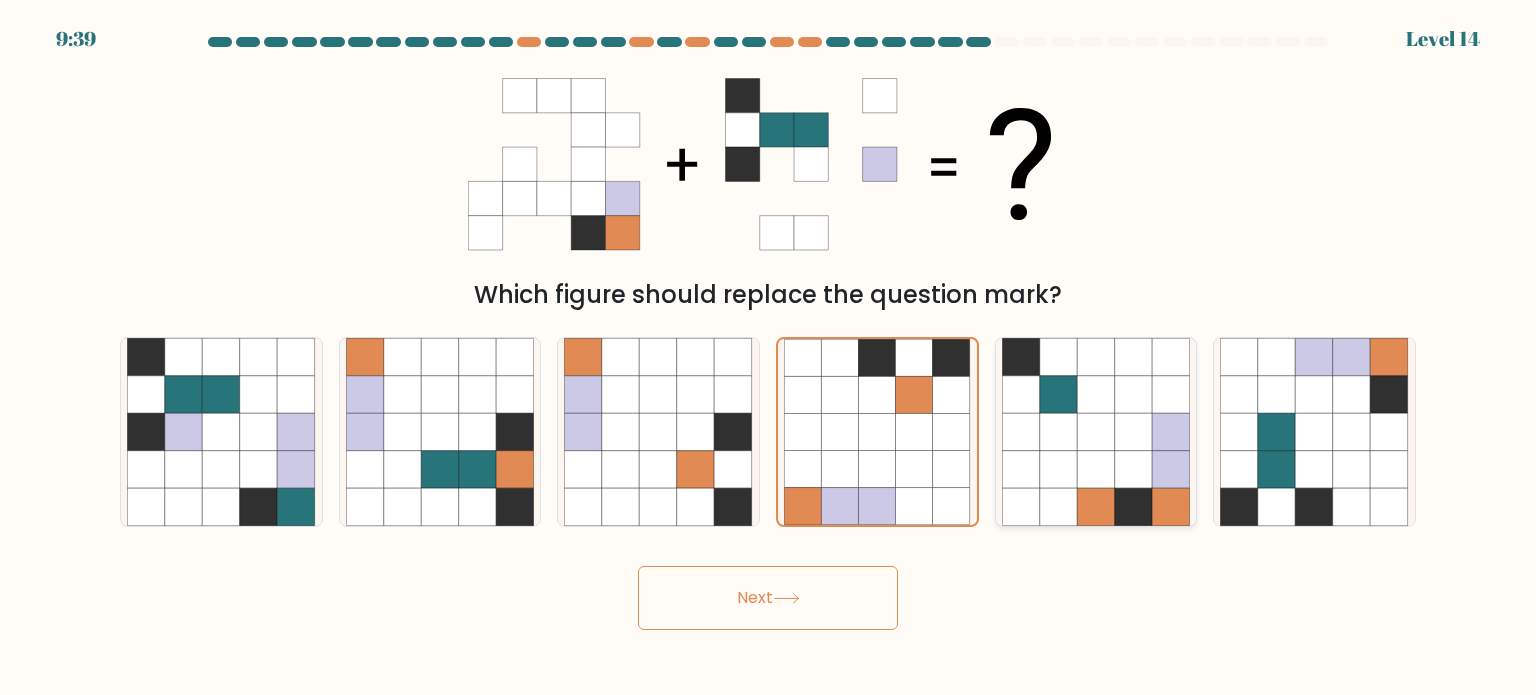 click 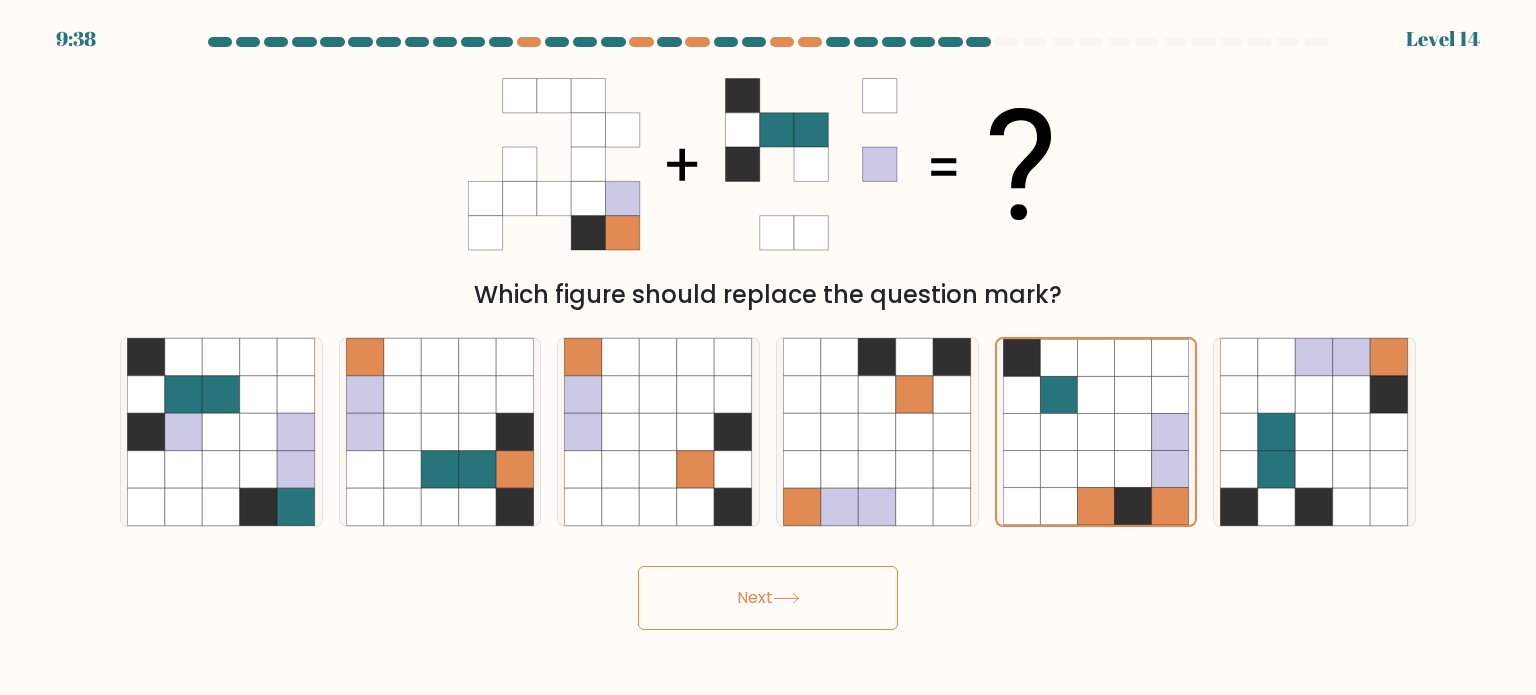 click on "Next" at bounding box center (768, 598) 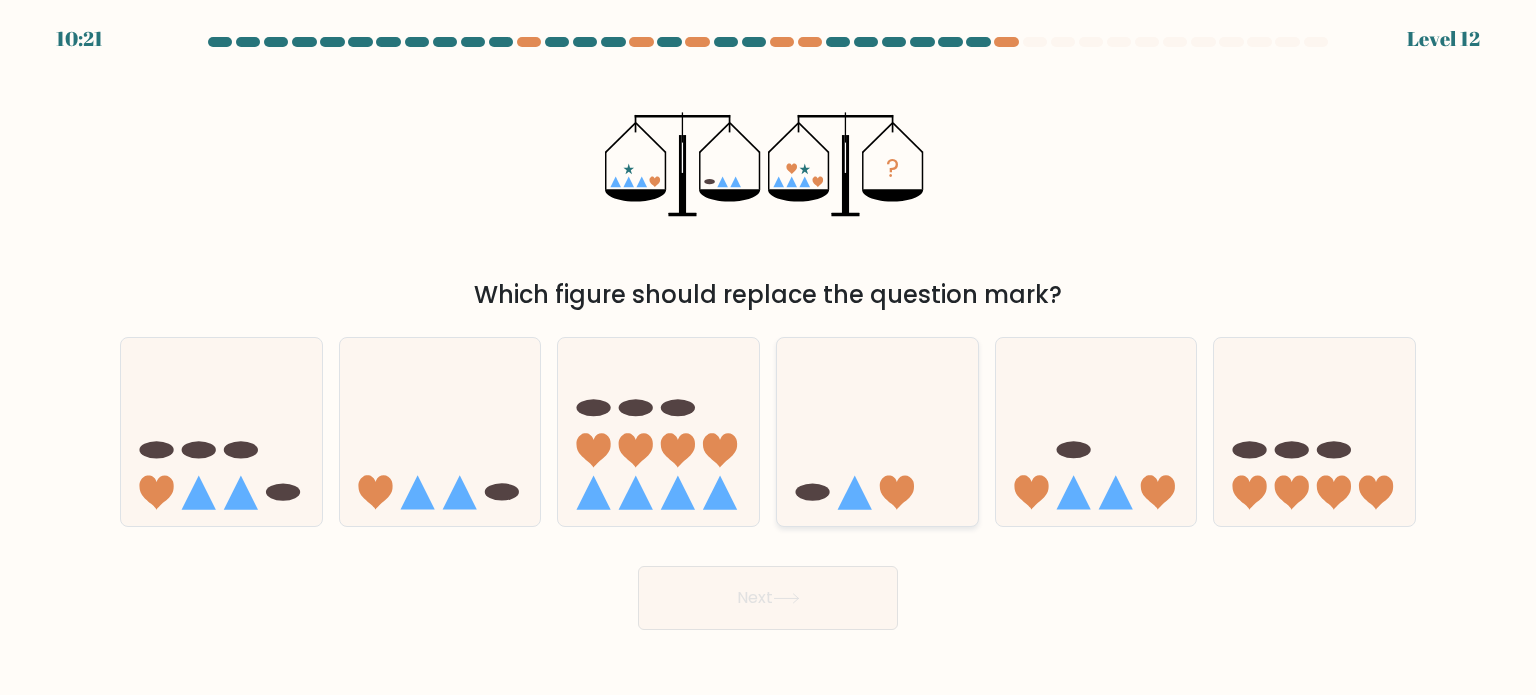 click 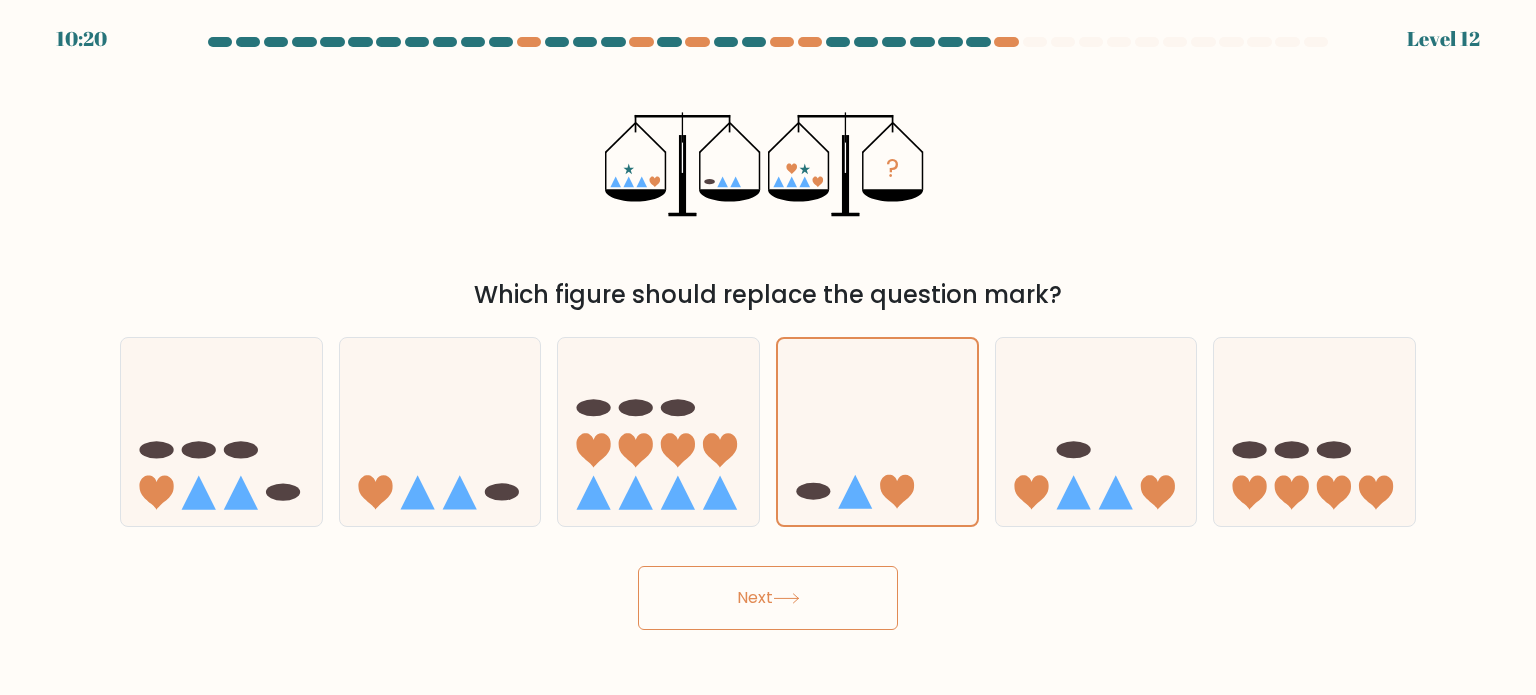 click on "10:20
Level 12" at bounding box center (768, 347) 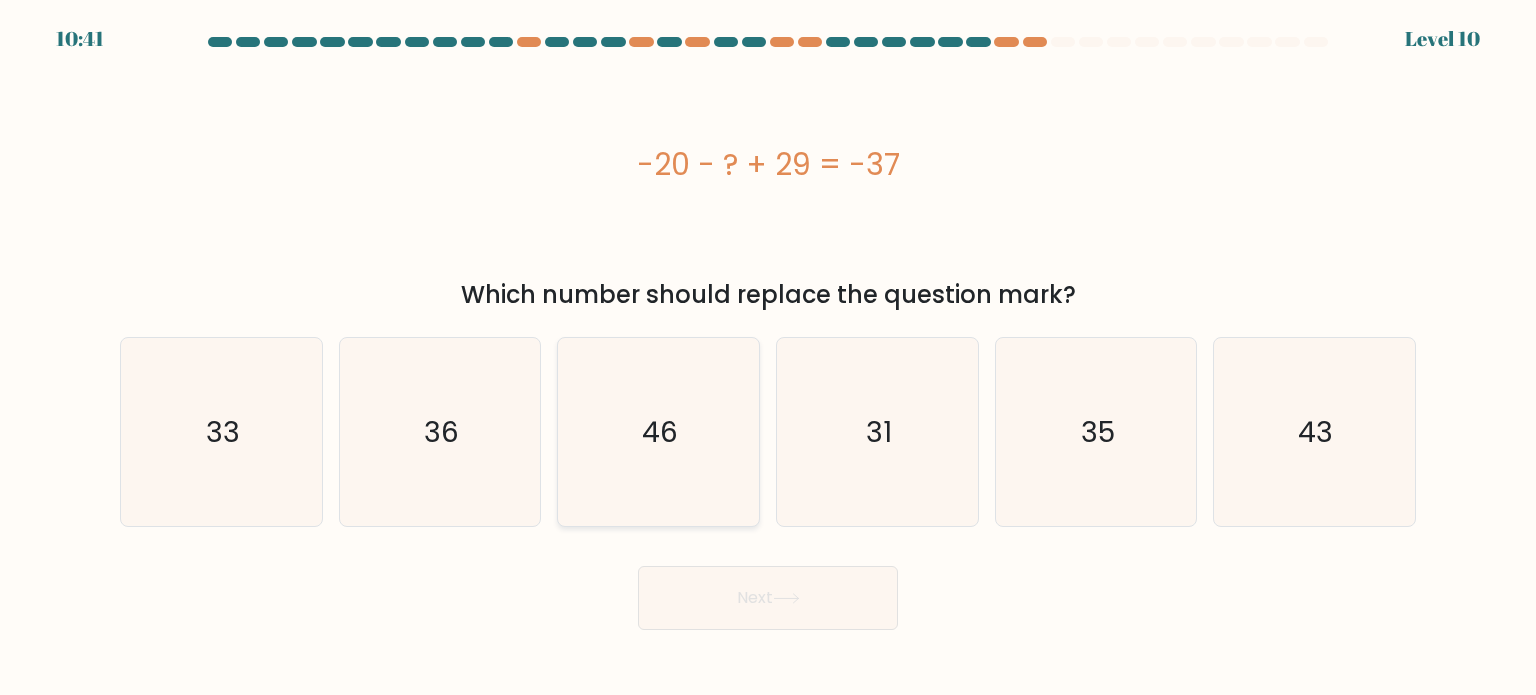 click on "46" 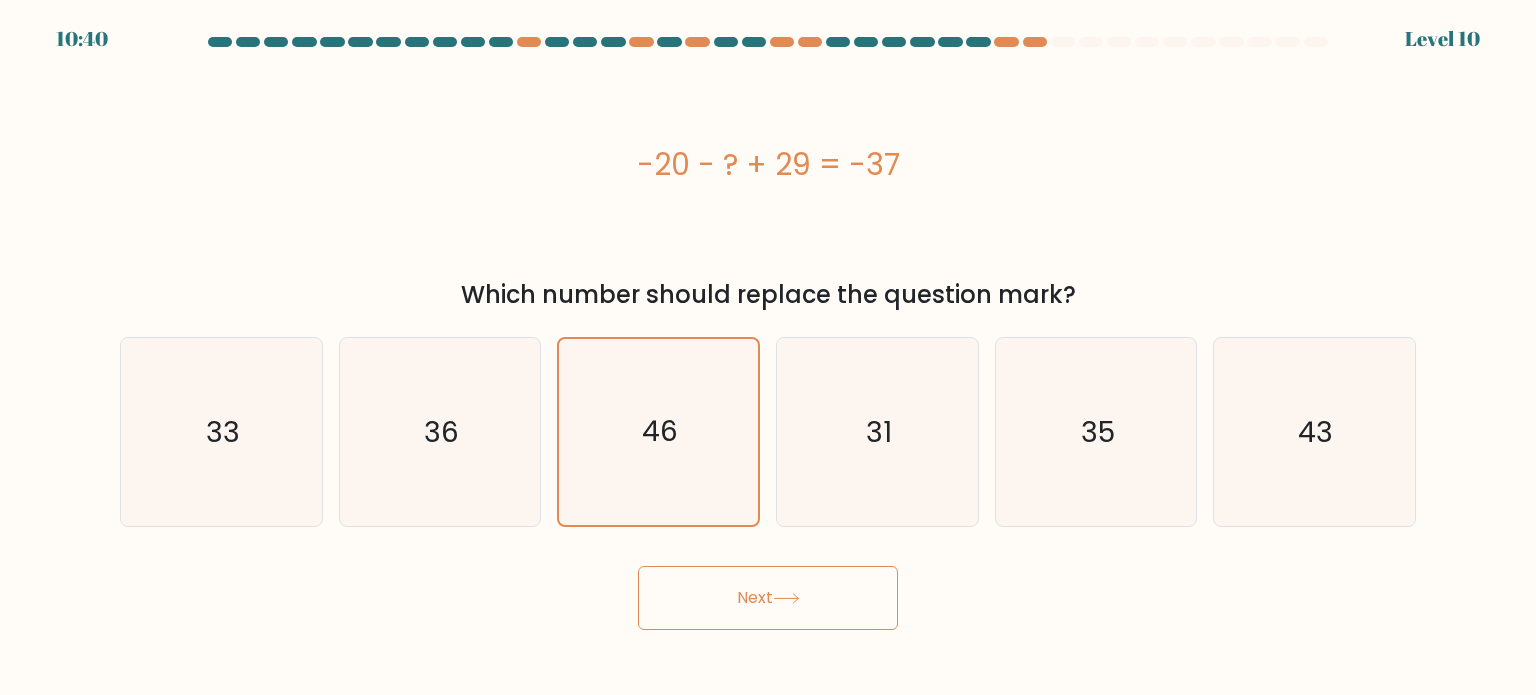 click on "Next" at bounding box center (768, 598) 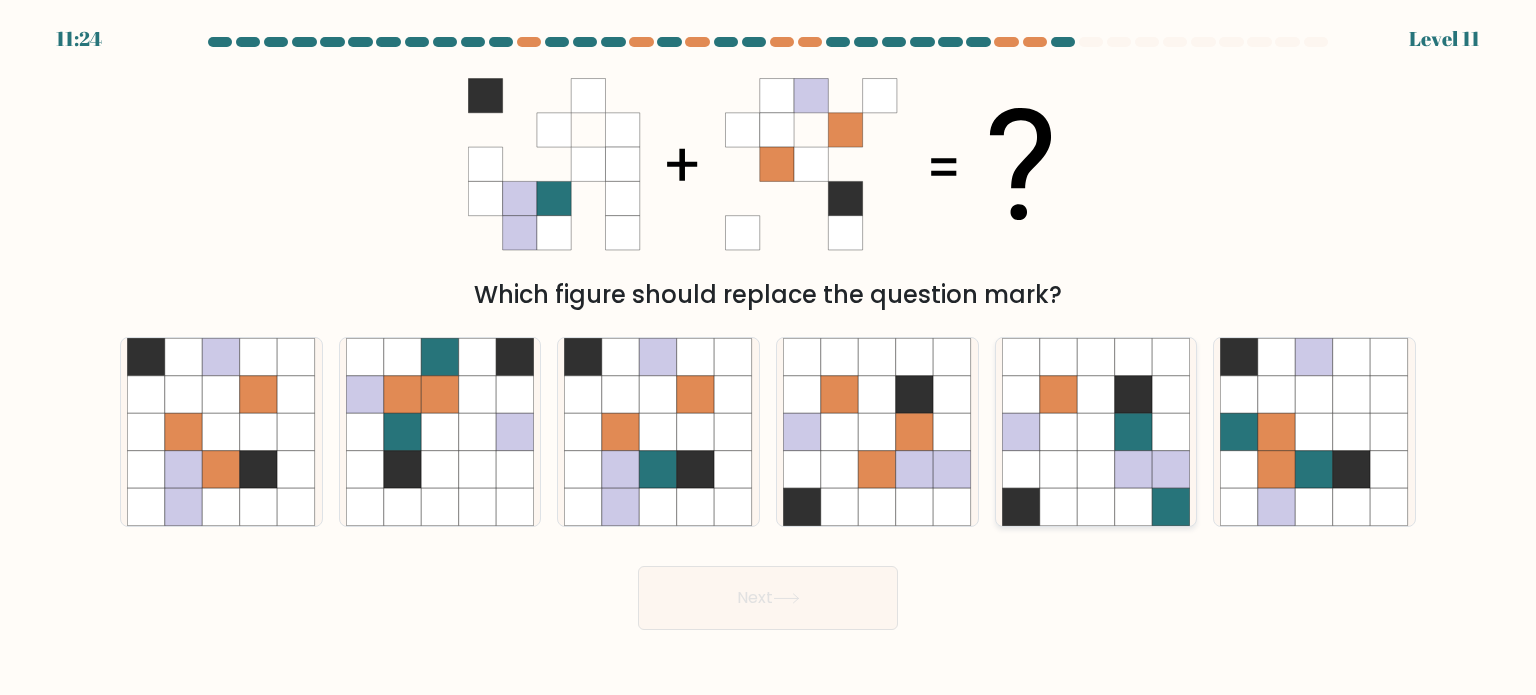 click 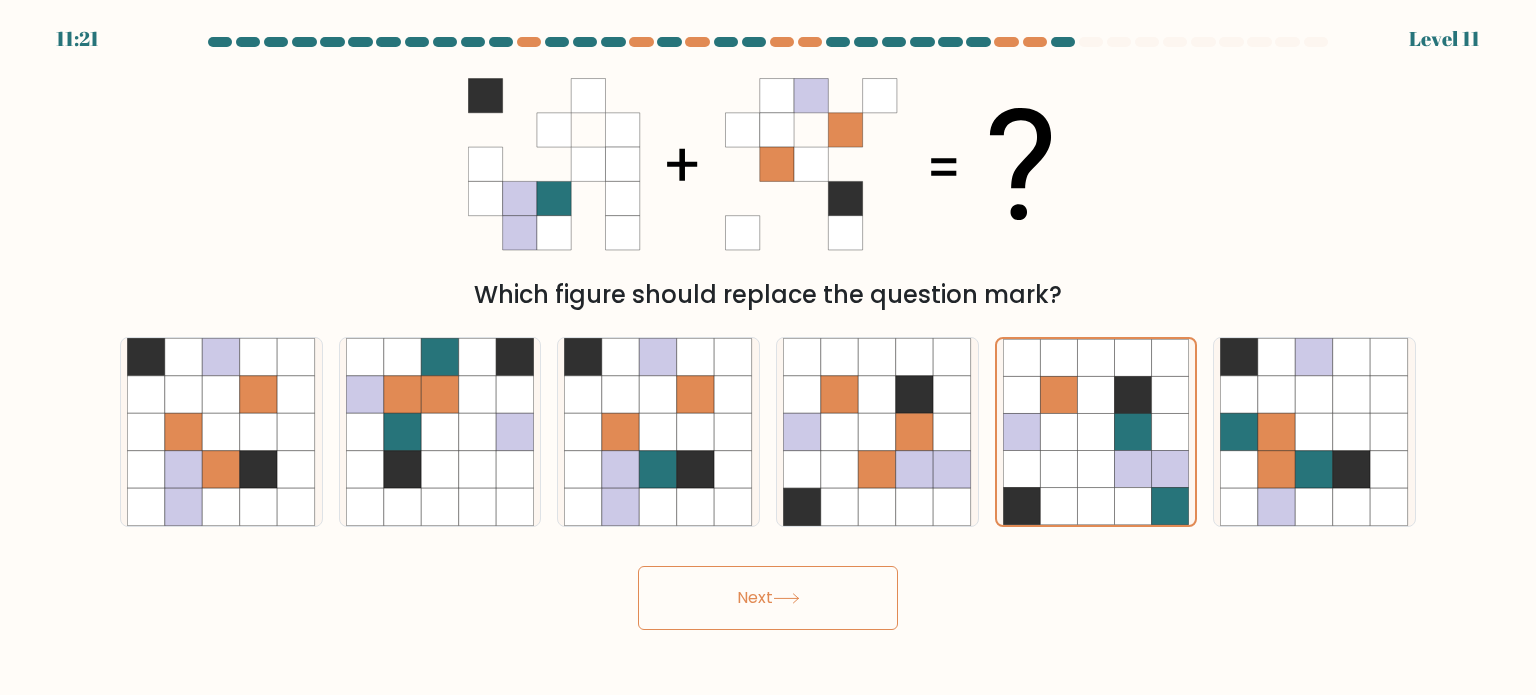 click on "Next" at bounding box center [768, 598] 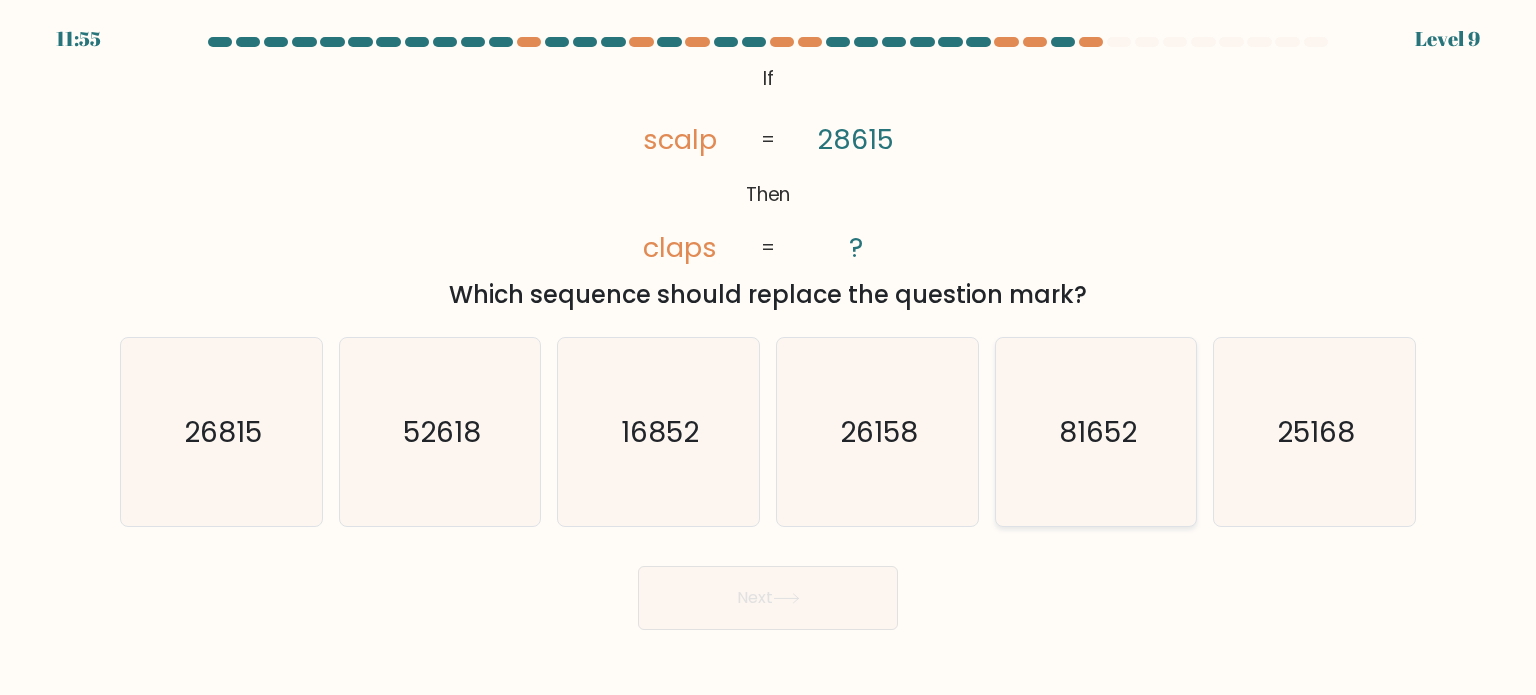 click on "81652" 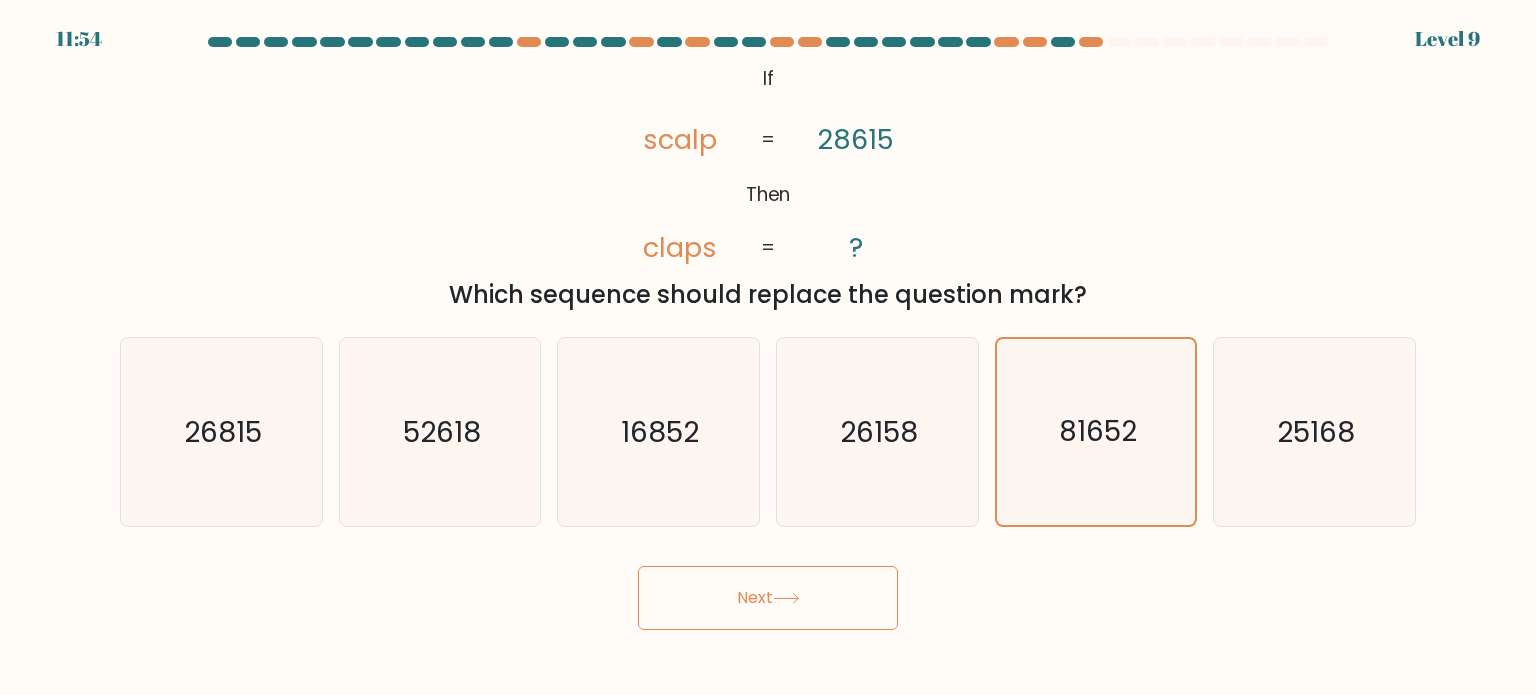 click on "Next" at bounding box center [768, 598] 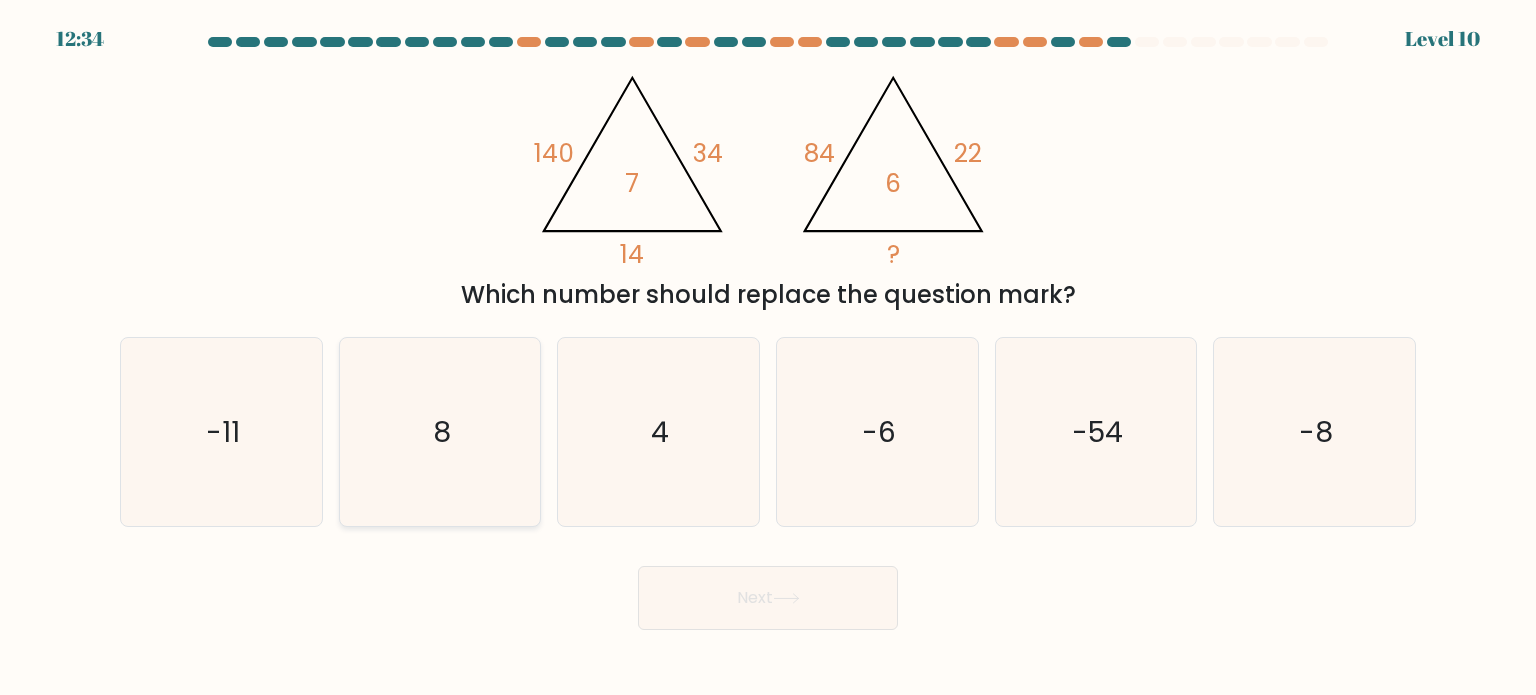 click on "8" 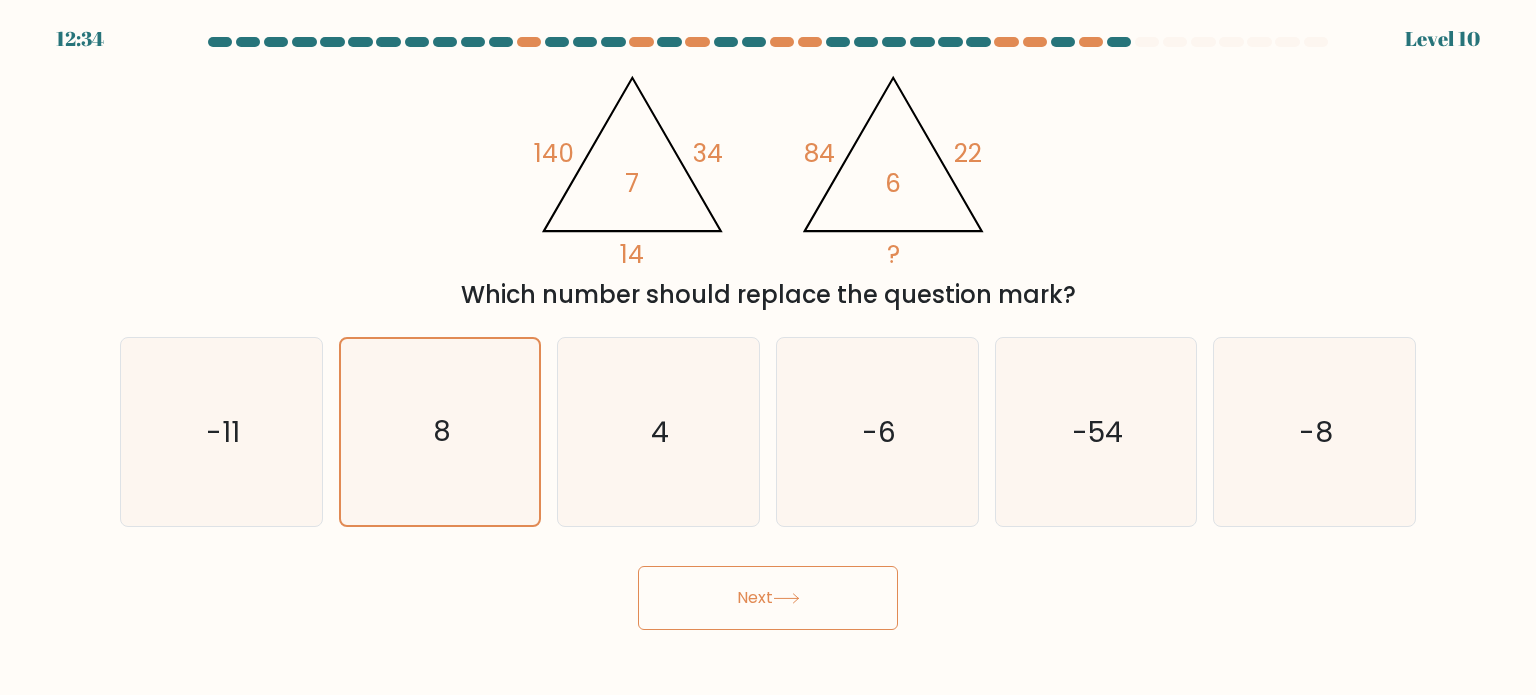 click on "Next" at bounding box center [768, 598] 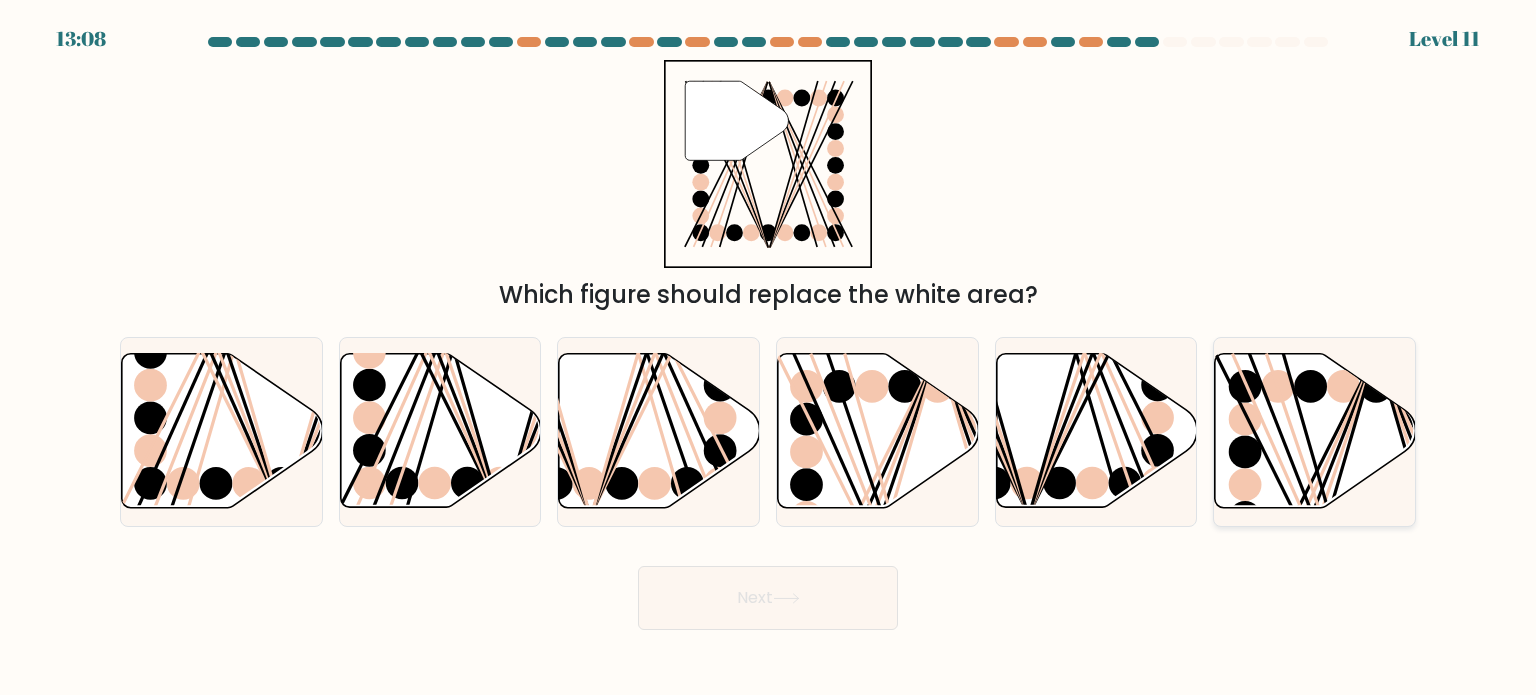 click 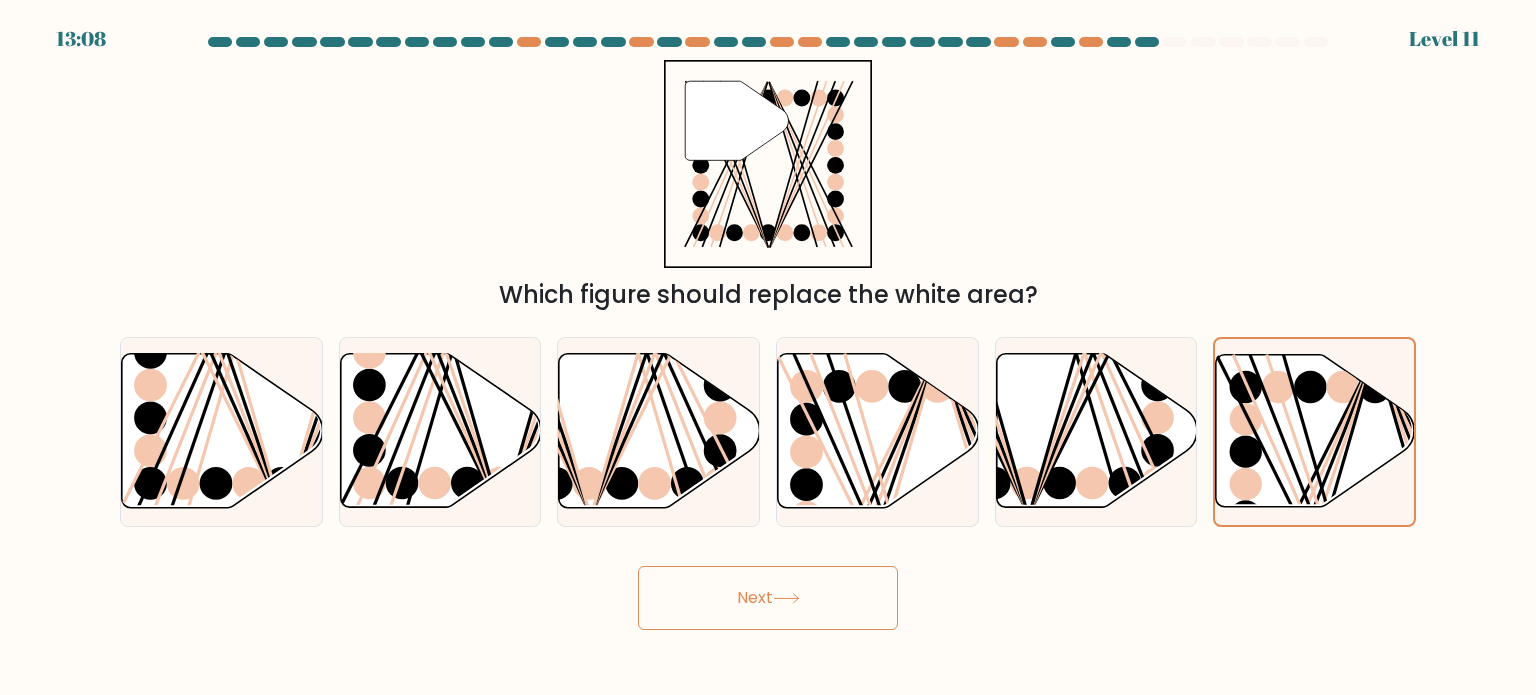 click on "Next" at bounding box center [768, 598] 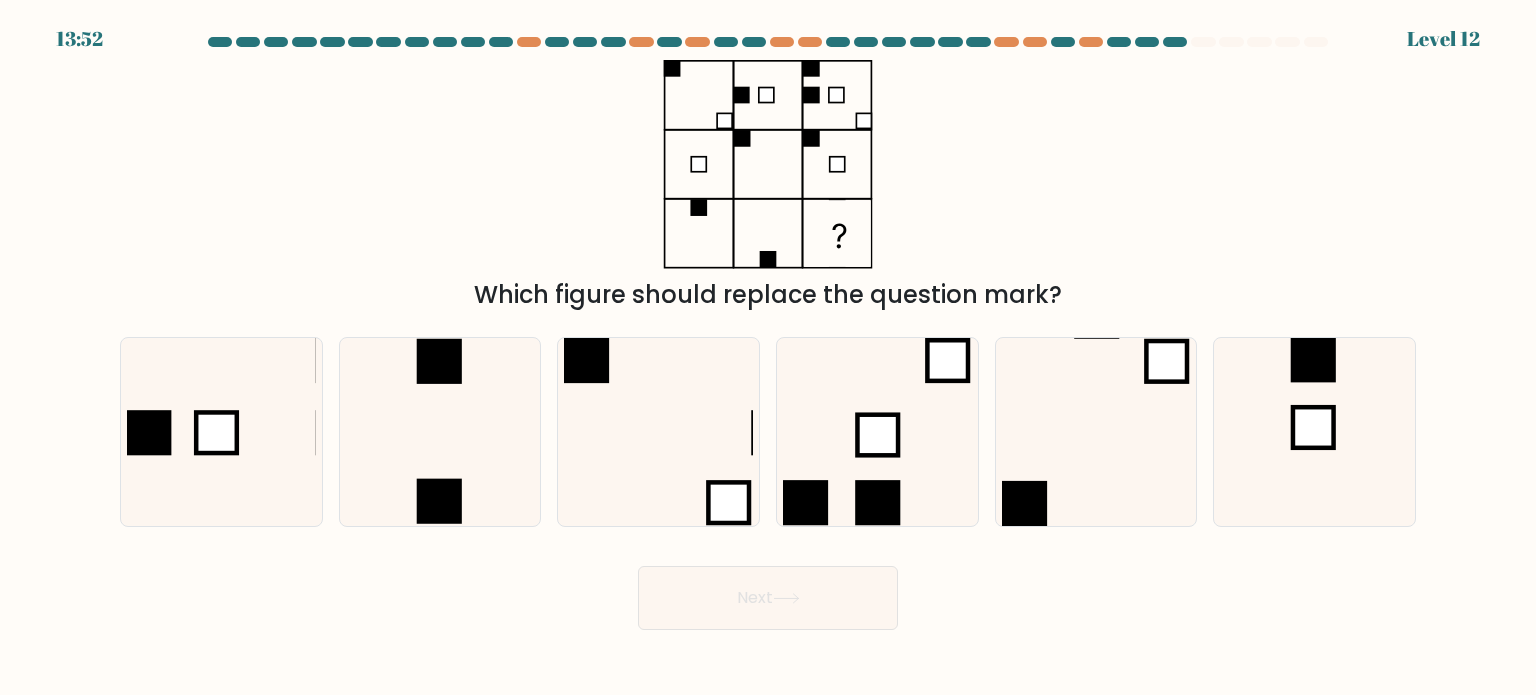 click on "d." at bounding box center (877, 432) 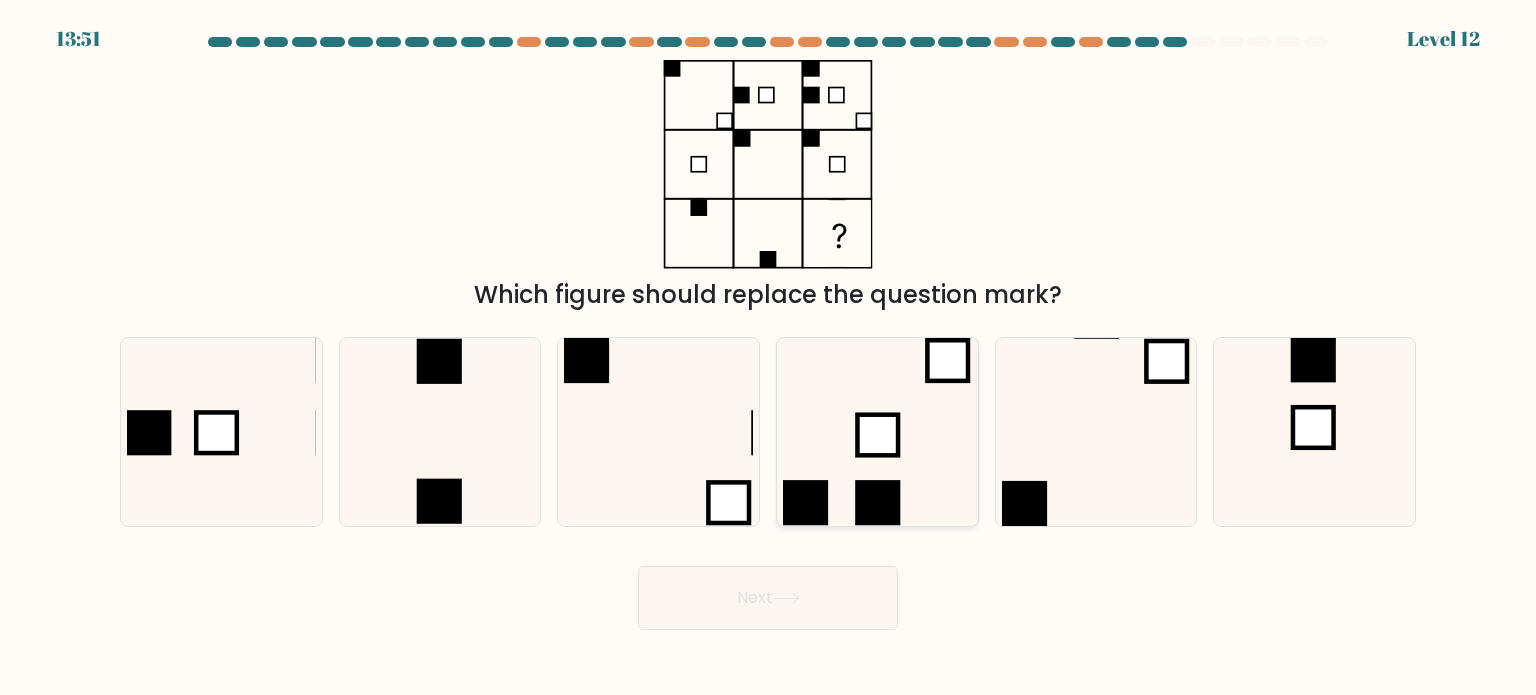 click 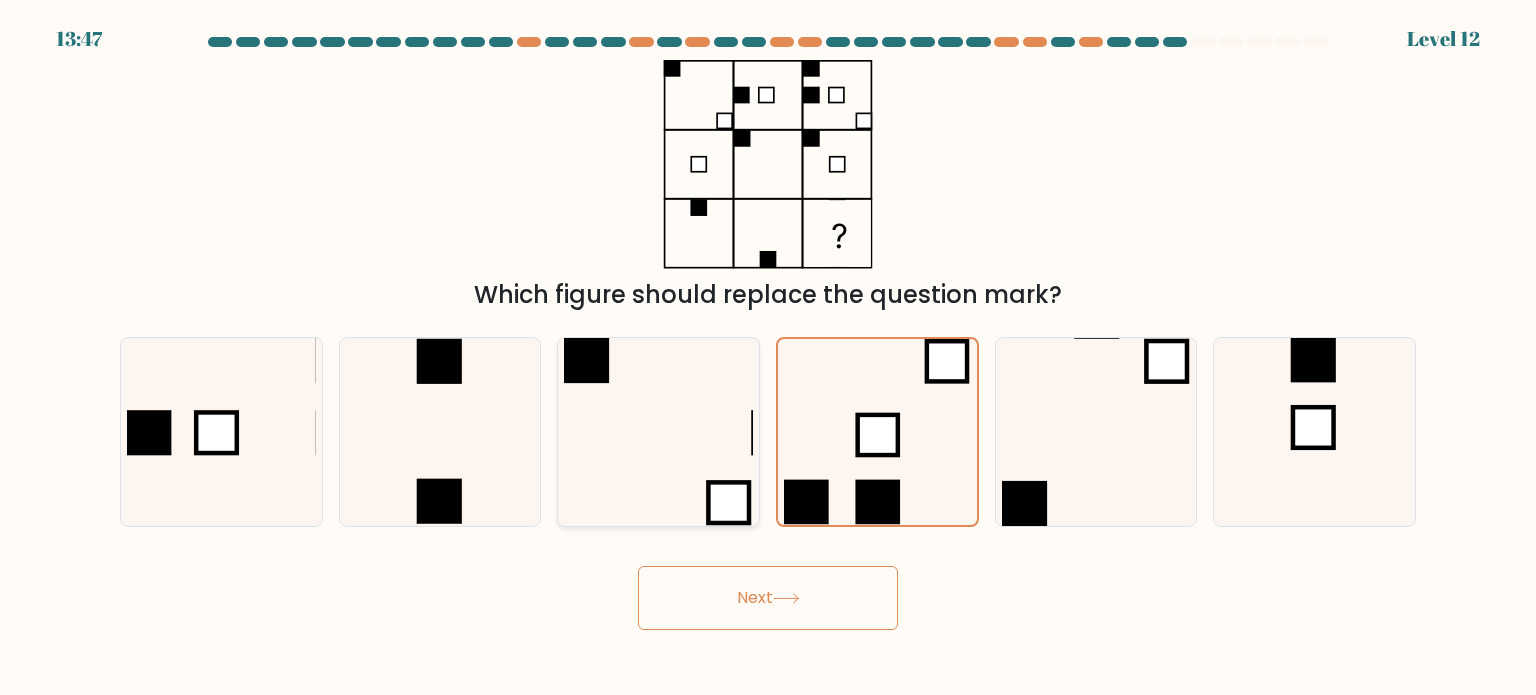 click 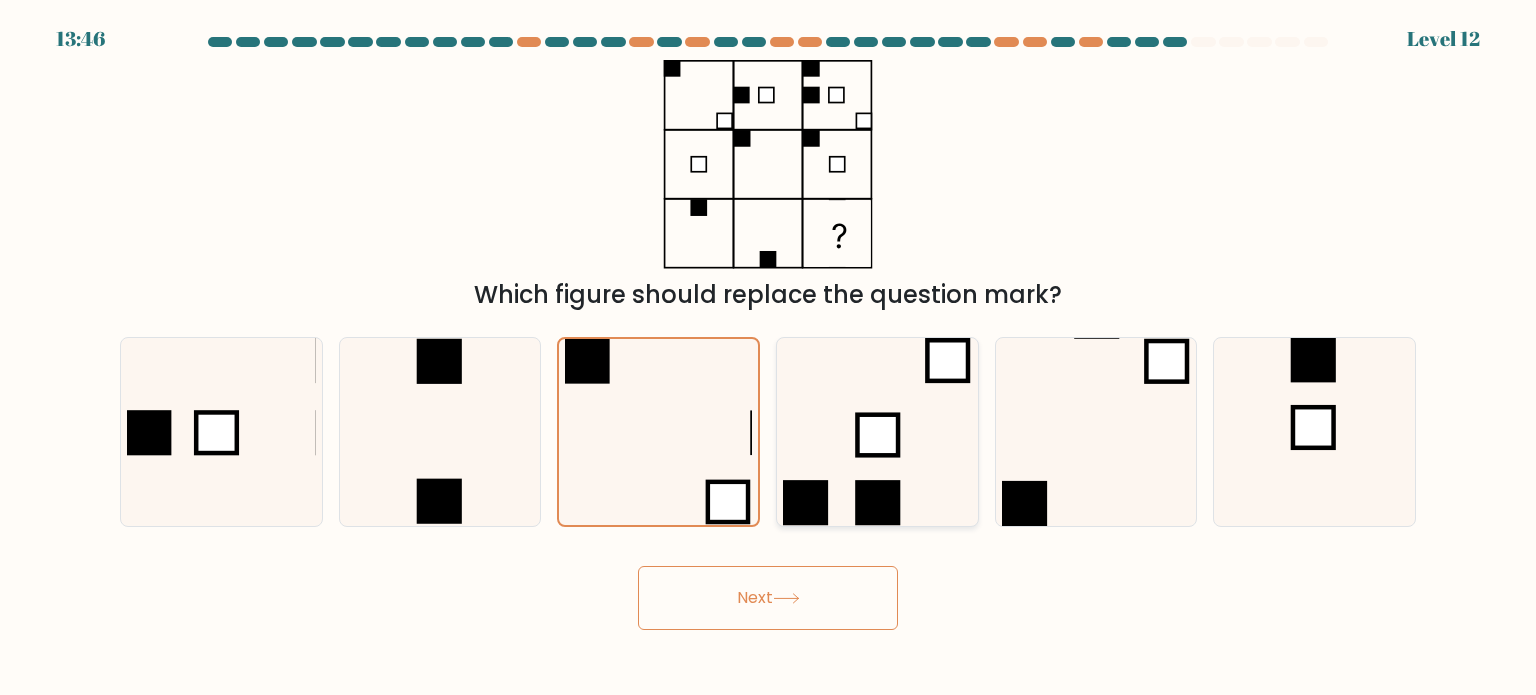 click 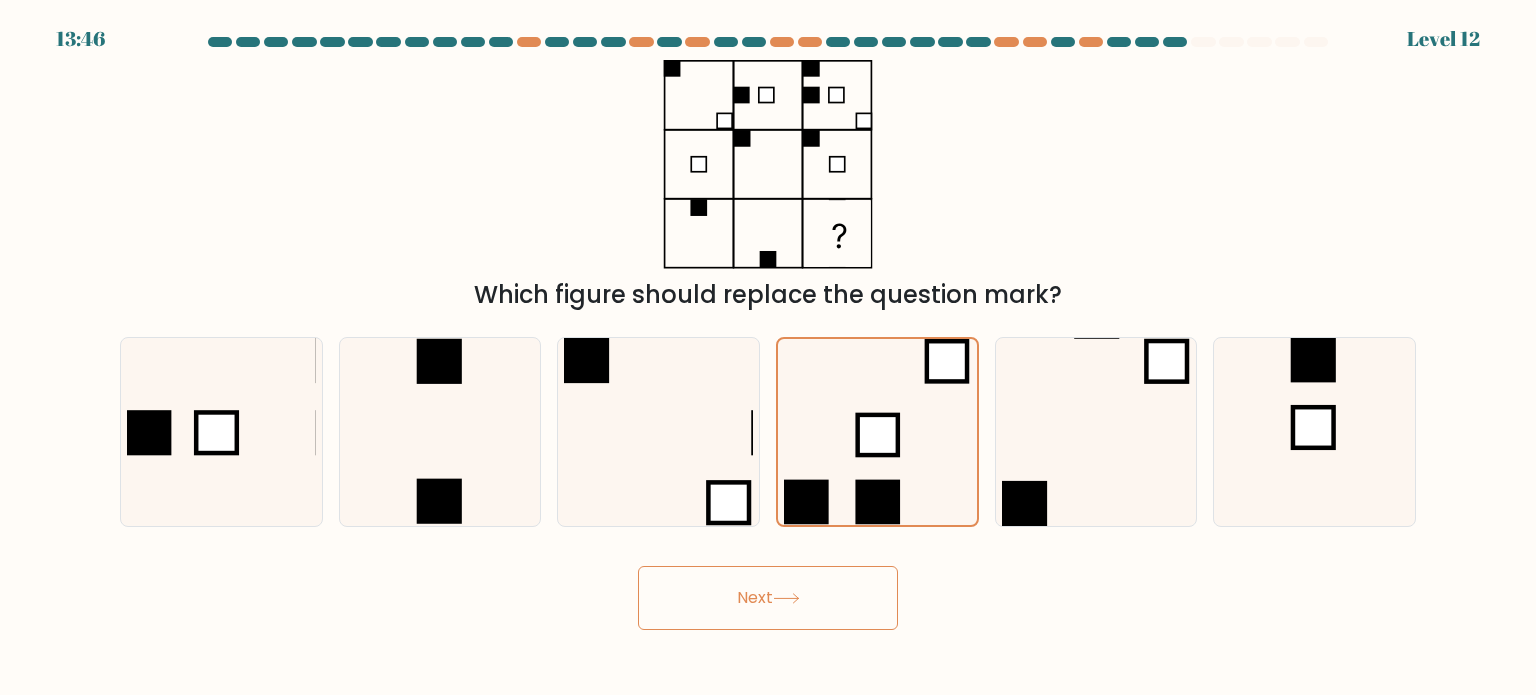 click on "Next" at bounding box center [768, 598] 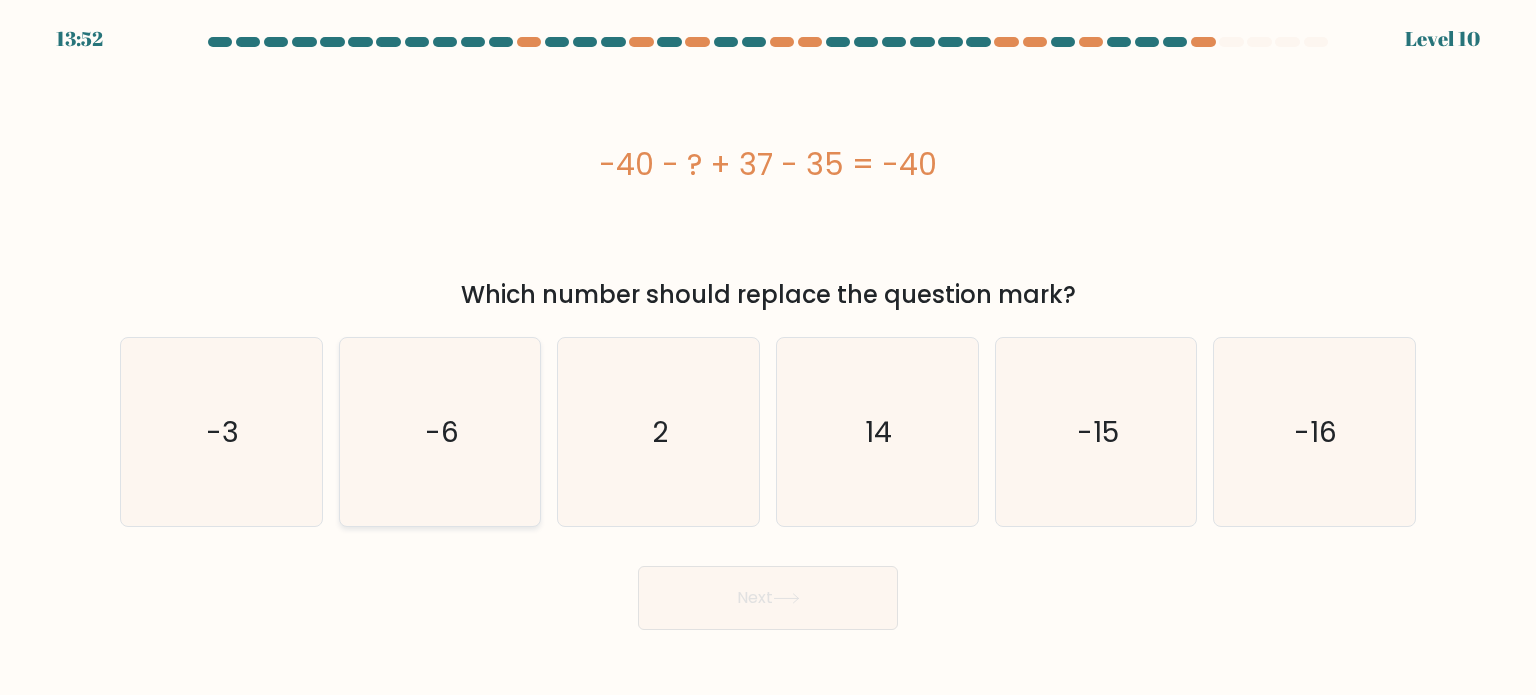 click on "-6" 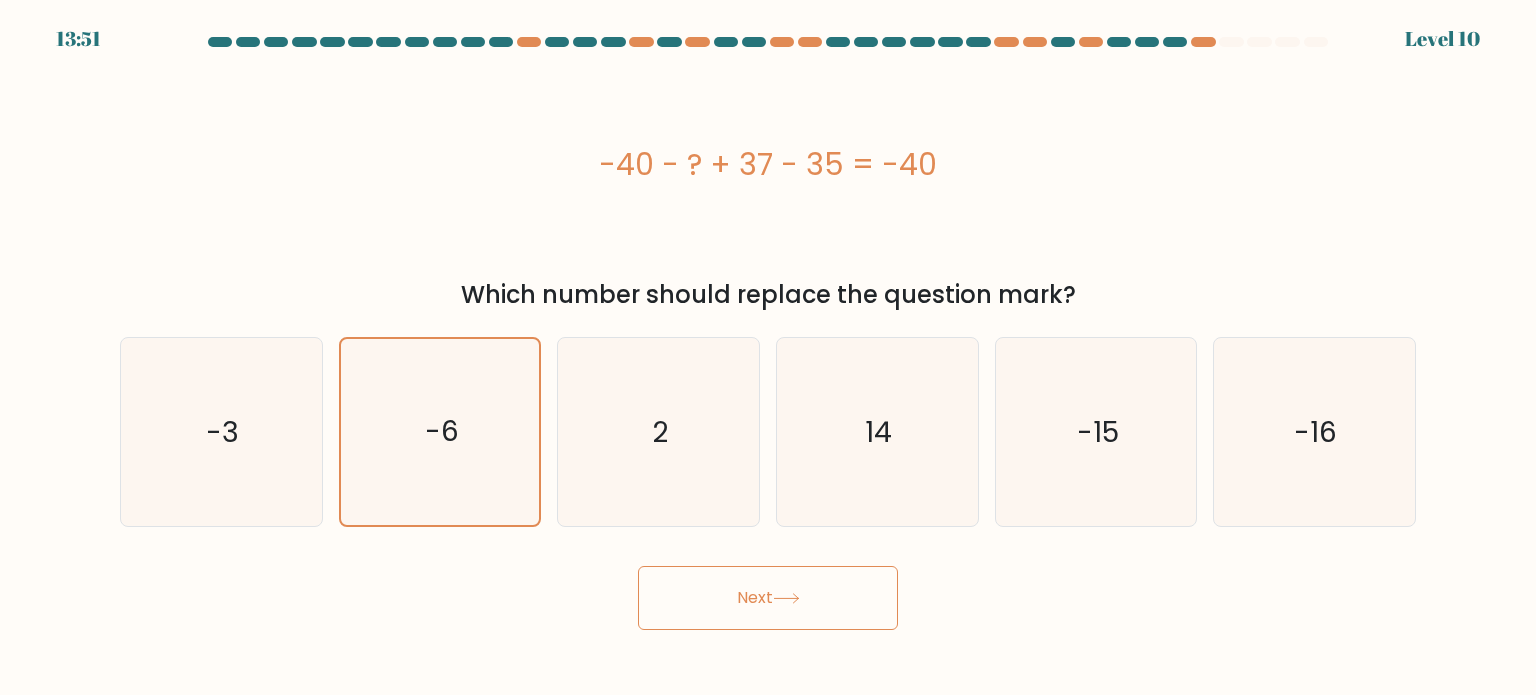click on "Next" at bounding box center [768, 598] 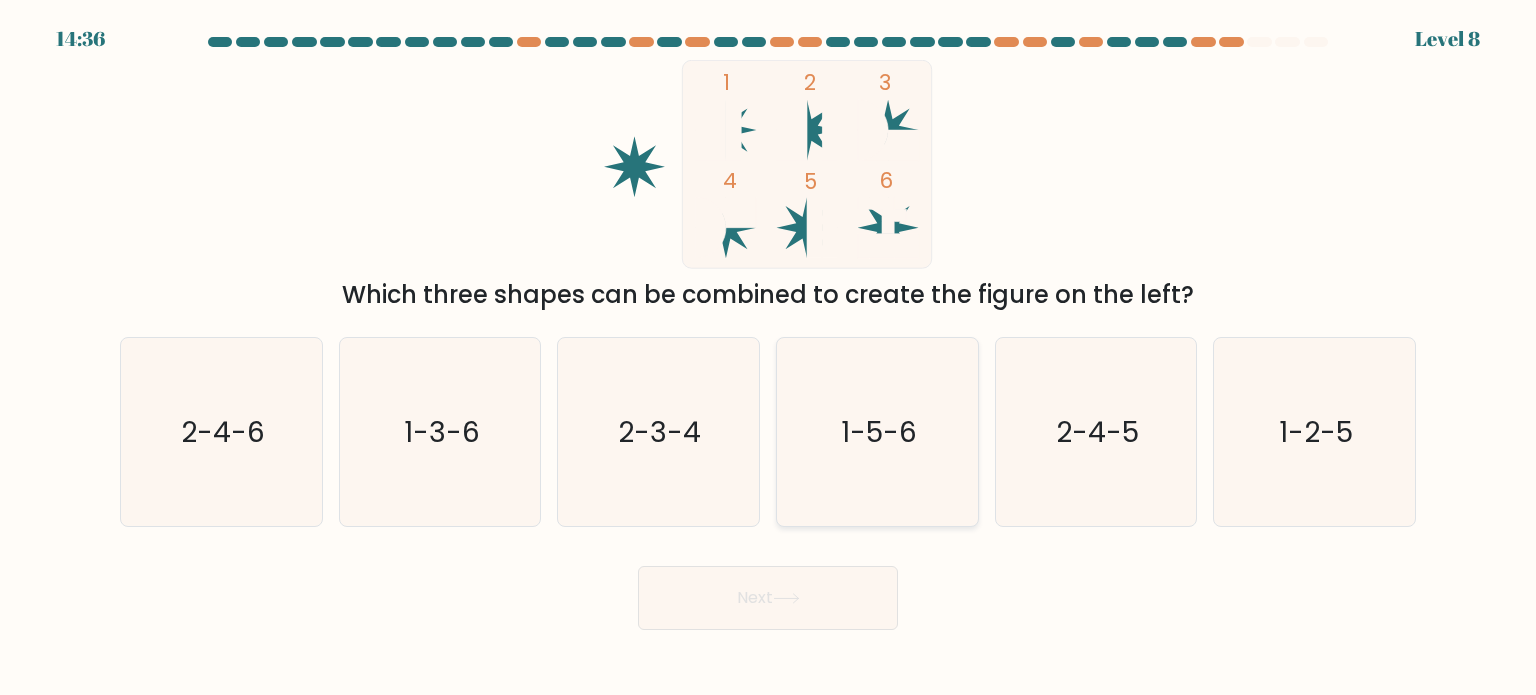 click on "1-5-6" 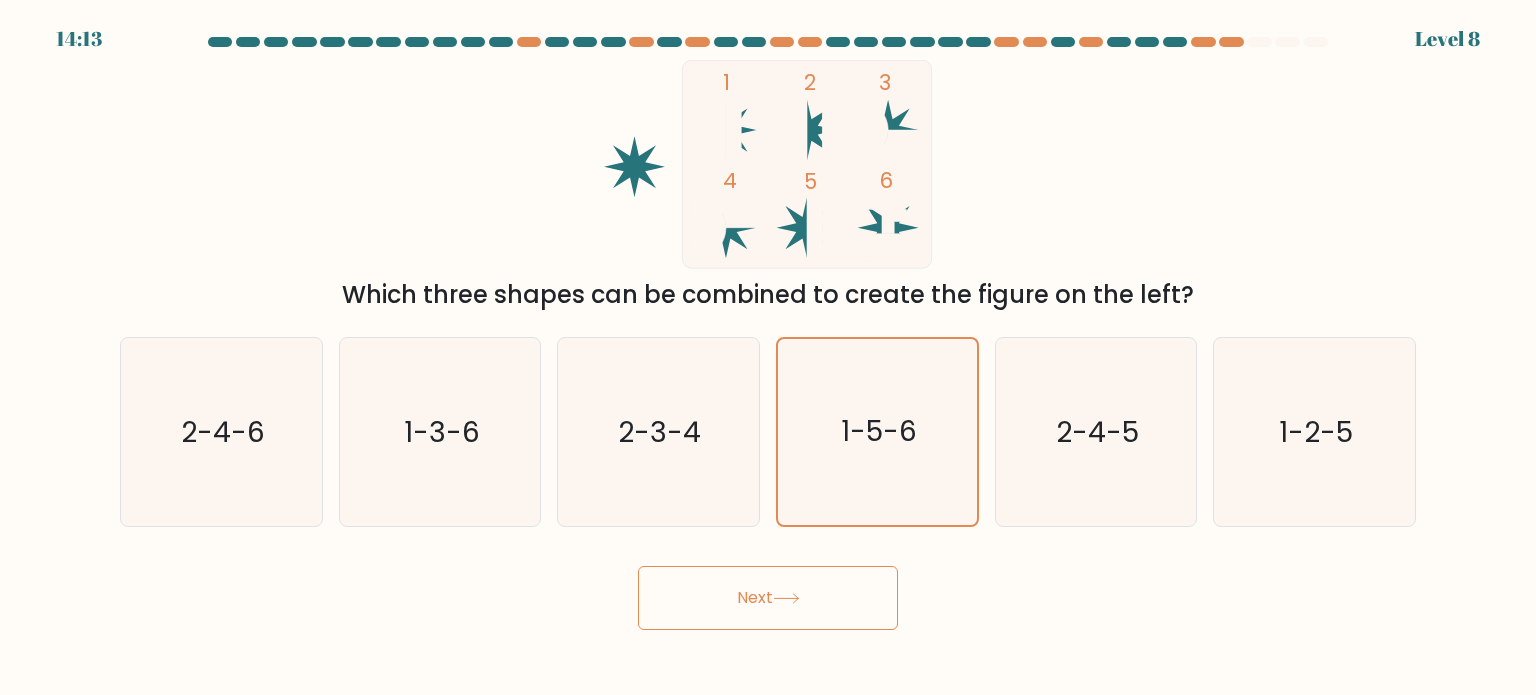 drag, startPoint x: 1324, startPoint y: 446, endPoint x: 925, endPoint y: 528, distance: 407.33893 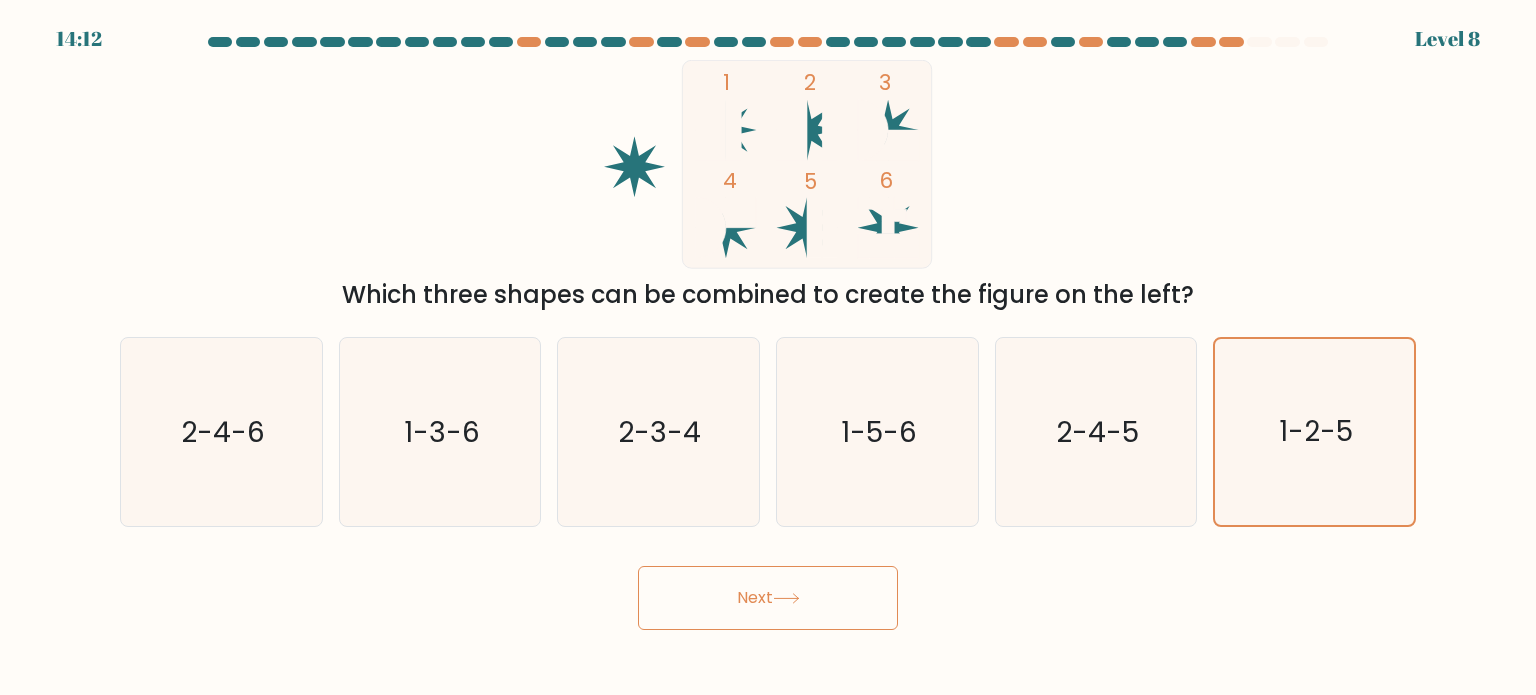 click on "Next" at bounding box center [768, 598] 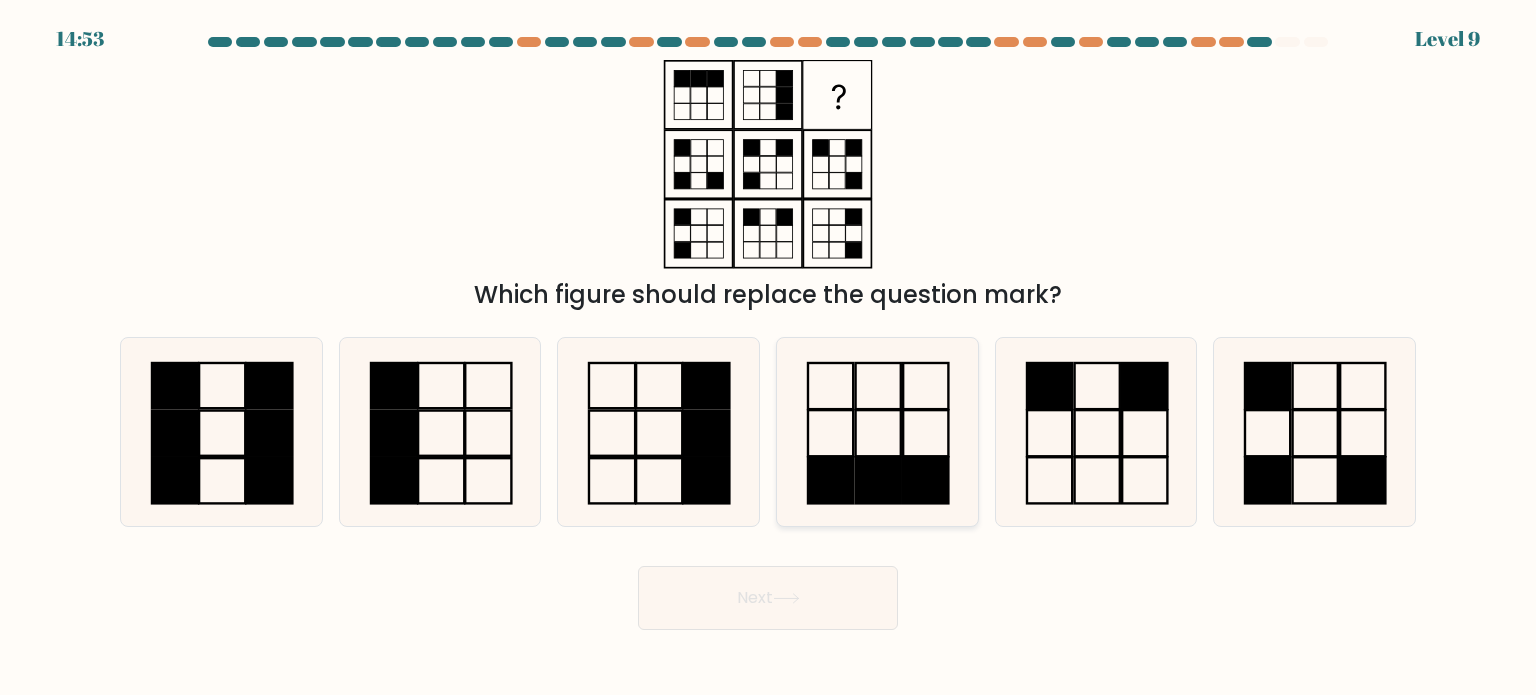 click 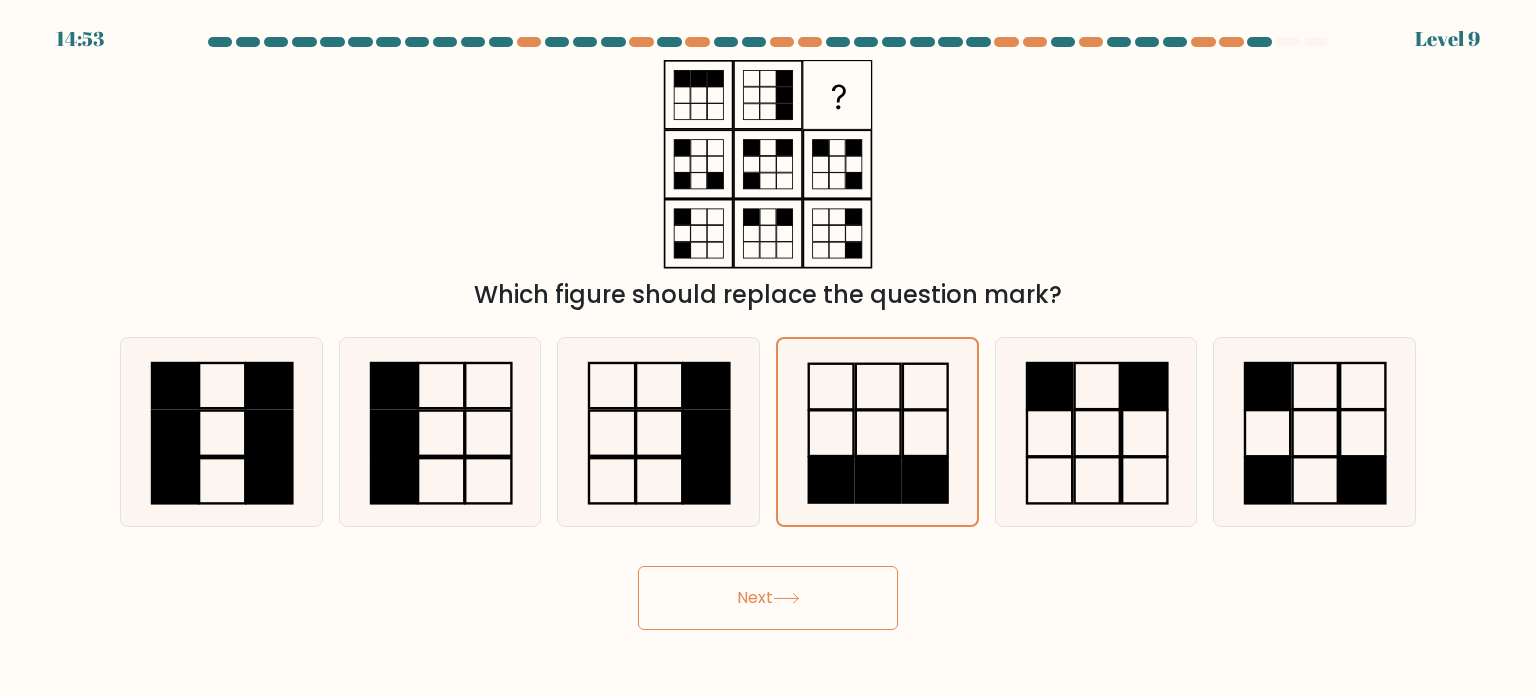 click on "Next" at bounding box center [768, 598] 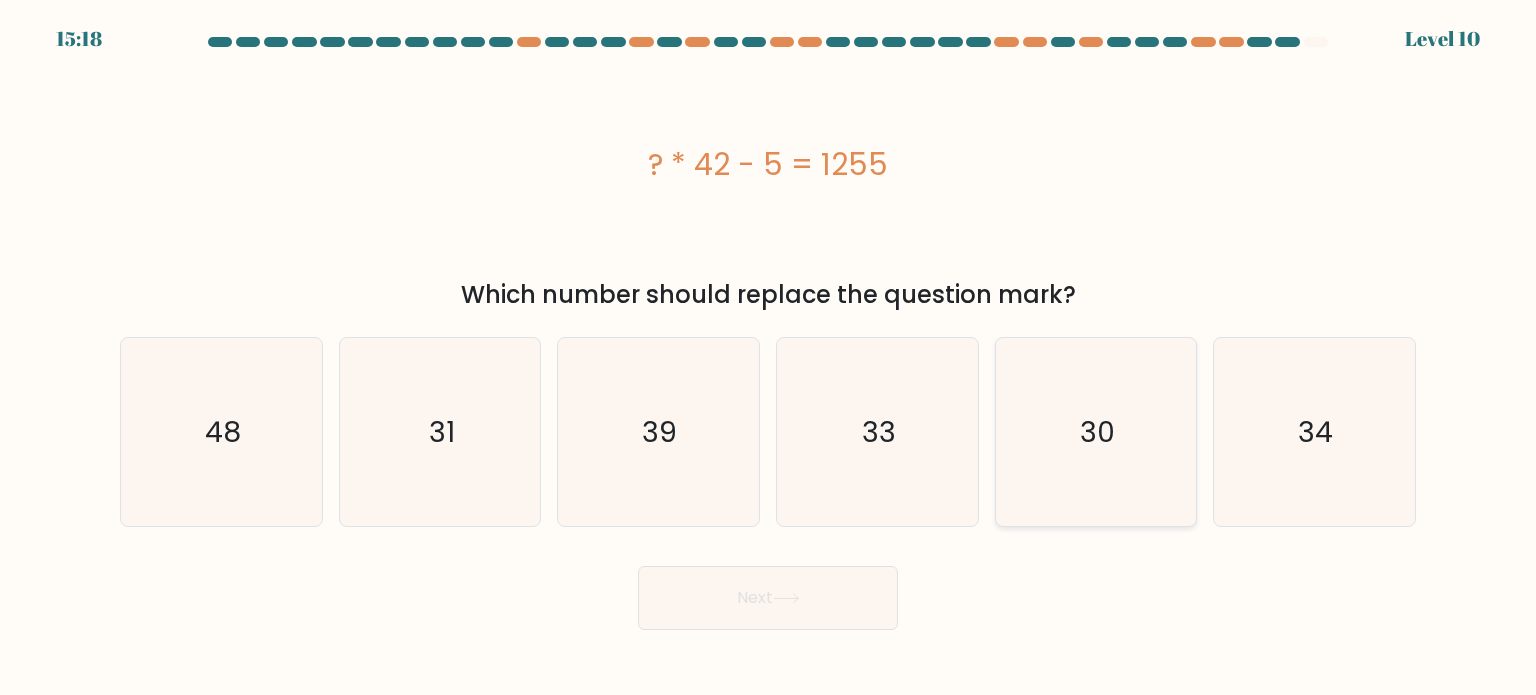 click on "30" 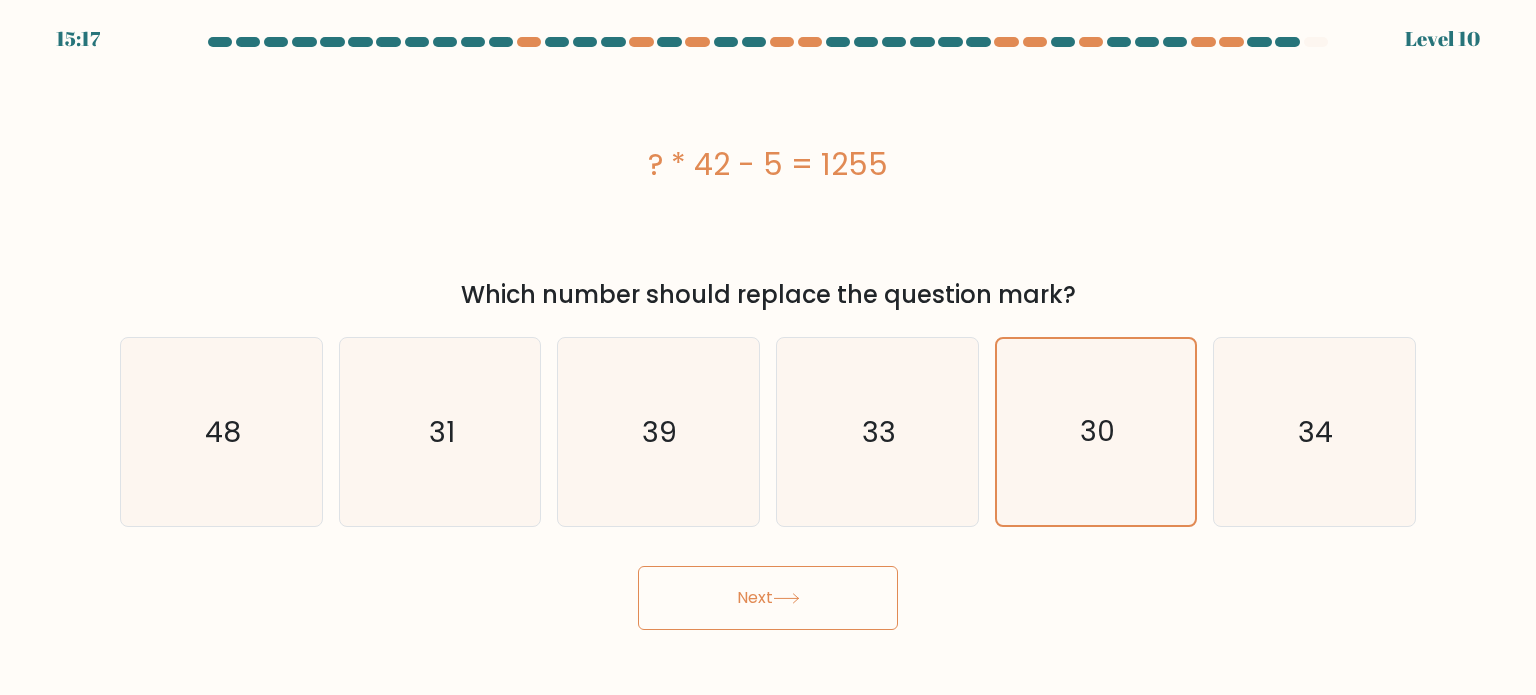 click on "Next" at bounding box center (768, 598) 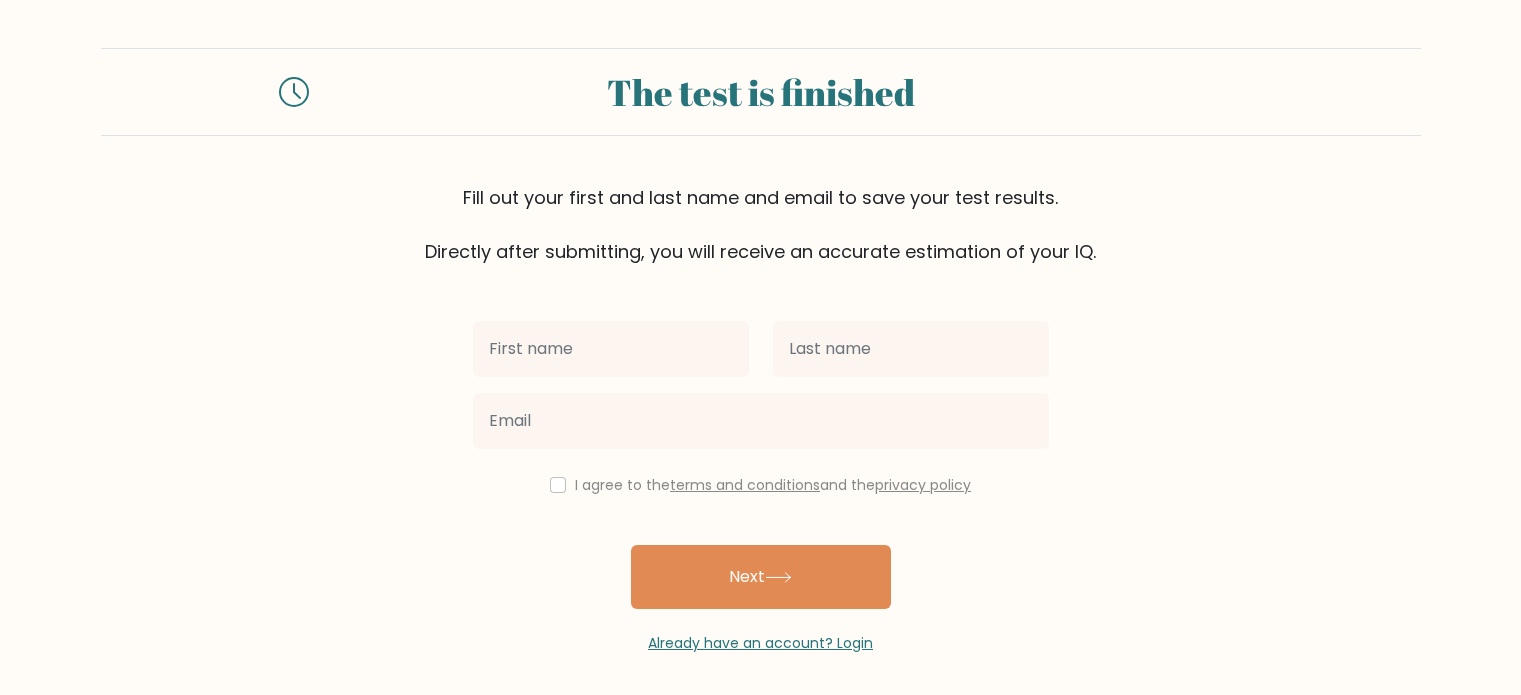 scroll, scrollTop: 0, scrollLeft: 0, axis: both 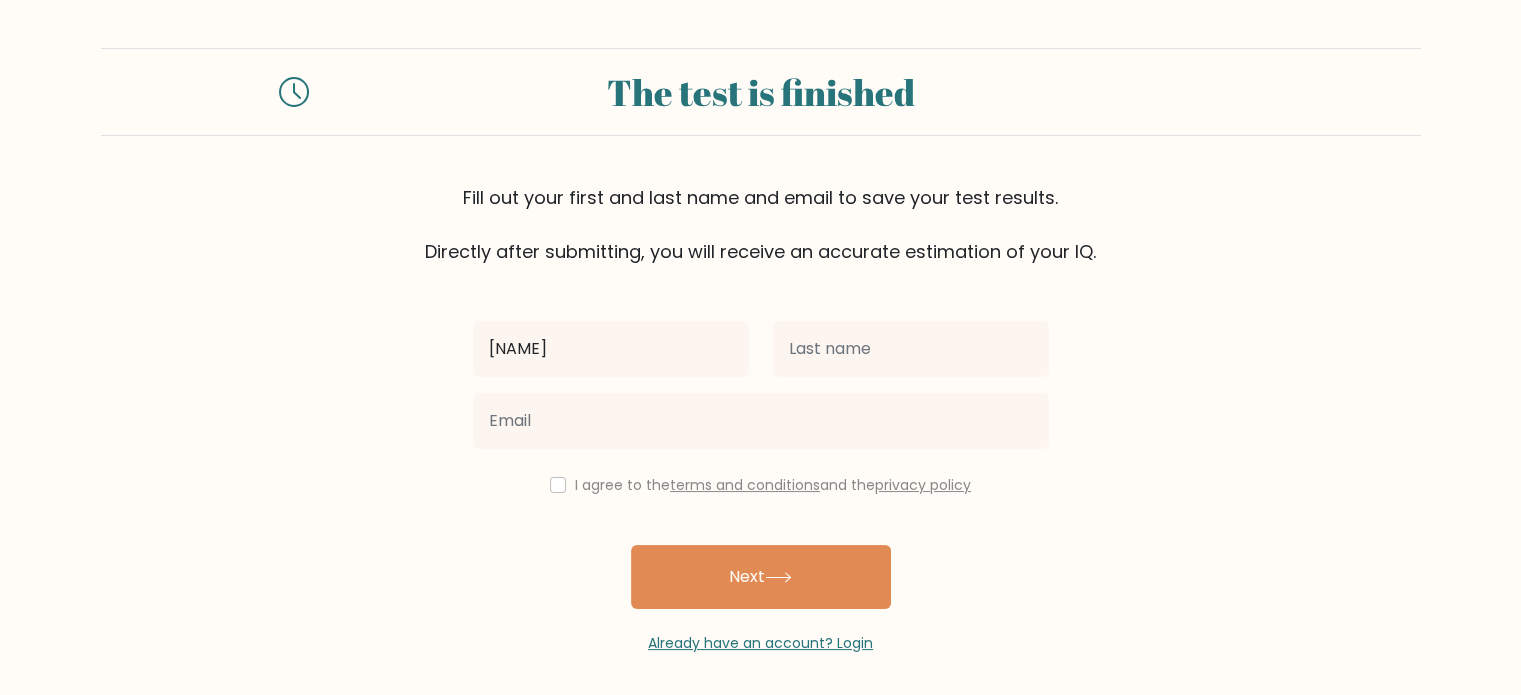 type on "[NAME]" 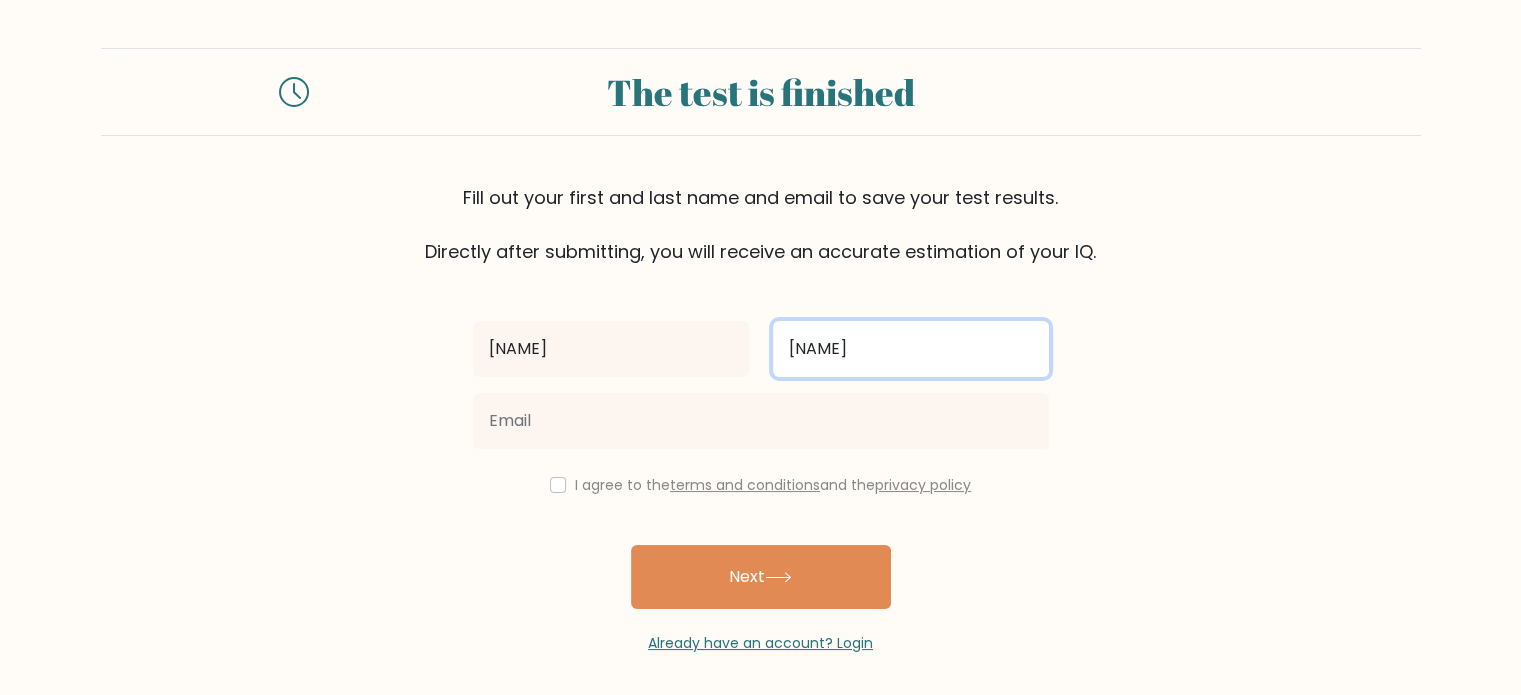type on "[NAME]" 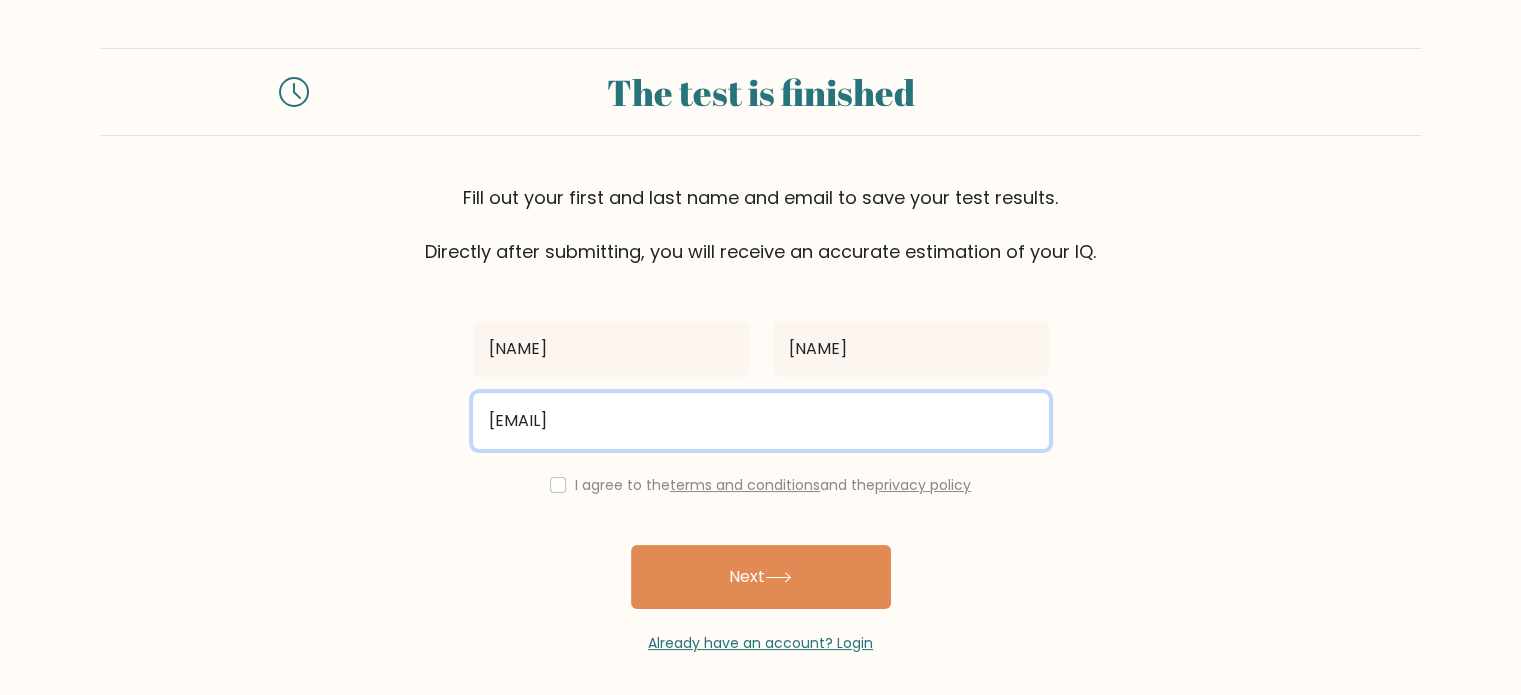 type on "petruna.k@seznam.cz" 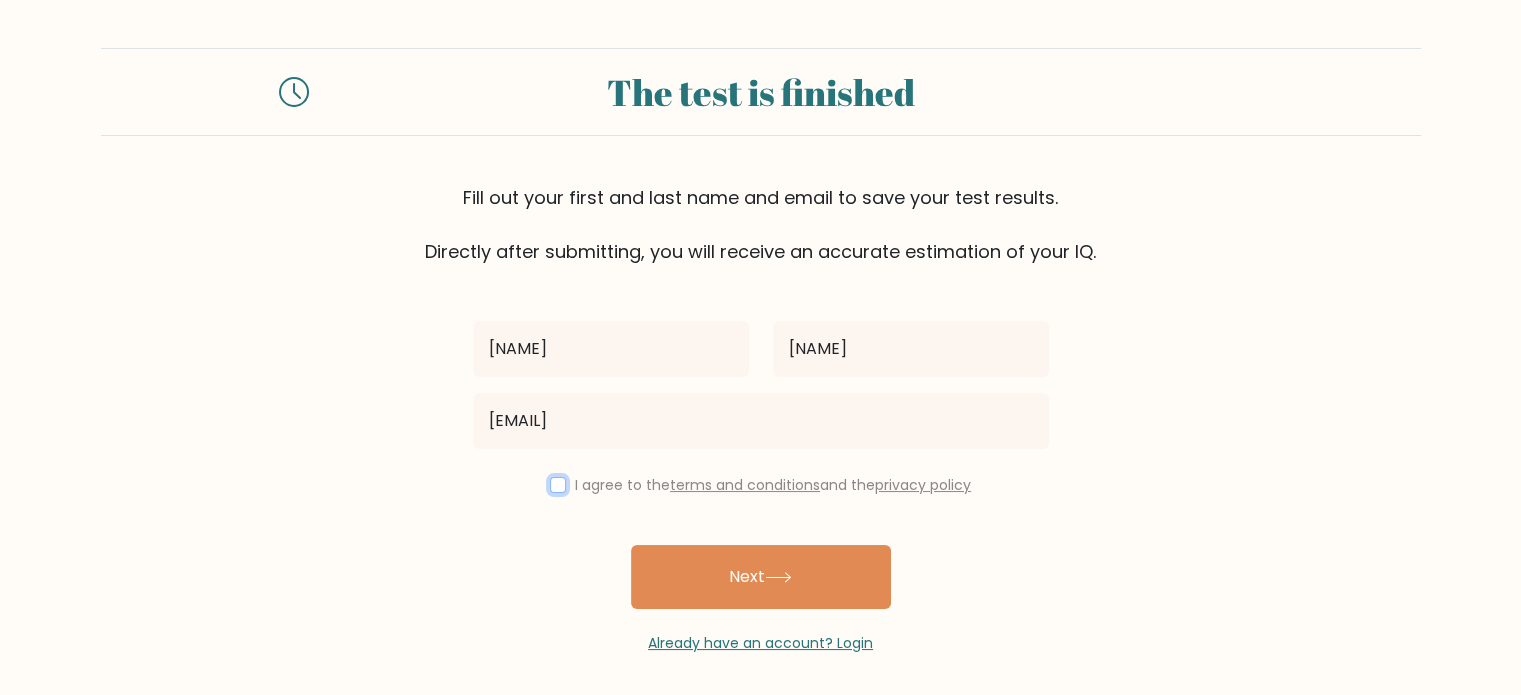 click at bounding box center (558, 485) 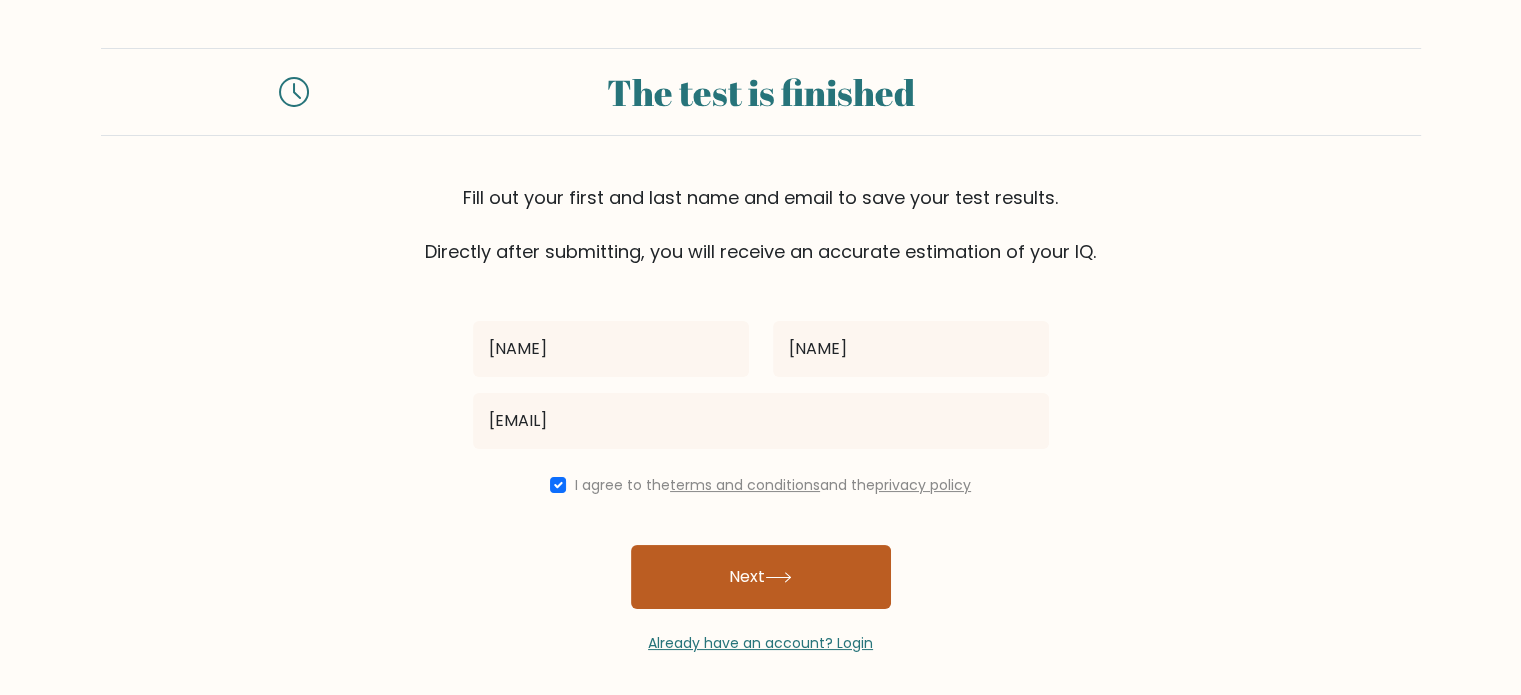 click on "Next" at bounding box center (761, 577) 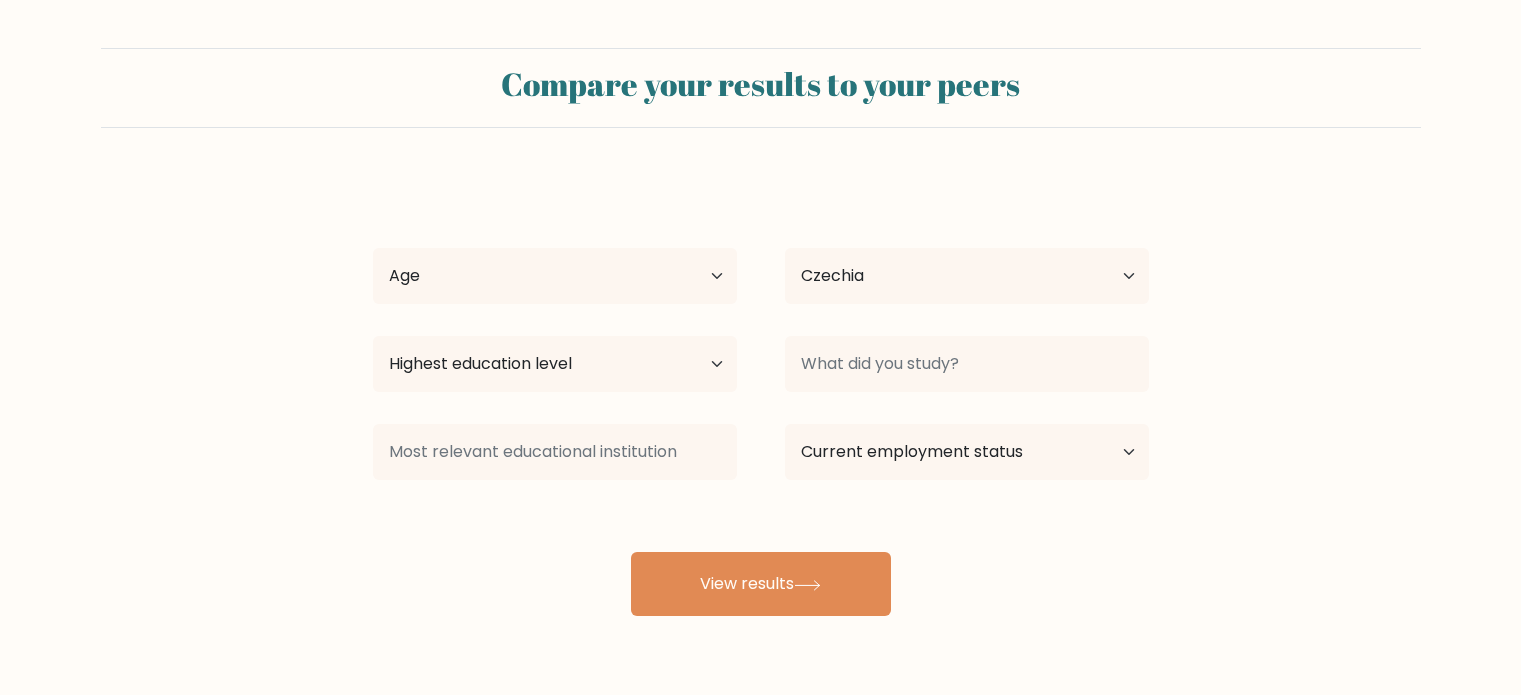 select on "CZ" 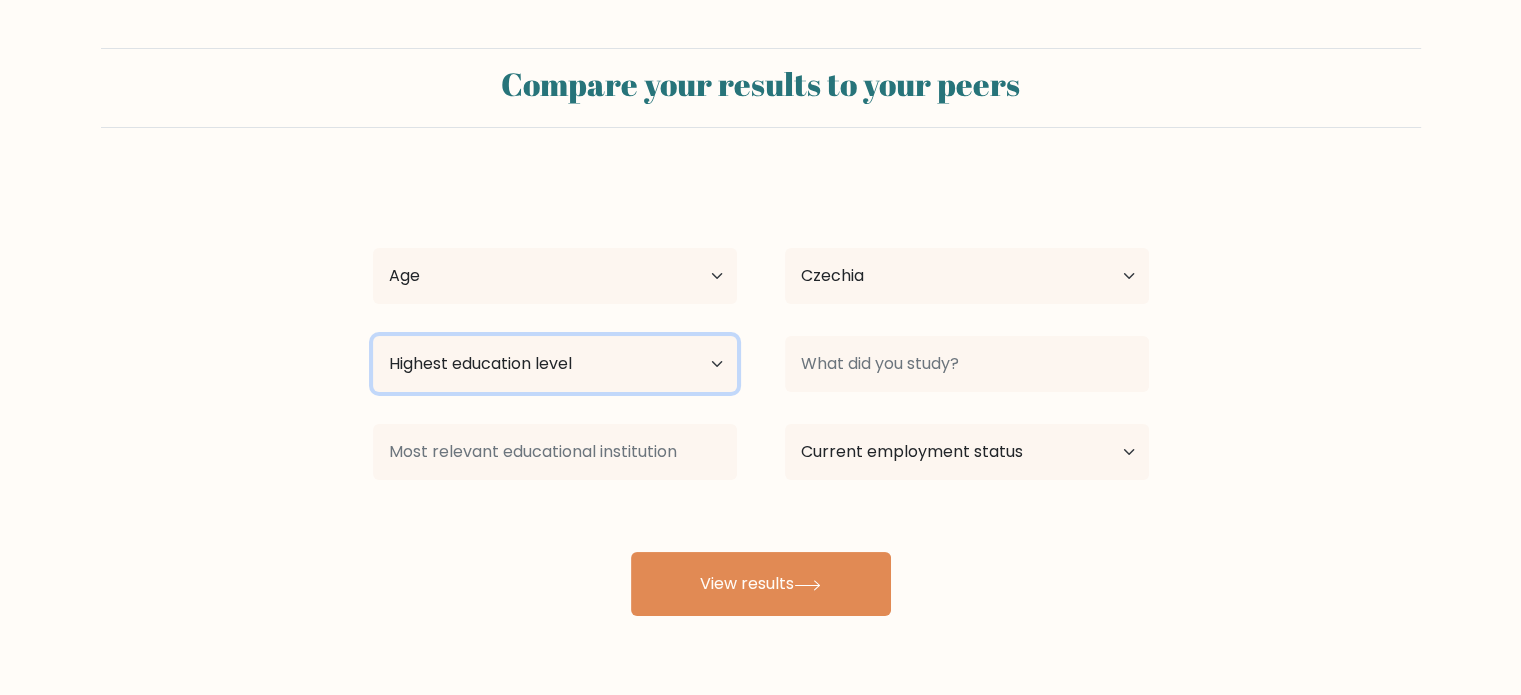 click on "Highest education level
No schooling
Primary
Lower Secondary
Upper Secondary
Occupation Specific
Bachelor's degree
Master's degree
Doctoral degree" at bounding box center [555, 364] 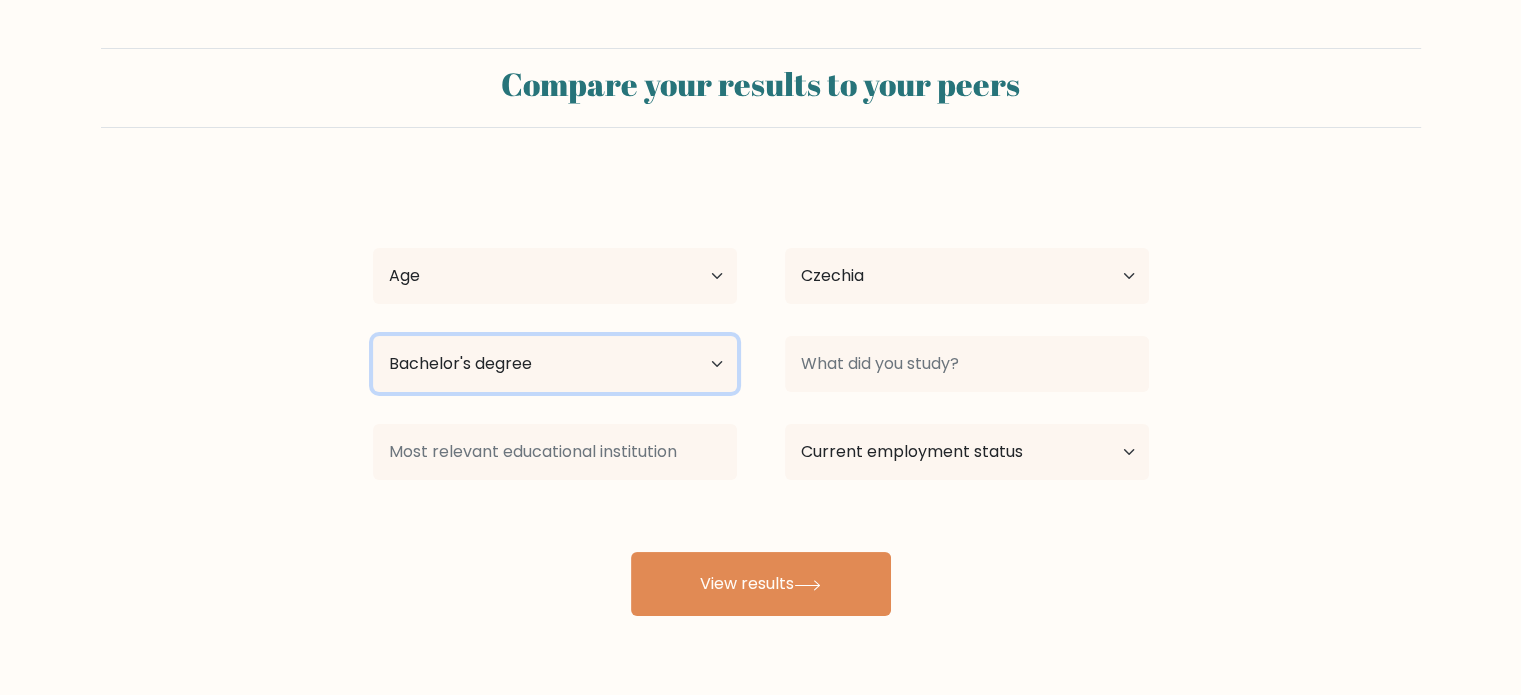 click on "Highest education level
No schooling
Primary
Lower Secondary
Upper Secondary
Occupation Specific
Bachelor's degree
Master's degree
Doctoral degree" at bounding box center [555, 364] 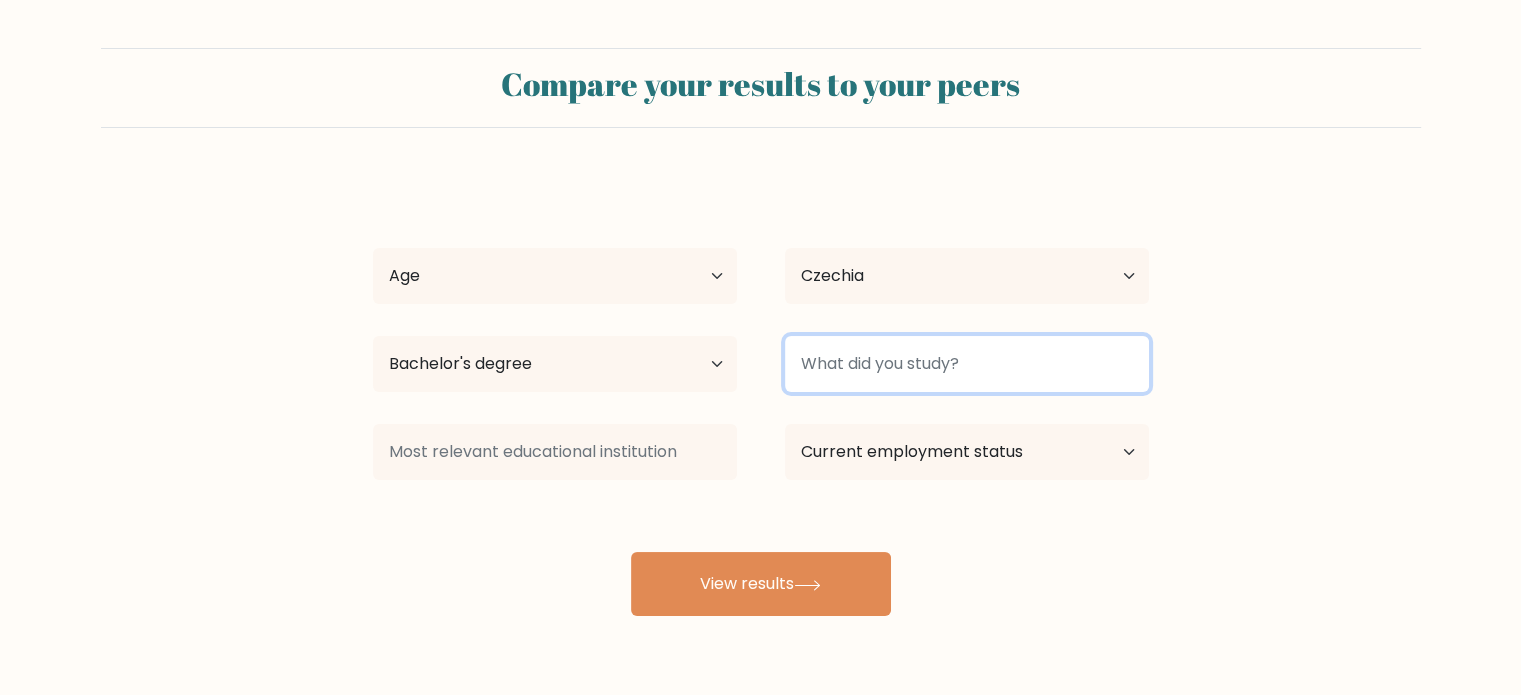 click at bounding box center [967, 364] 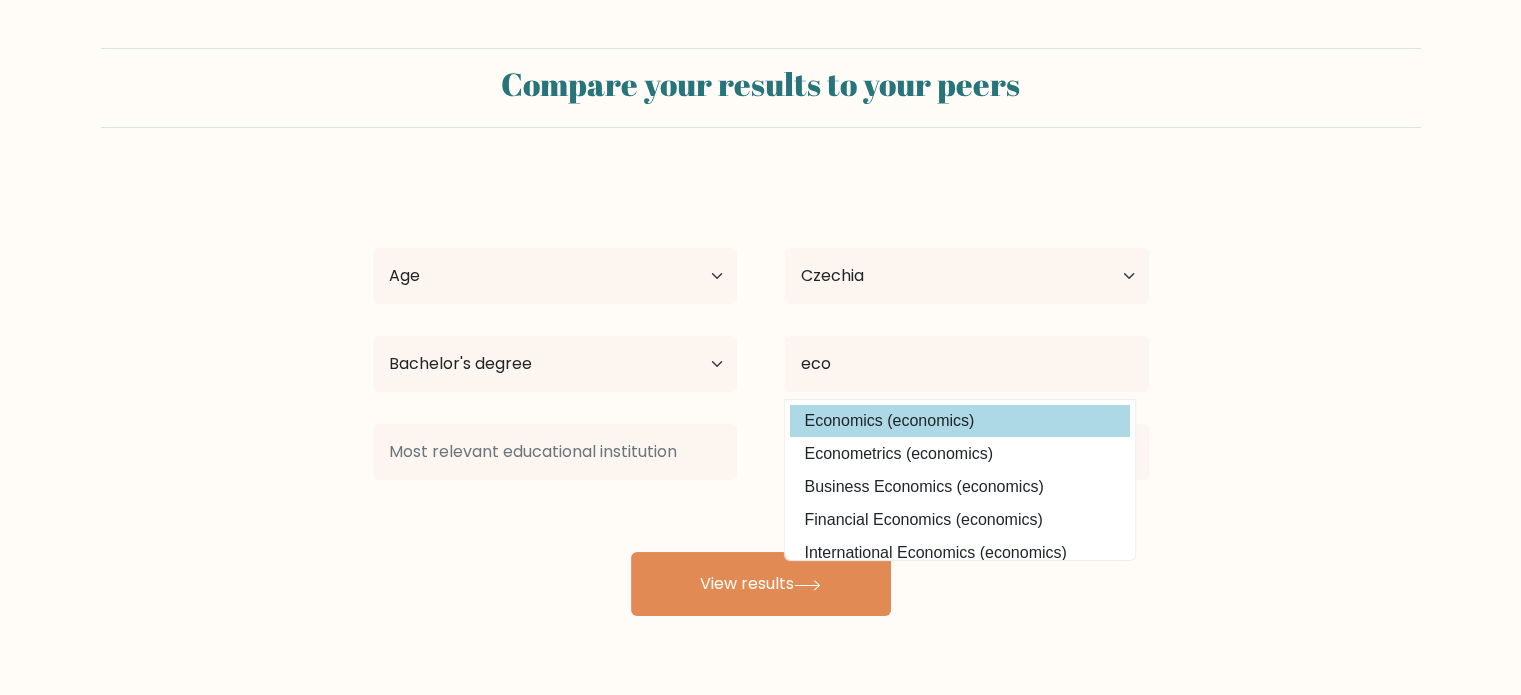 click on "Economics (economics)" at bounding box center [960, 421] 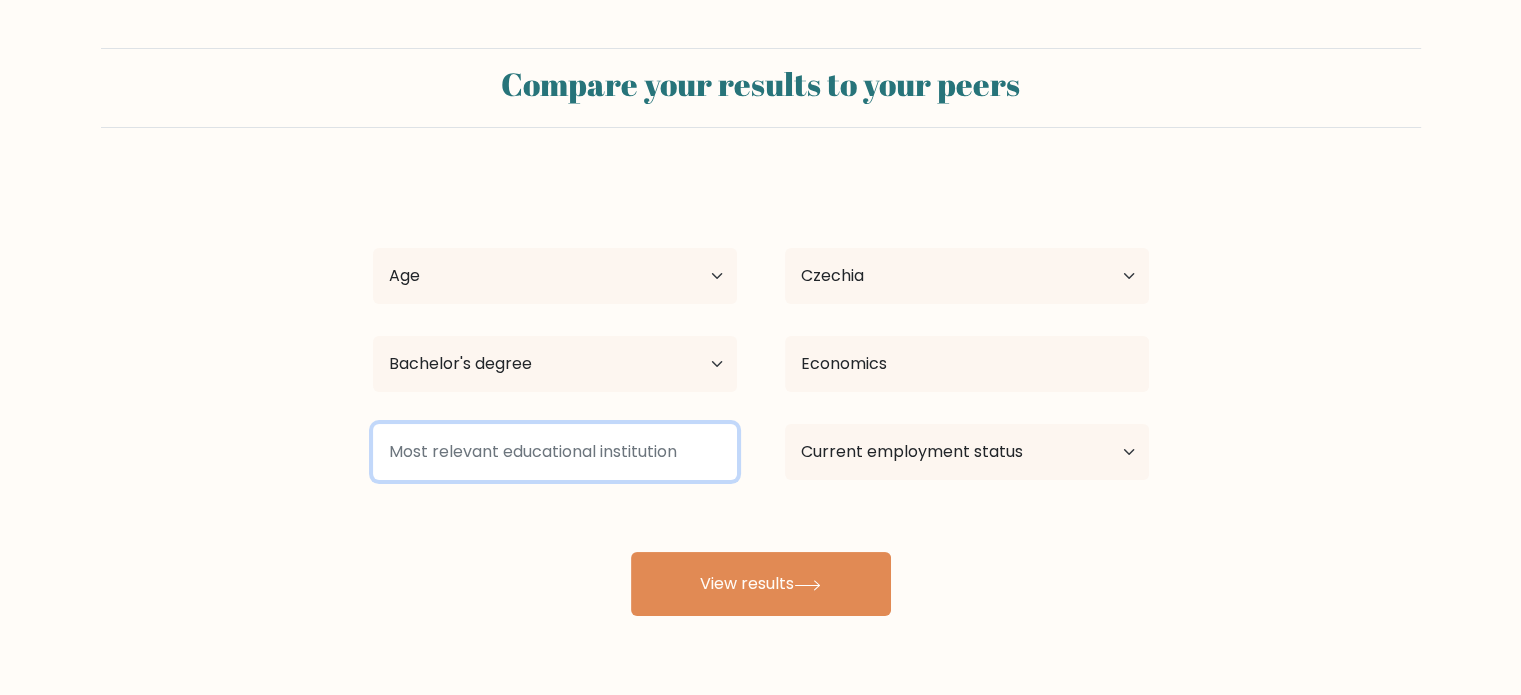 click at bounding box center [555, 452] 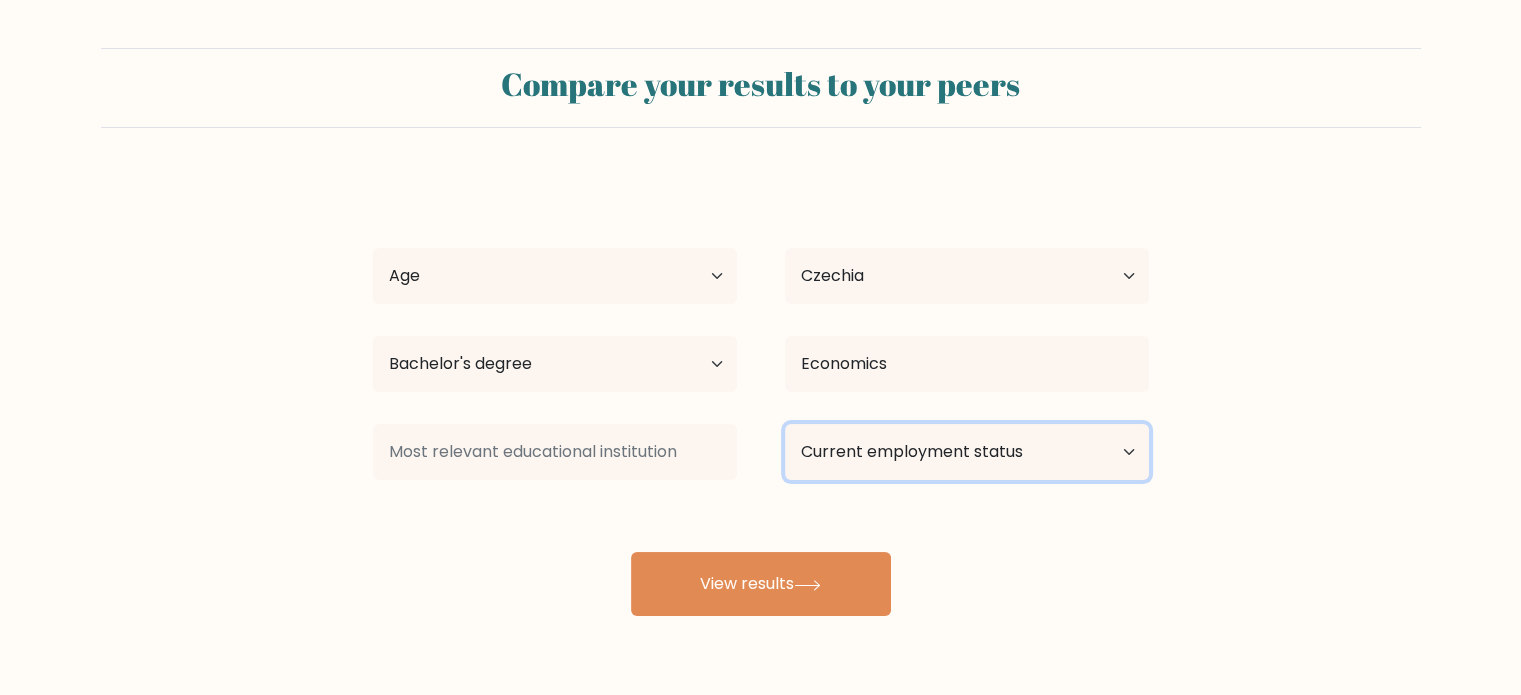 click on "Current employment status
Employed
Student
Retired
Other / prefer not to answer" at bounding box center [967, 452] 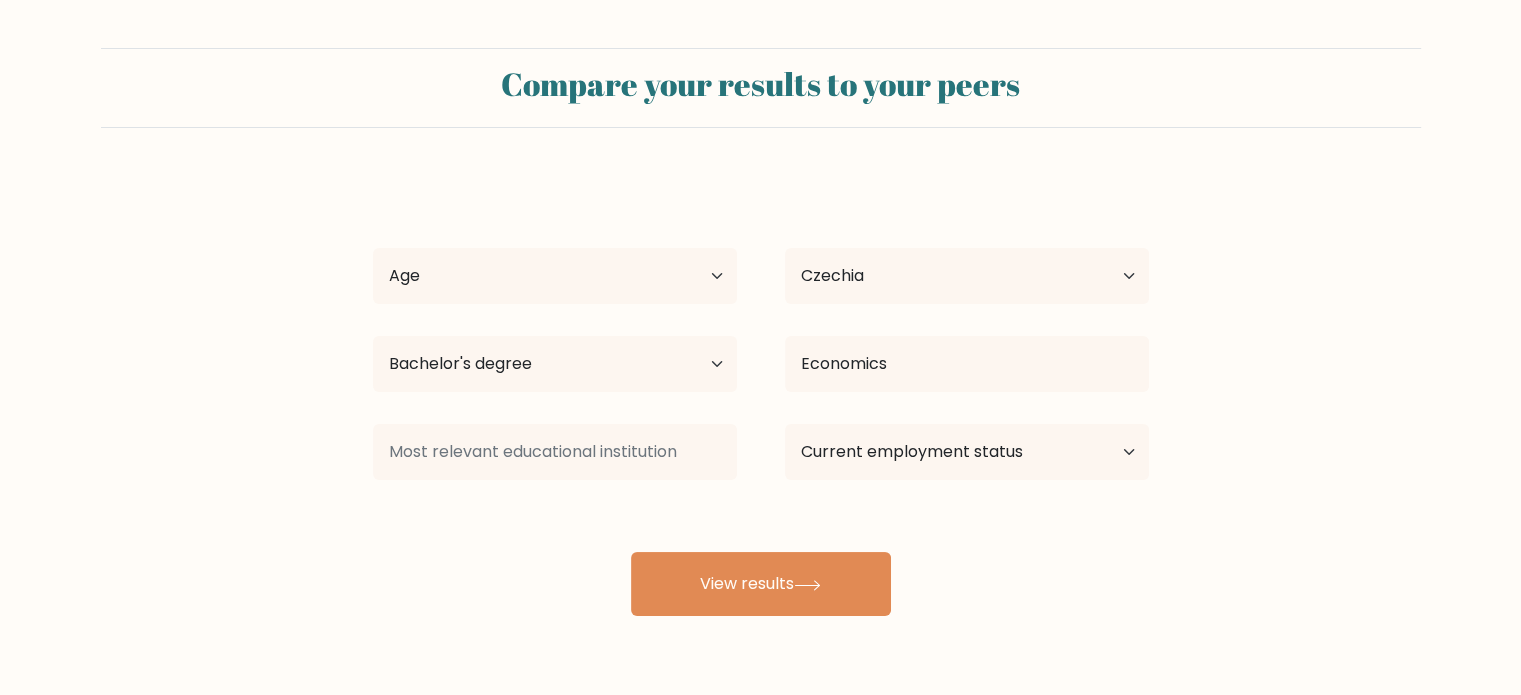 drag, startPoint x: 1268, startPoint y: 487, endPoint x: 1094, endPoint y: 486, distance: 174.00287 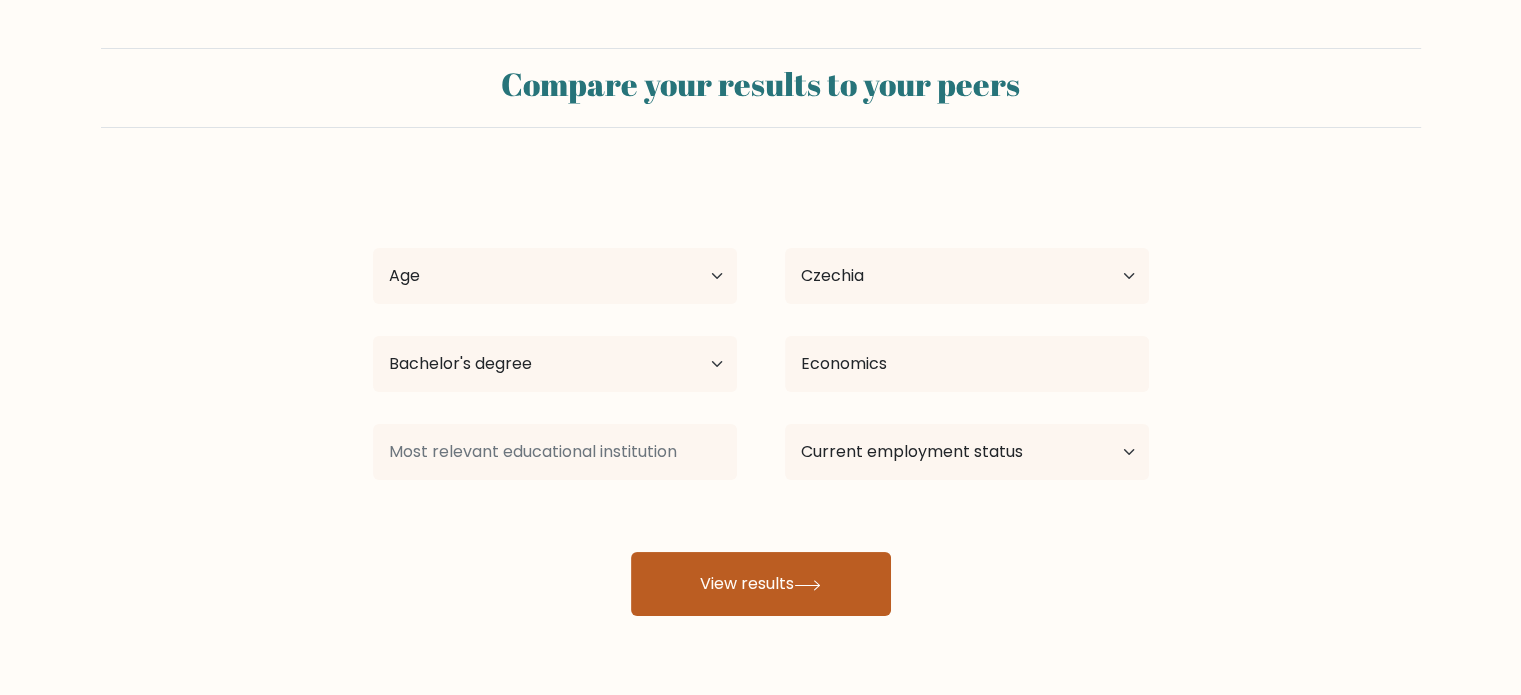 click 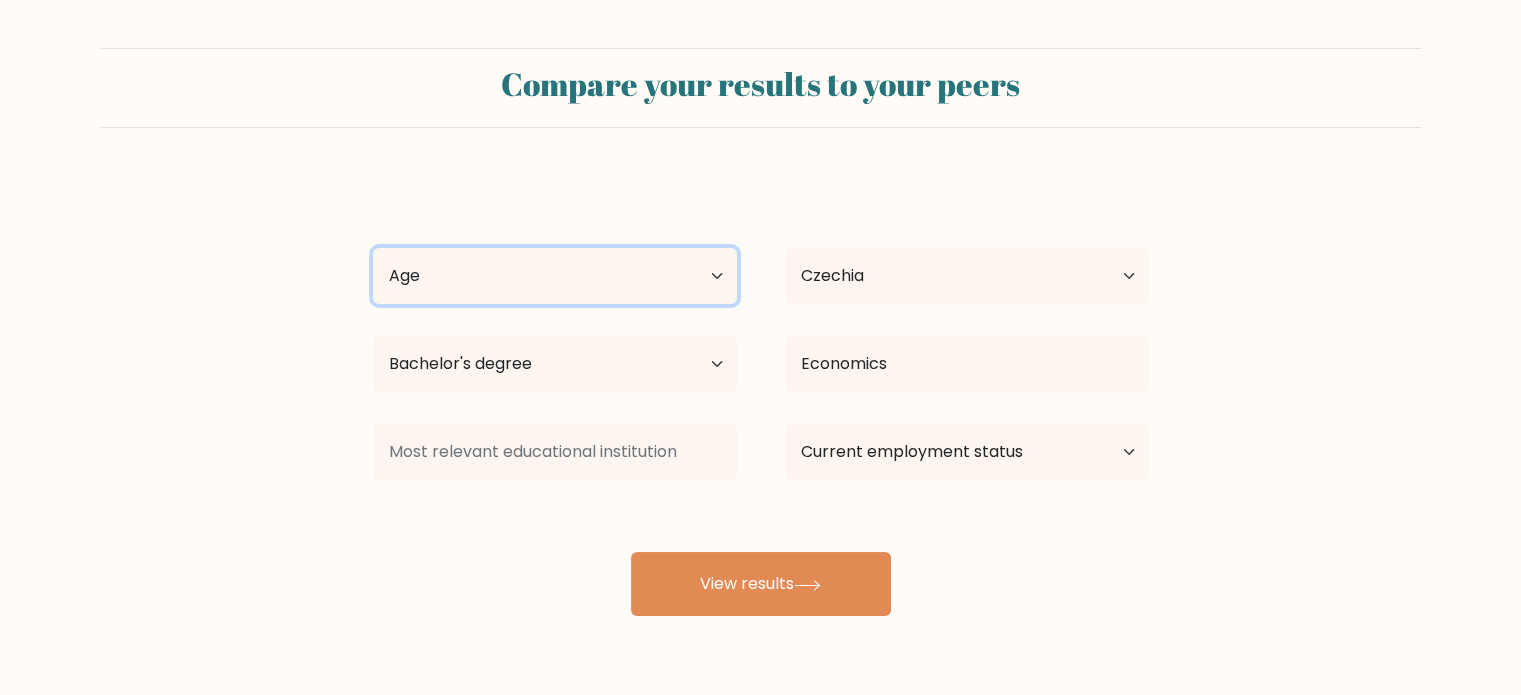 select on "35_44" 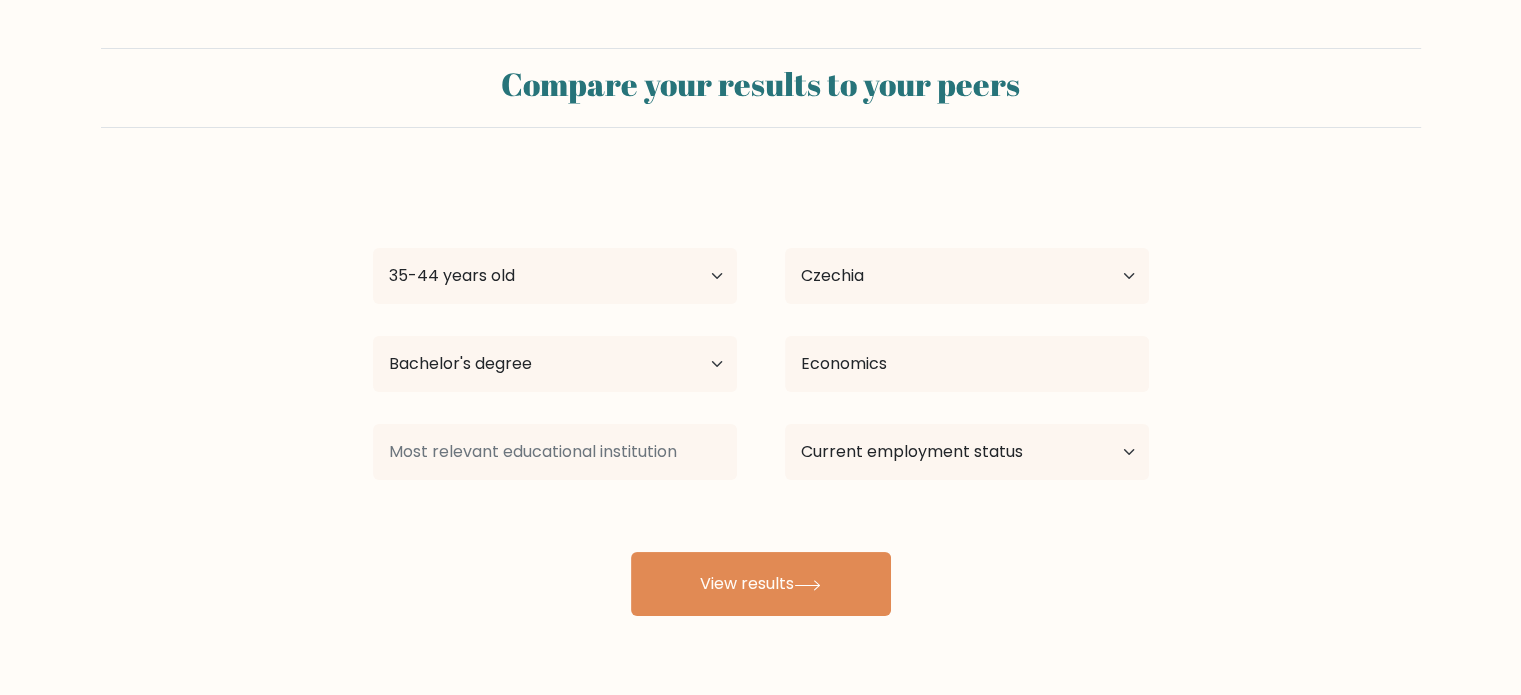click on "Country
Afghanistan
Albania
Algeria
American Samoa
Andorra
Angola
Anguilla
Antarctica
Antigua and Barbuda
Argentina
Armenia
Aruba
Australia
Austria
Azerbaijan
Bahamas
Bahrain
Bangladesh
Barbados
Belarus
Belgium
Belize
Benin
Bermuda
Bhutan
Bolivia
Bonaire, Sint Eustatius and Saba
Bosnia and Herzegovina
Botswana
Bouvet Island
Brazil
Brunei" at bounding box center [761, 396] 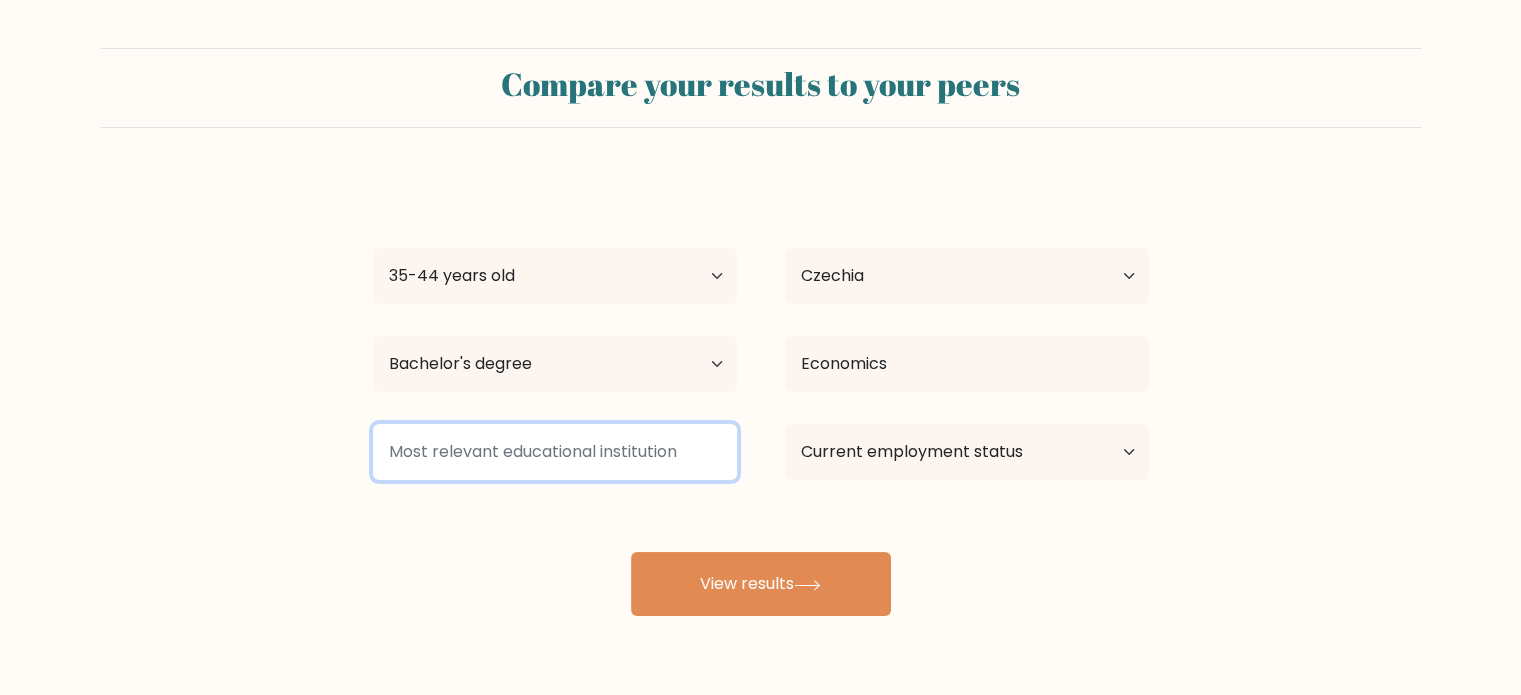 click at bounding box center [555, 452] 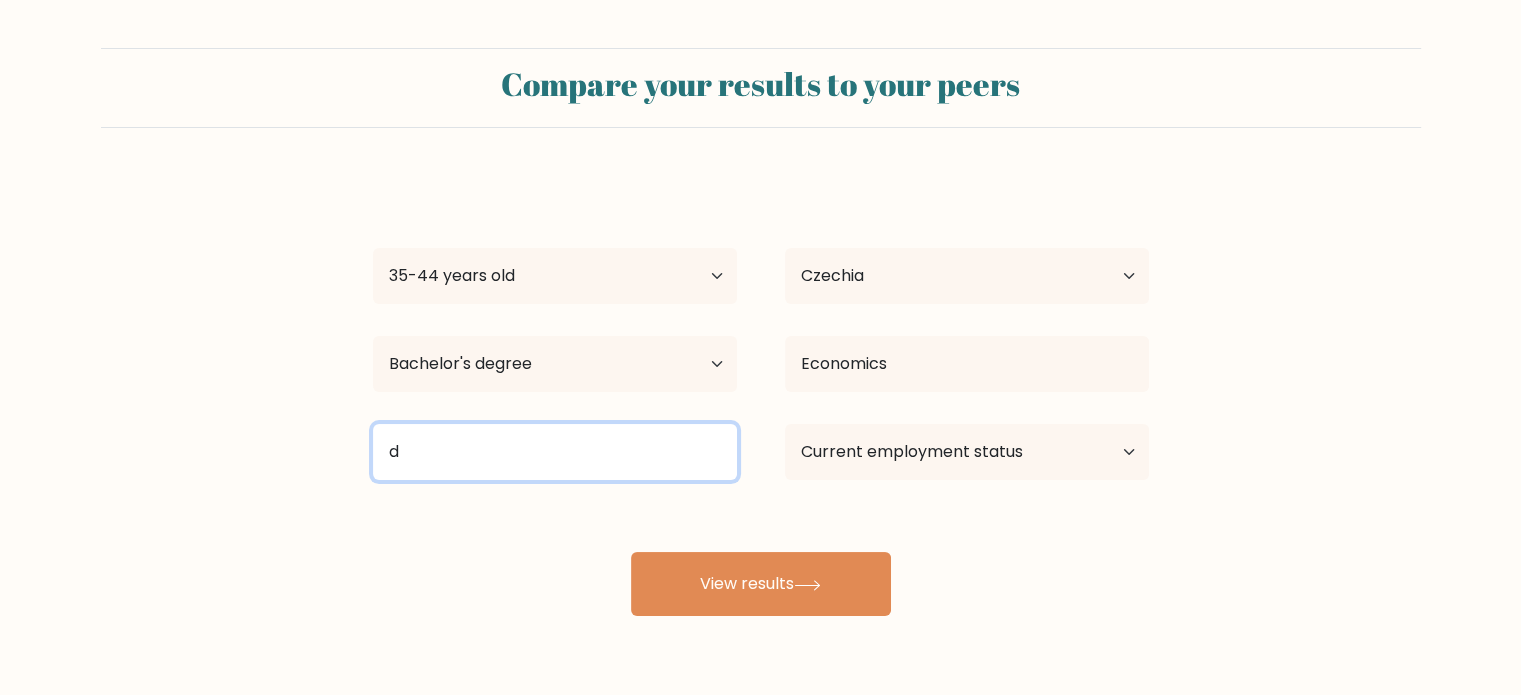 type 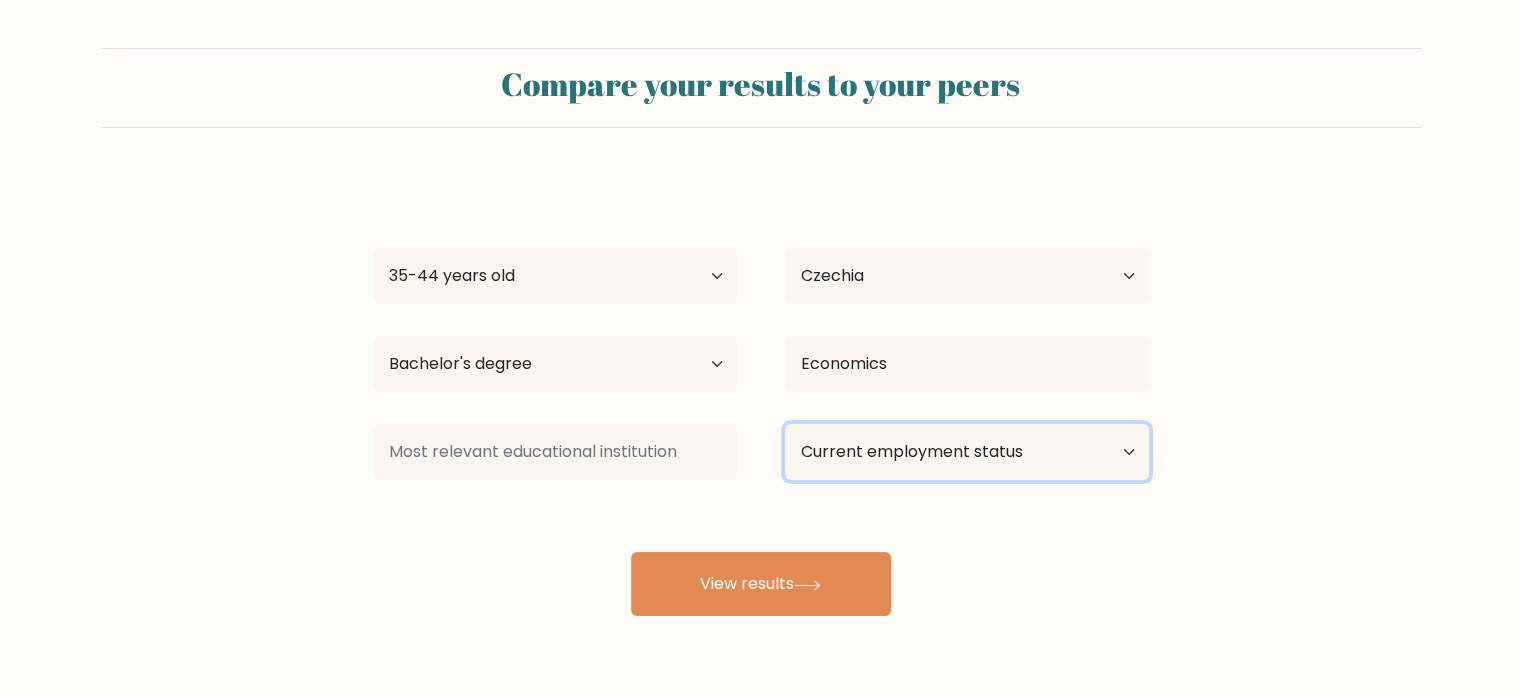 click on "Current employment status
Employed
Student
Retired
Other / prefer not to answer" at bounding box center (967, 452) 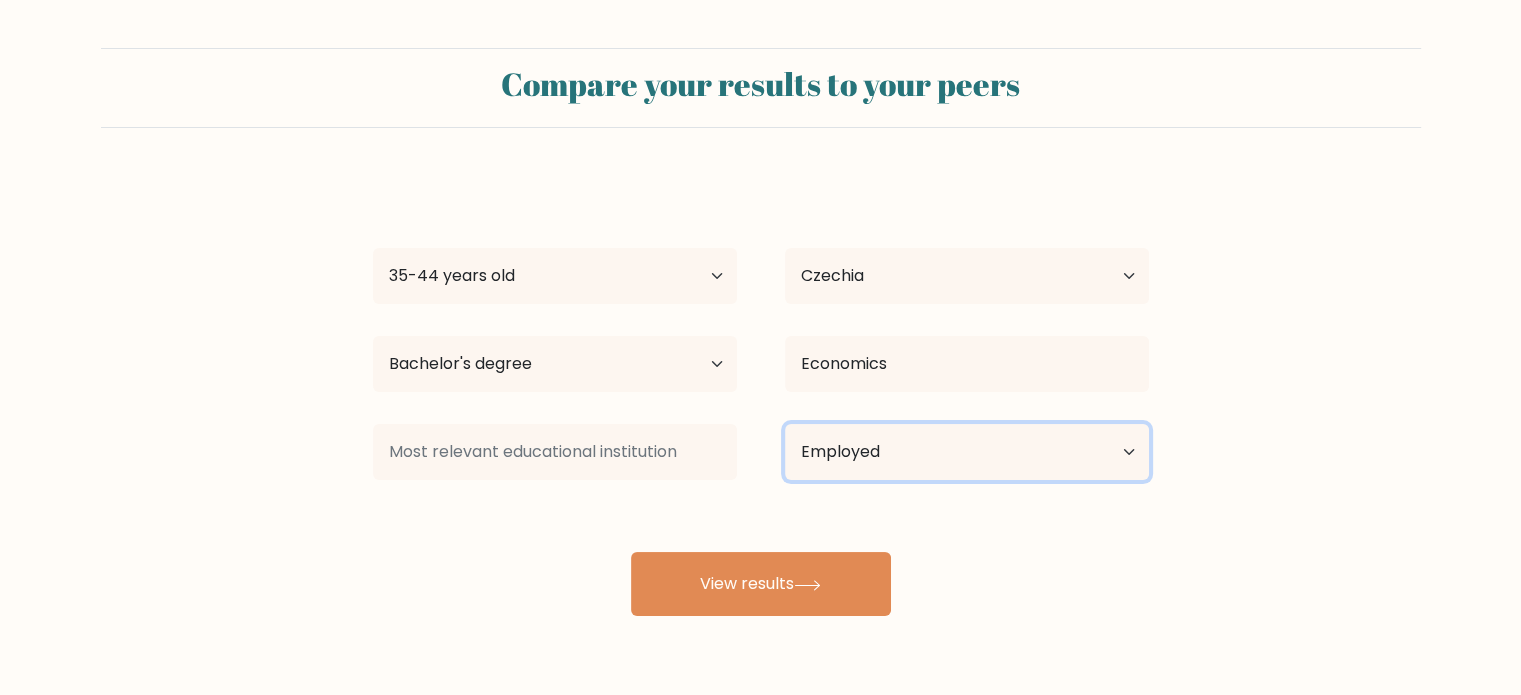 click on "Current employment status
Employed
Student
Retired
Other / prefer not to answer" at bounding box center [967, 452] 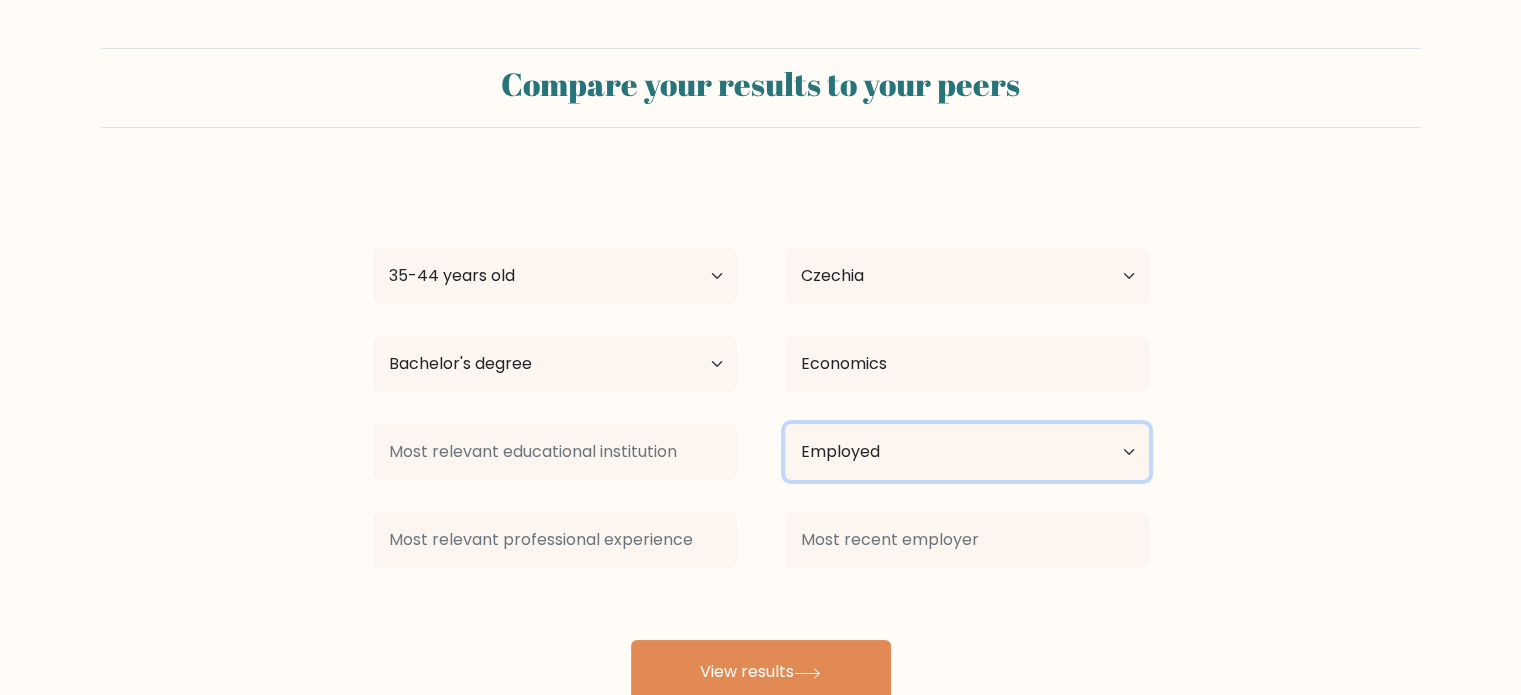 click on "Current employment status
Employed
Student
Retired
Other / prefer not to answer" at bounding box center [967, 452] 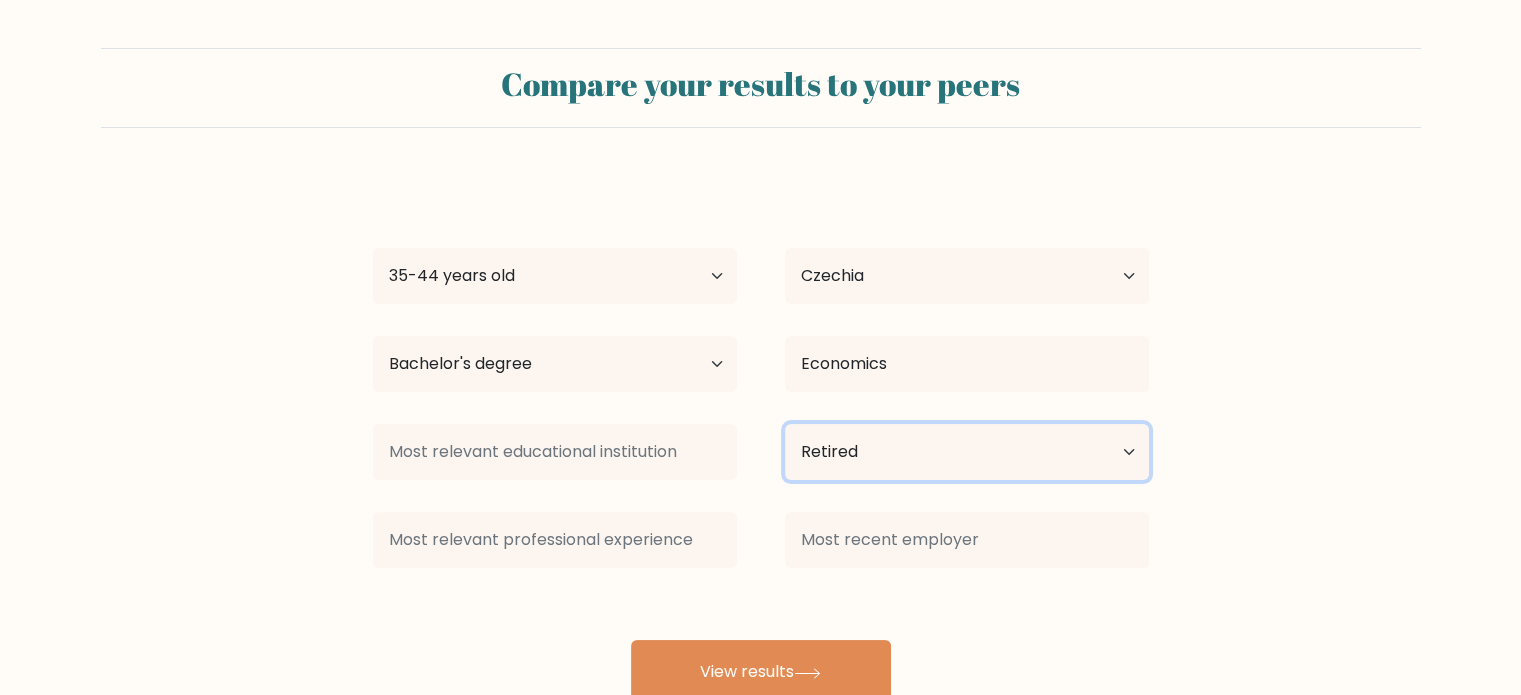click on "Current employment status
Employed
Student
Retired
Other / prefer not to answer" at bounding box center [967, 452] 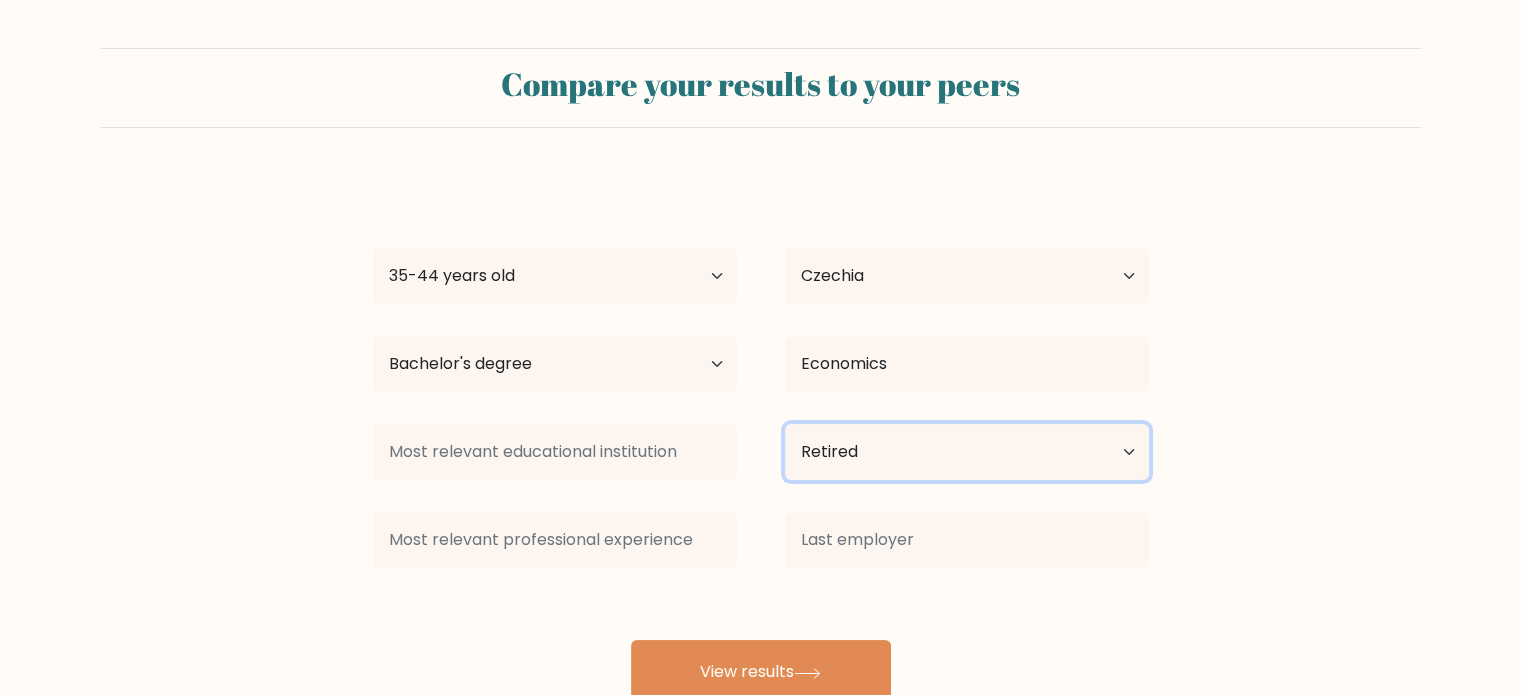 click on "Current employment status
Employed
Student
Retired
Other / prefer not to answer" at bounding box center [967, 452] 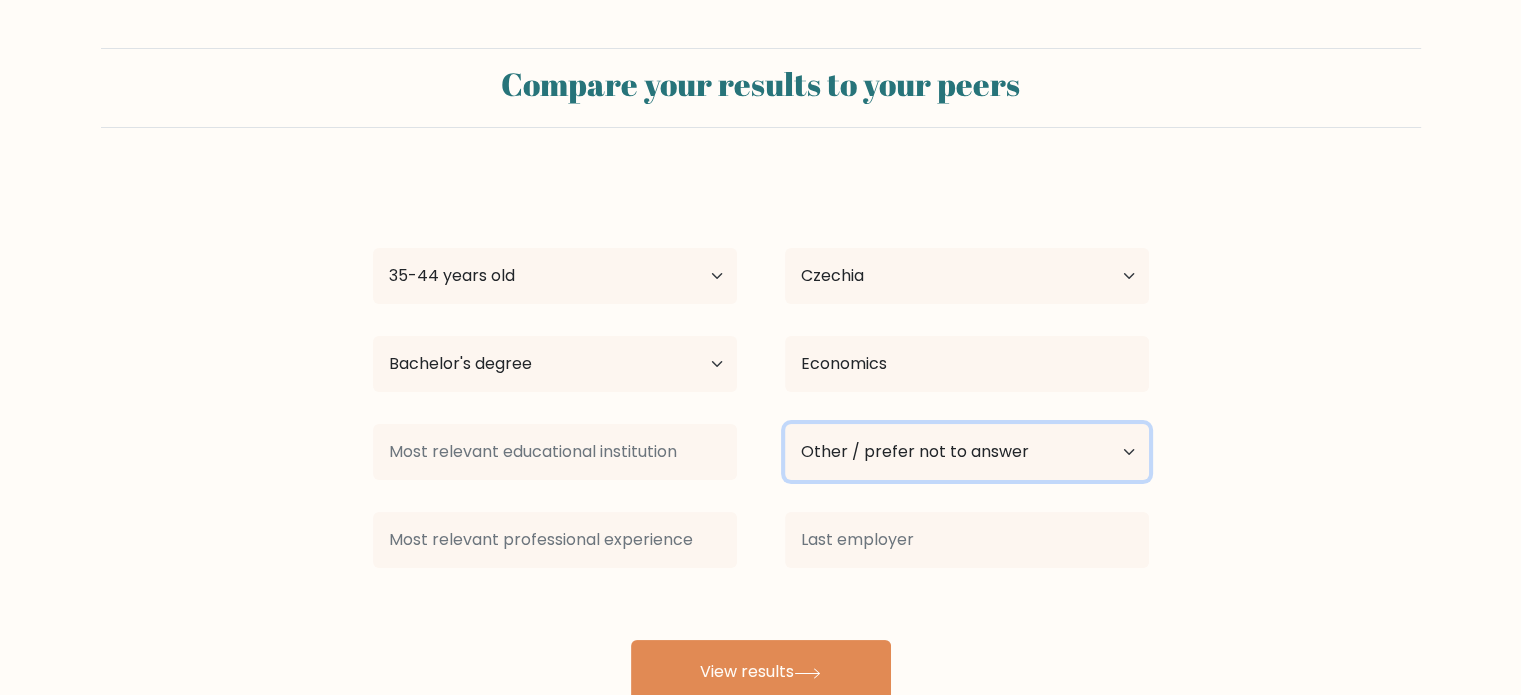 click on "Current employment status
Employed
Student
Retired
Other / prefer not to answer" at bounding box center [967, 452] 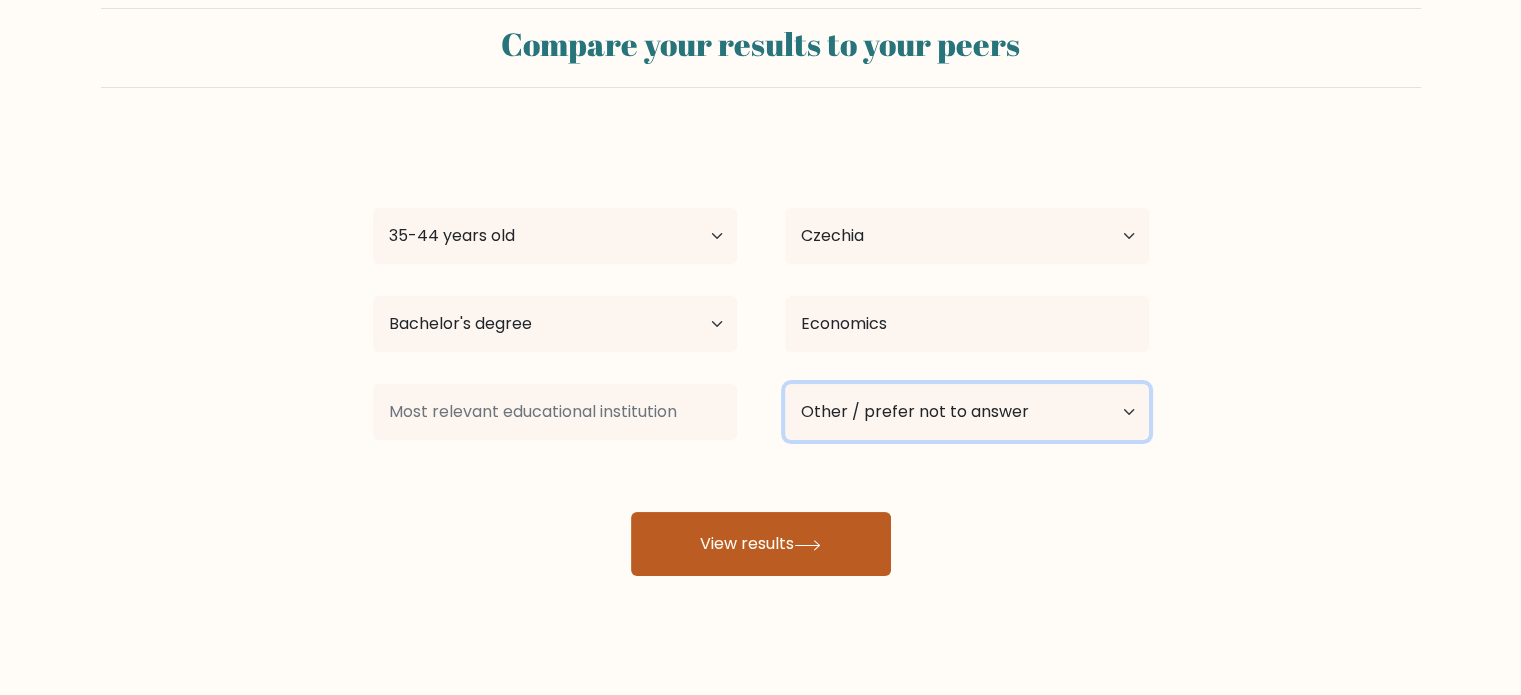 scroll, scrollTop: 63, scrollLeft: 0, axis: vertical 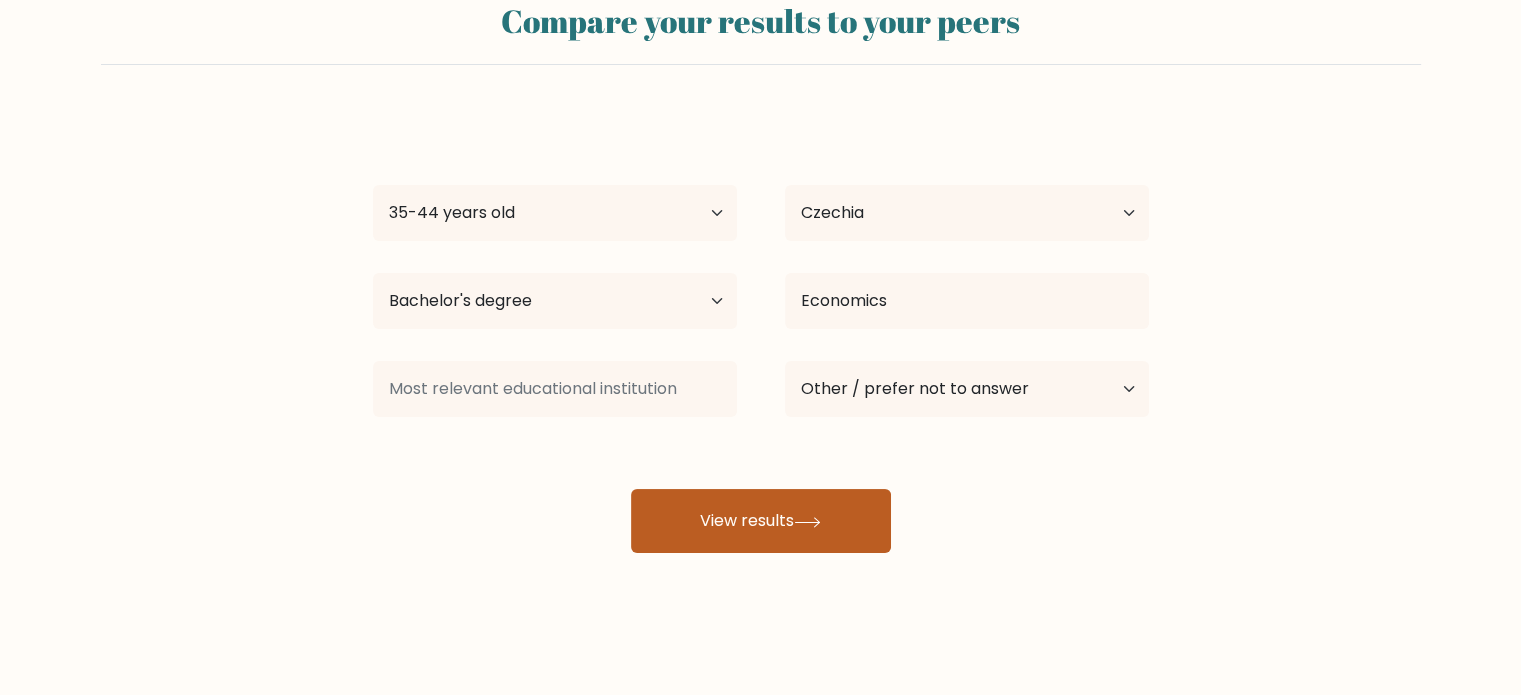 click 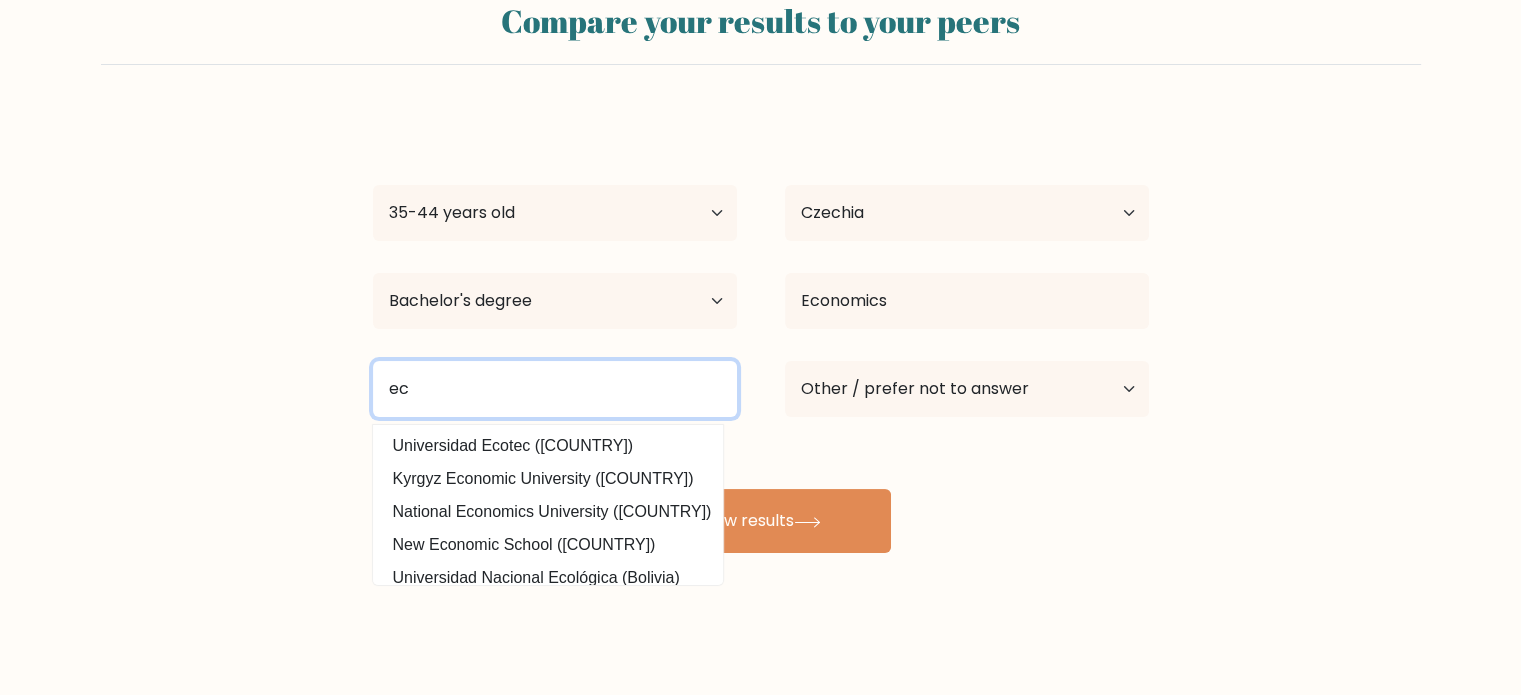 type on "e" 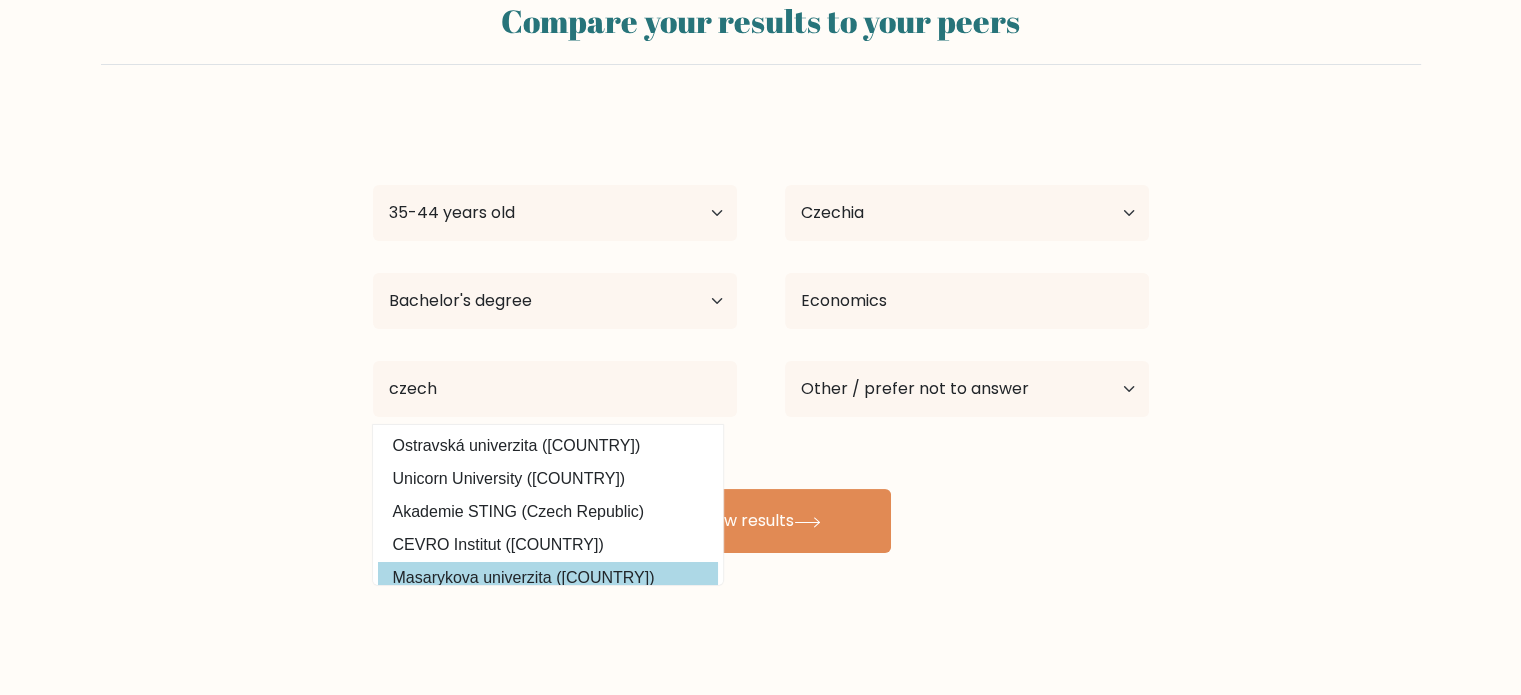 click on "Masarykova univerzita (Czech Republic)" at bounding box center (548, 578) 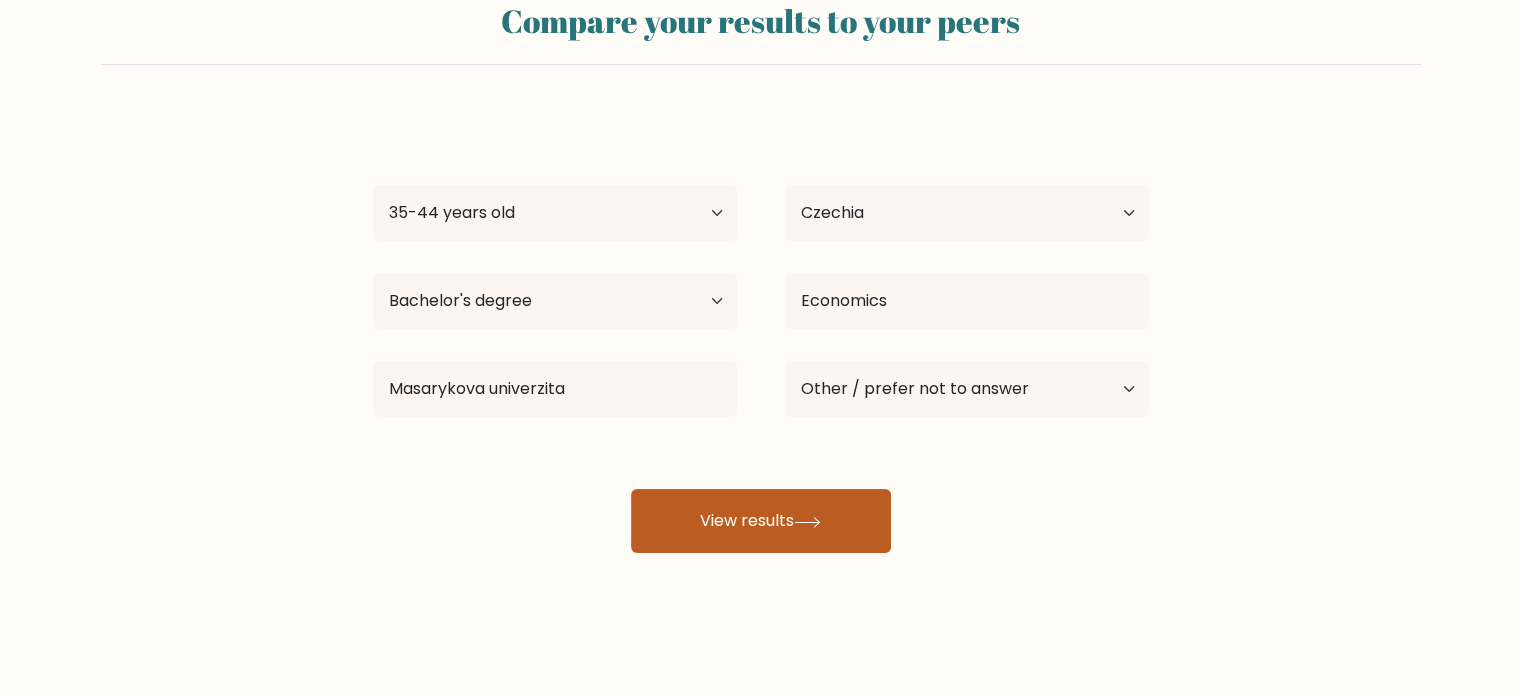 click on "View results" at bounding box center (761, 521) 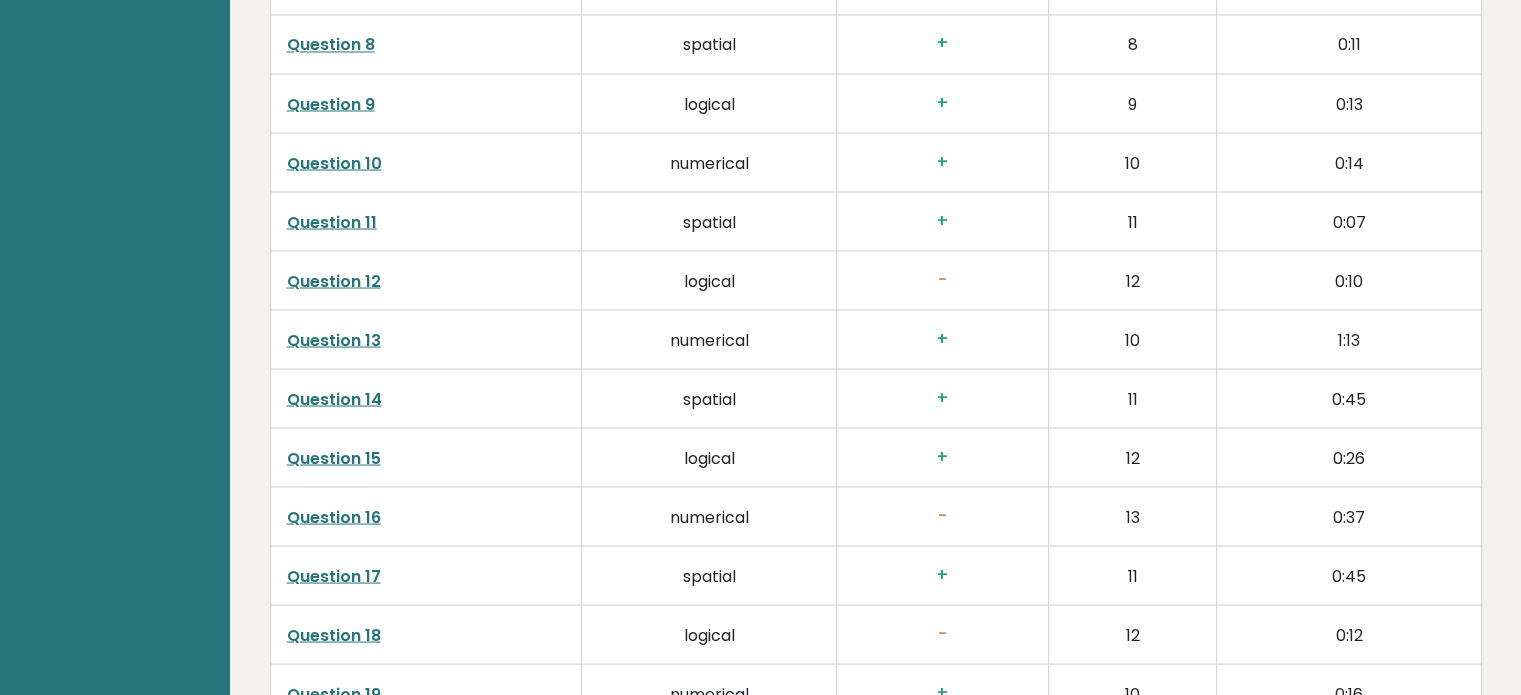 scroll, scrollTop: 3700, scrollLeft: 0, axis: vertical 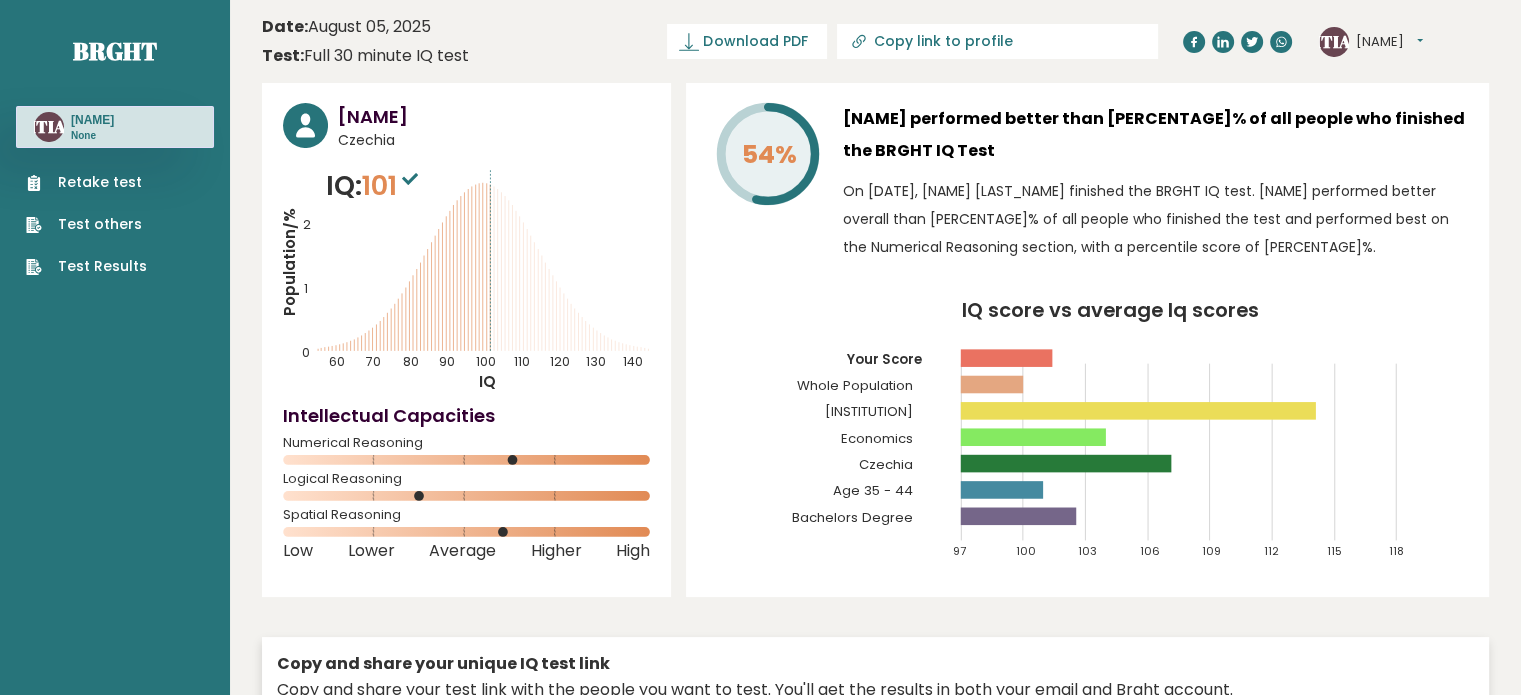 click on "Test others" at bounding box center [86, 224] 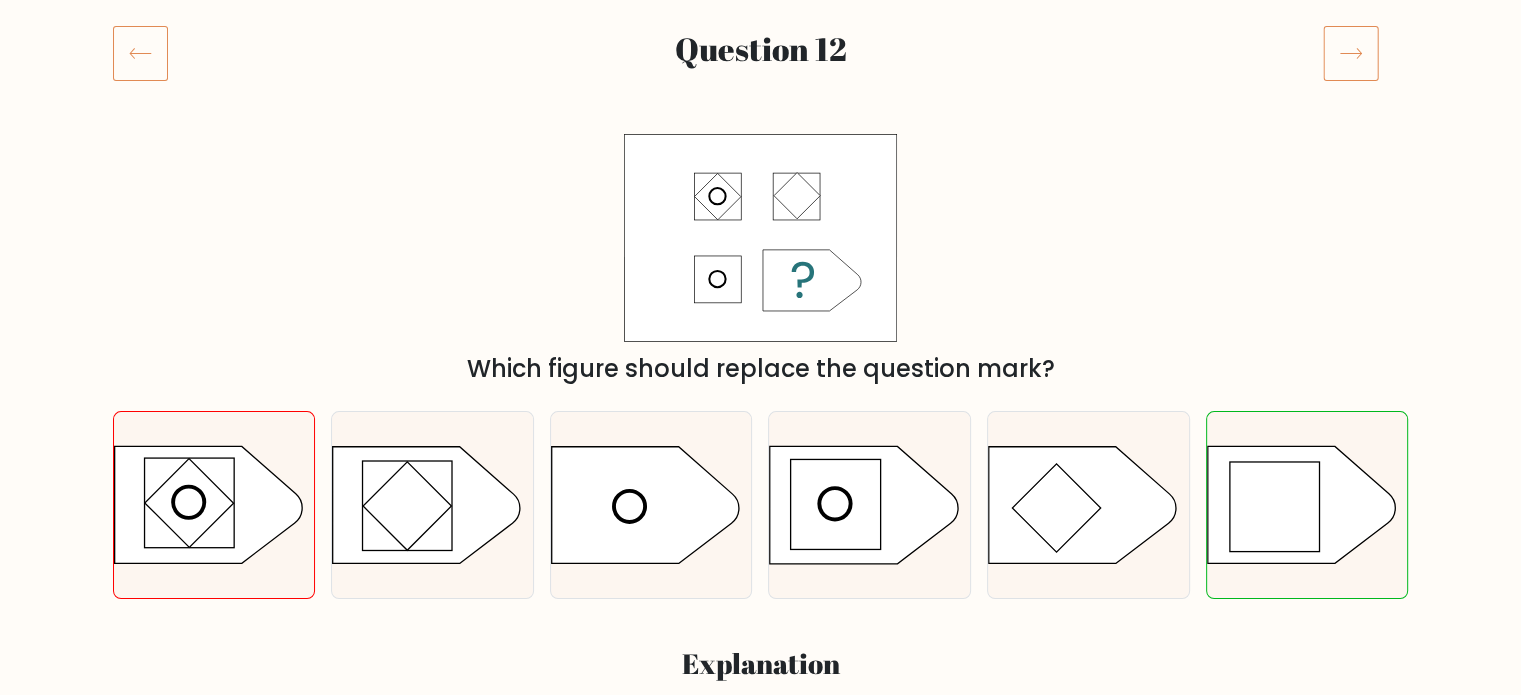 scroll, scrollTop: 300, scrollLeft: 0, axis: vertical 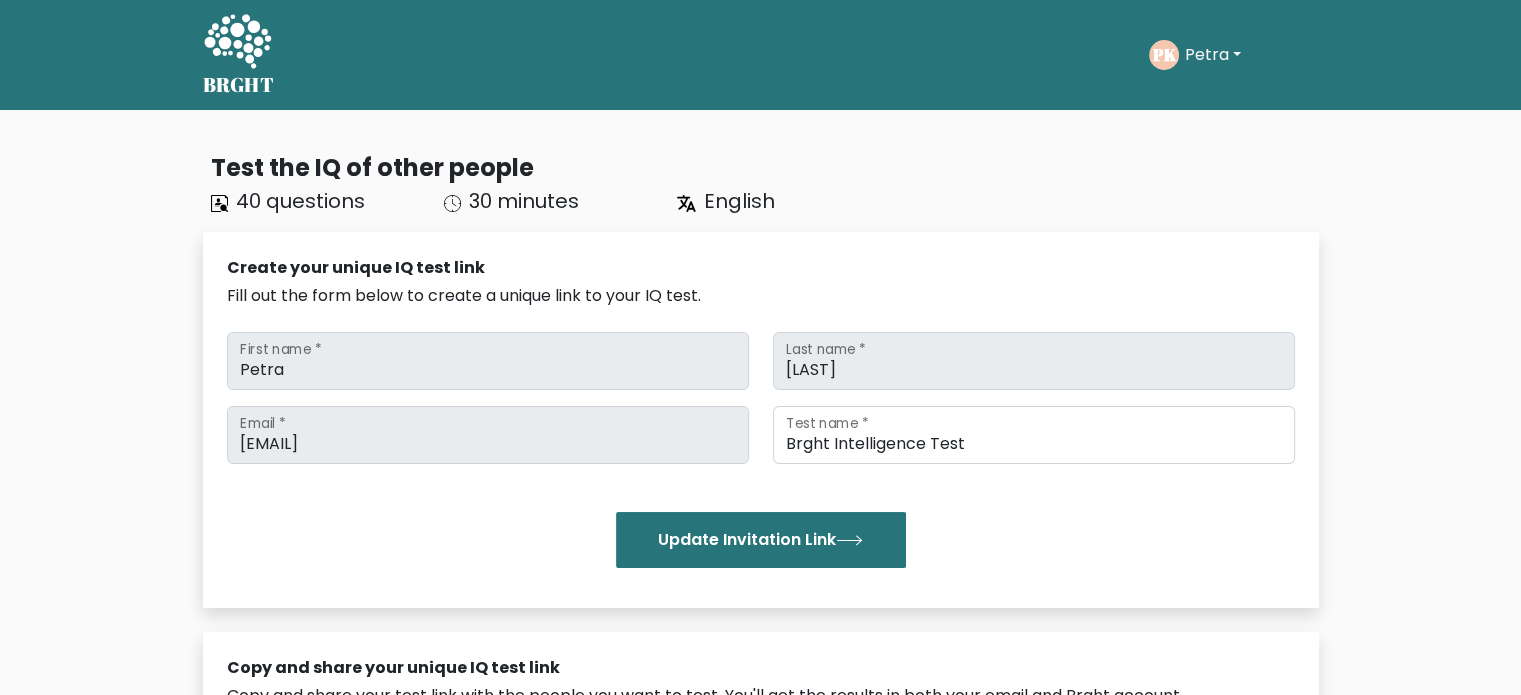 click 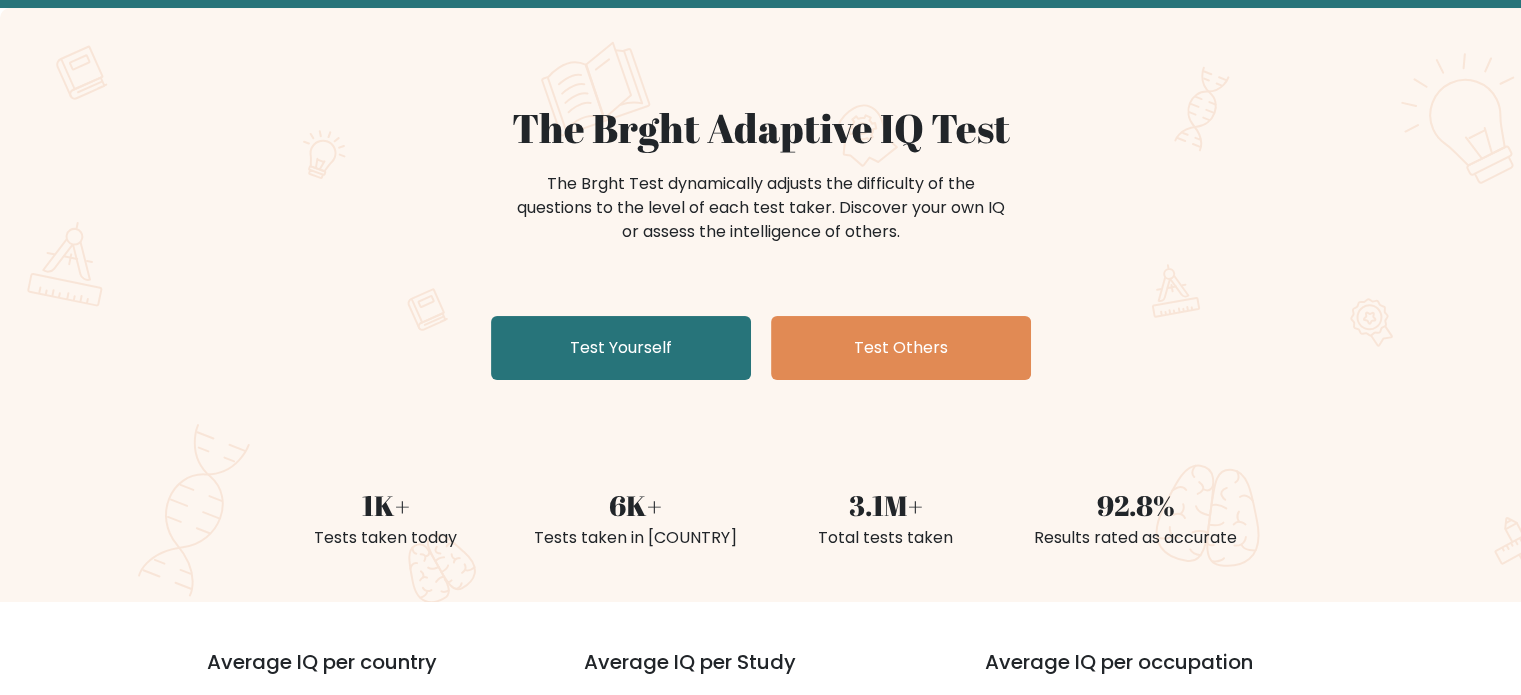 scroll, scrollTop: 200, scrollLeft: 0, axis: vertical 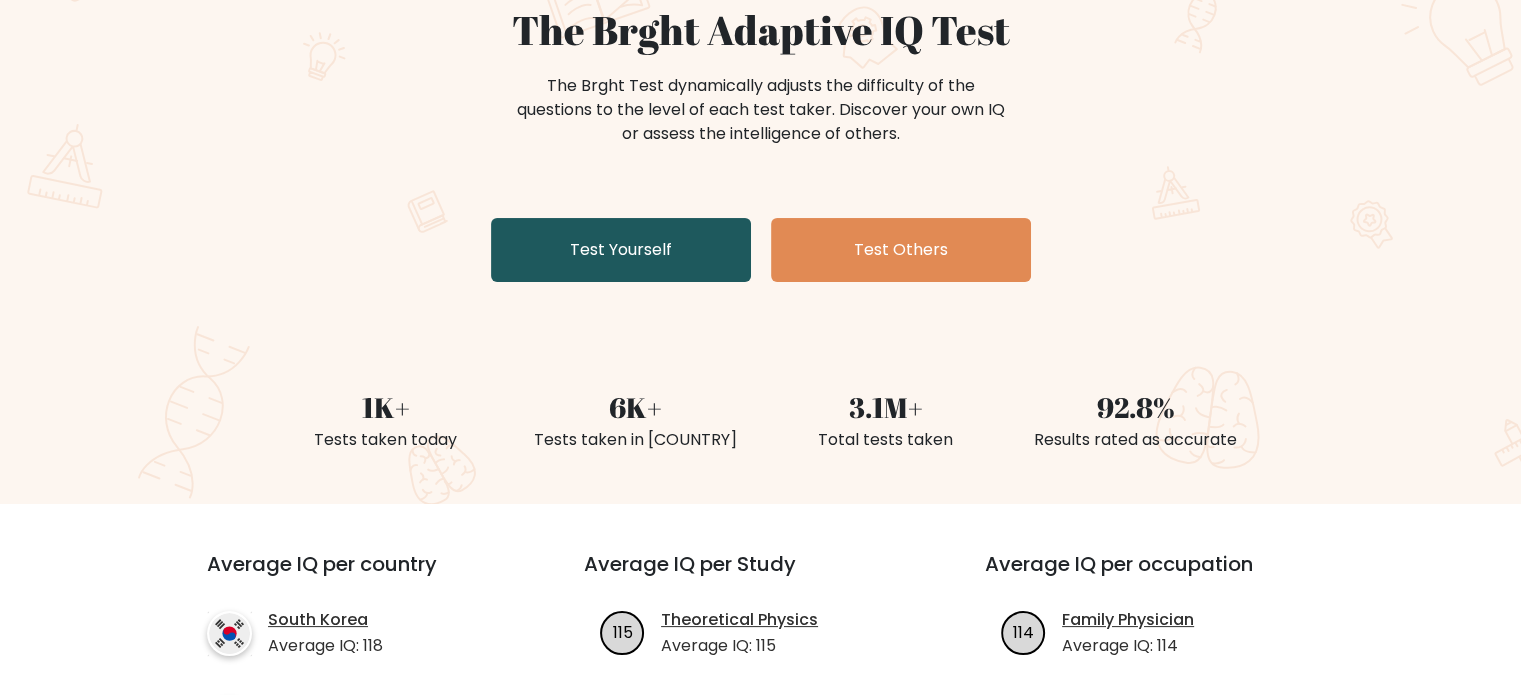 click on "Test Yourself" at bounding box center [621, 250] 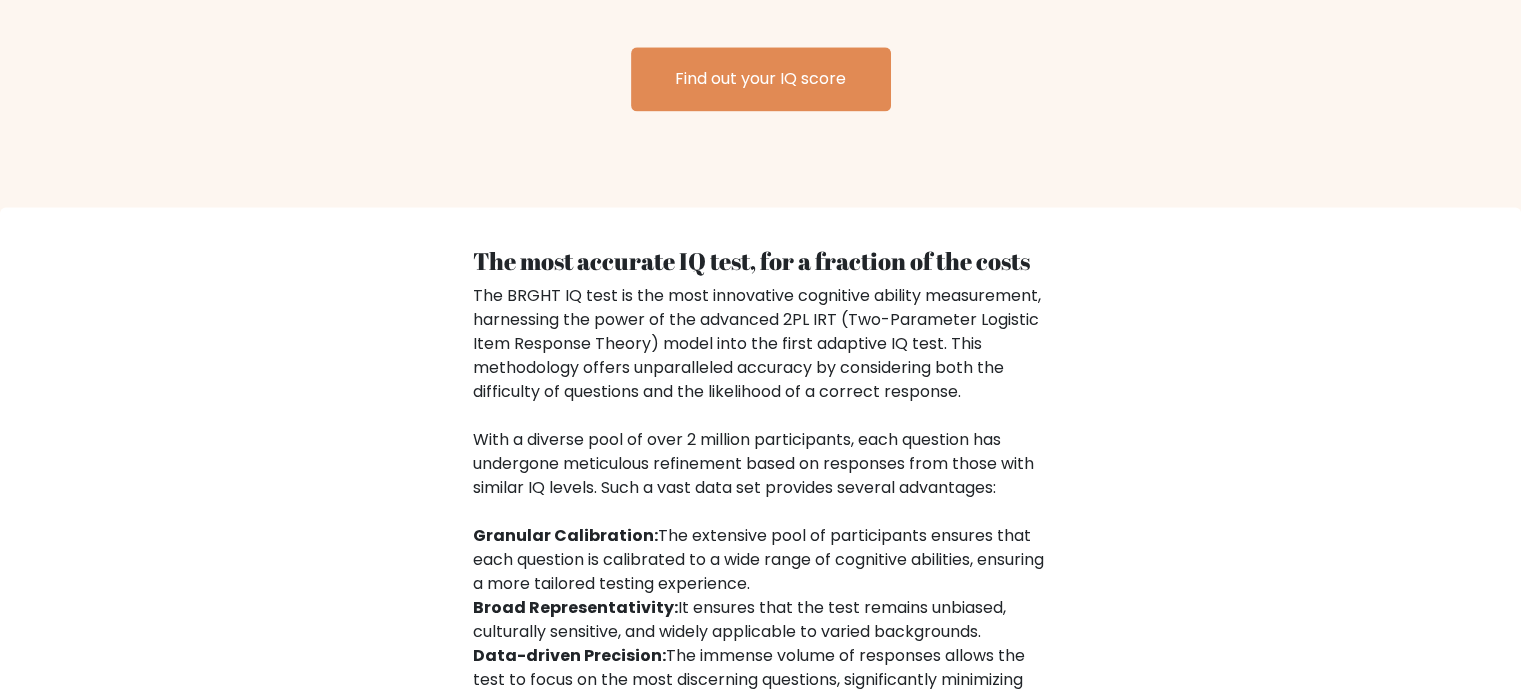 scroll, scrollTop: 3305, scrollLeft: 0, axis: vertical 